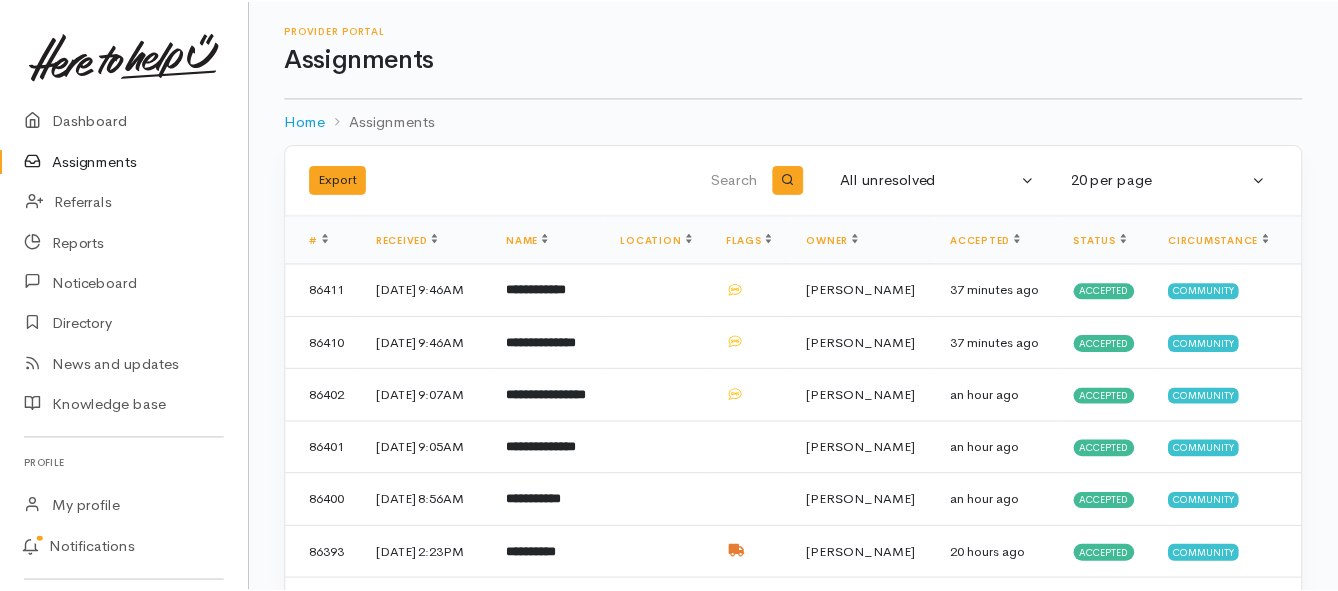 scroll, scrollTop: 0, scrollLeft: 0, axis: both 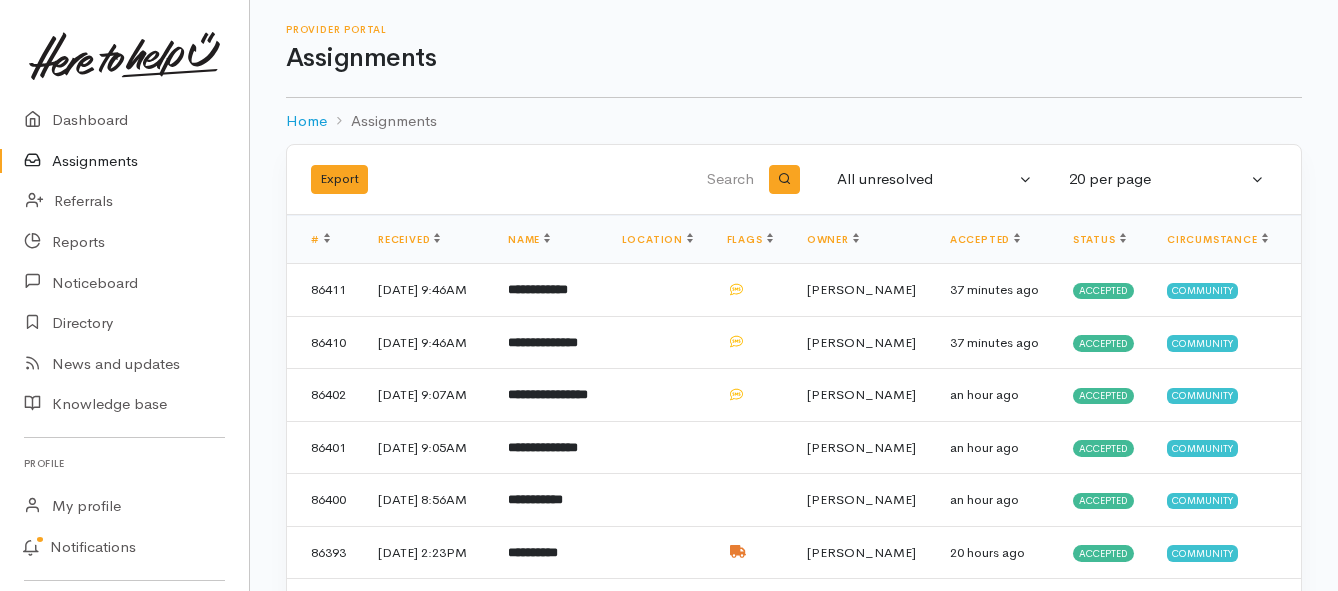 click on "Assignments" at bounding box center (124, 161) 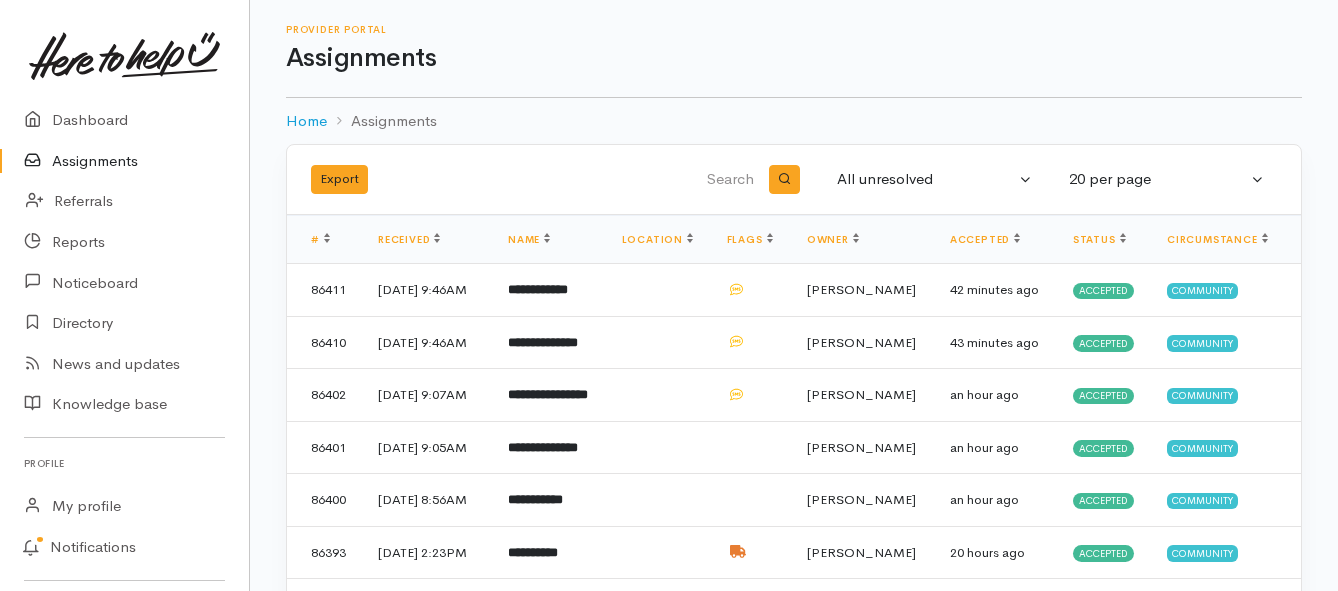 scroll, scrollTop: 0, scrollLeft: 0, axis: both 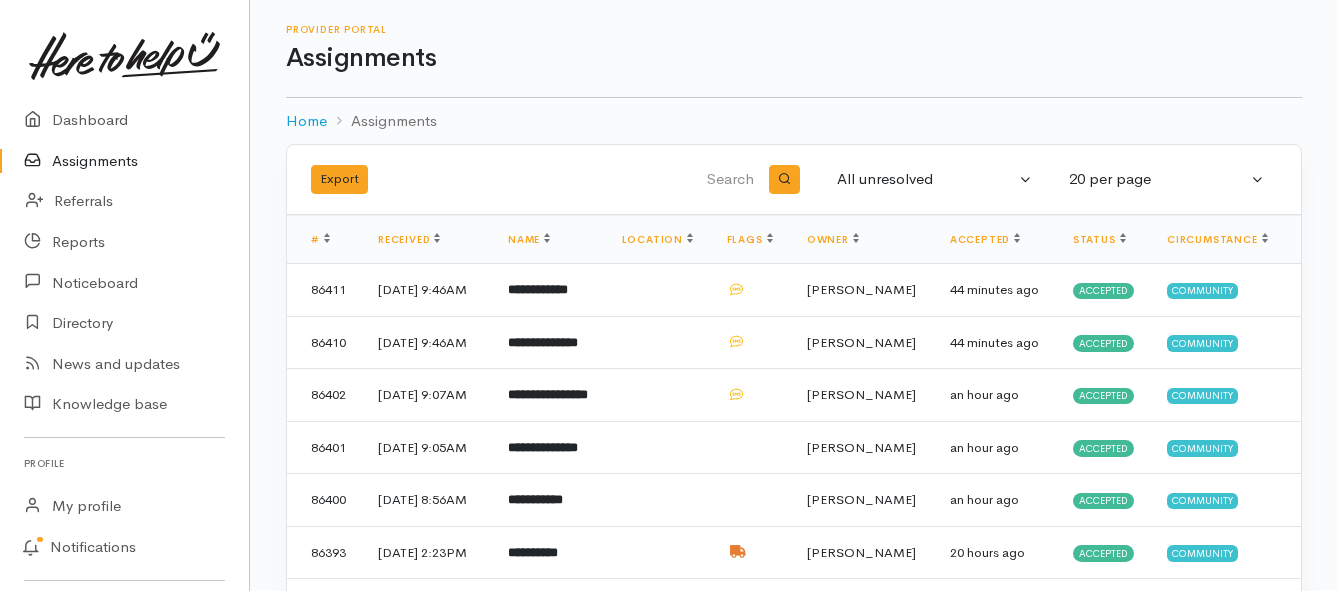 click at bounding box center (38, 161) 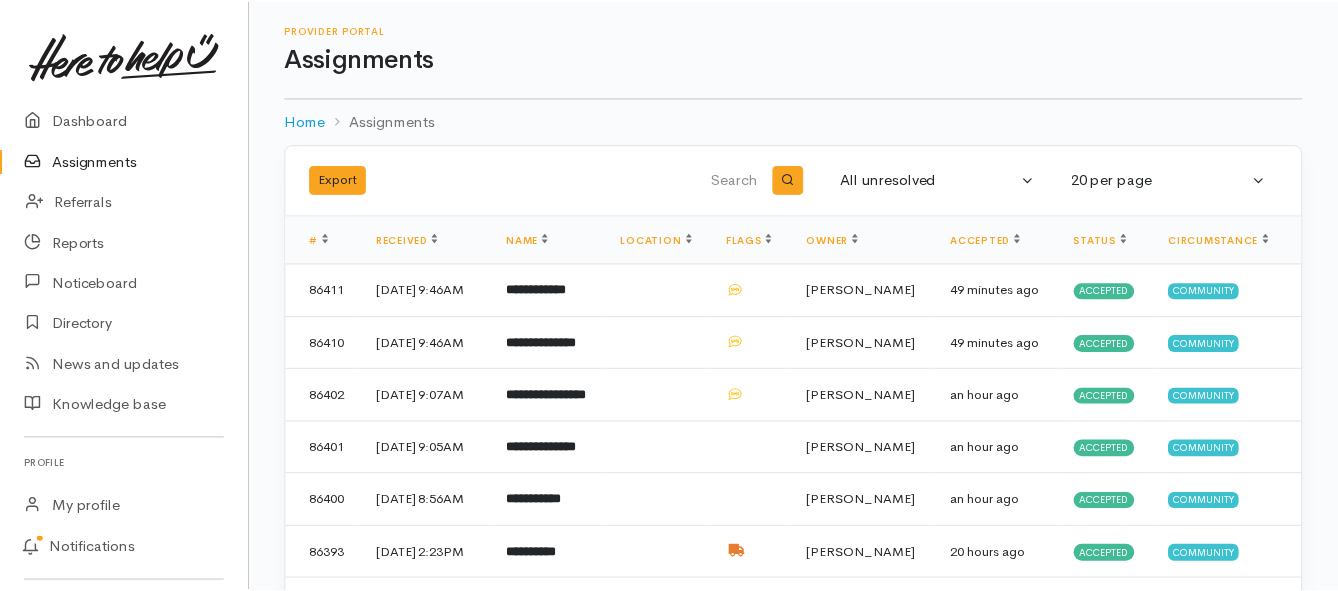 scroll, scrollTop: 0, scrollLeft: 0, axis: both 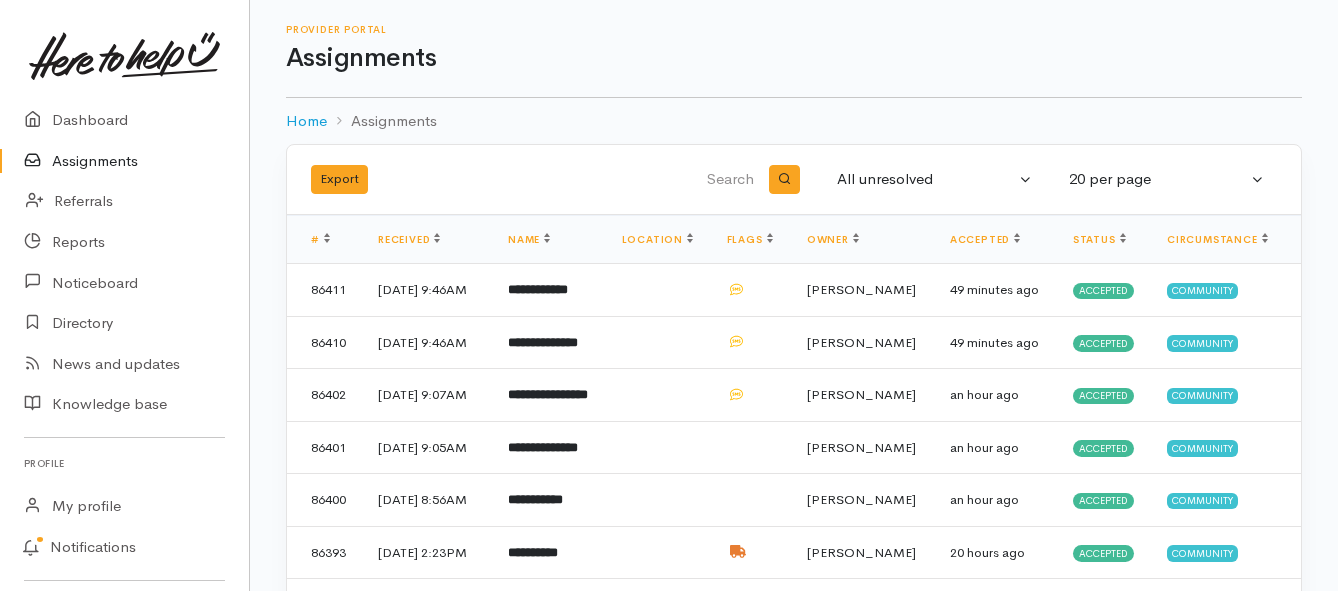 click on "Assignments" at bounding box center [124, 161] 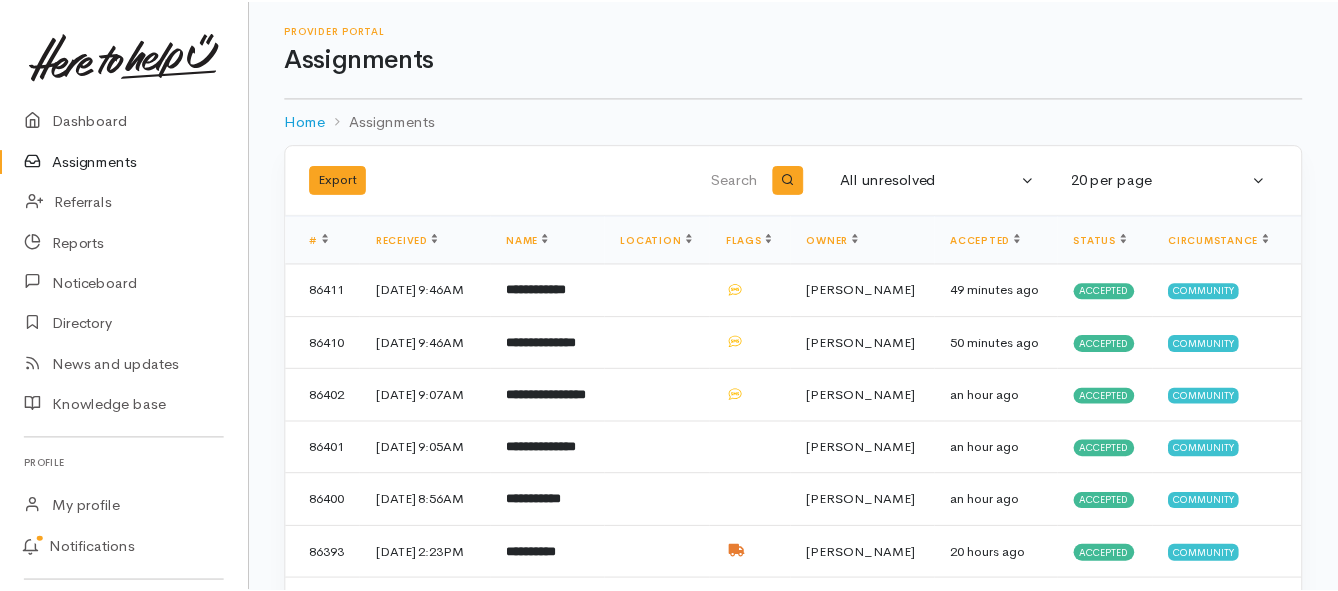 scroll, scrollTop: 0, scrollLeft: 0, axis: both 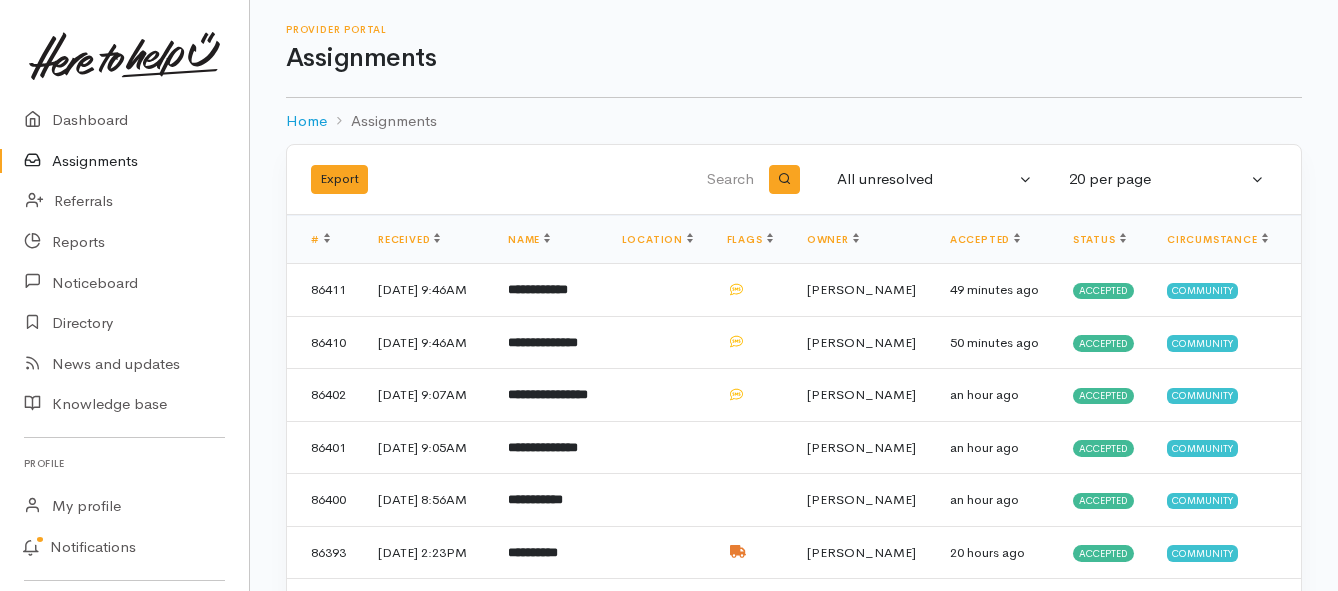 click on "Assignments" at bounding box center [124, 161] 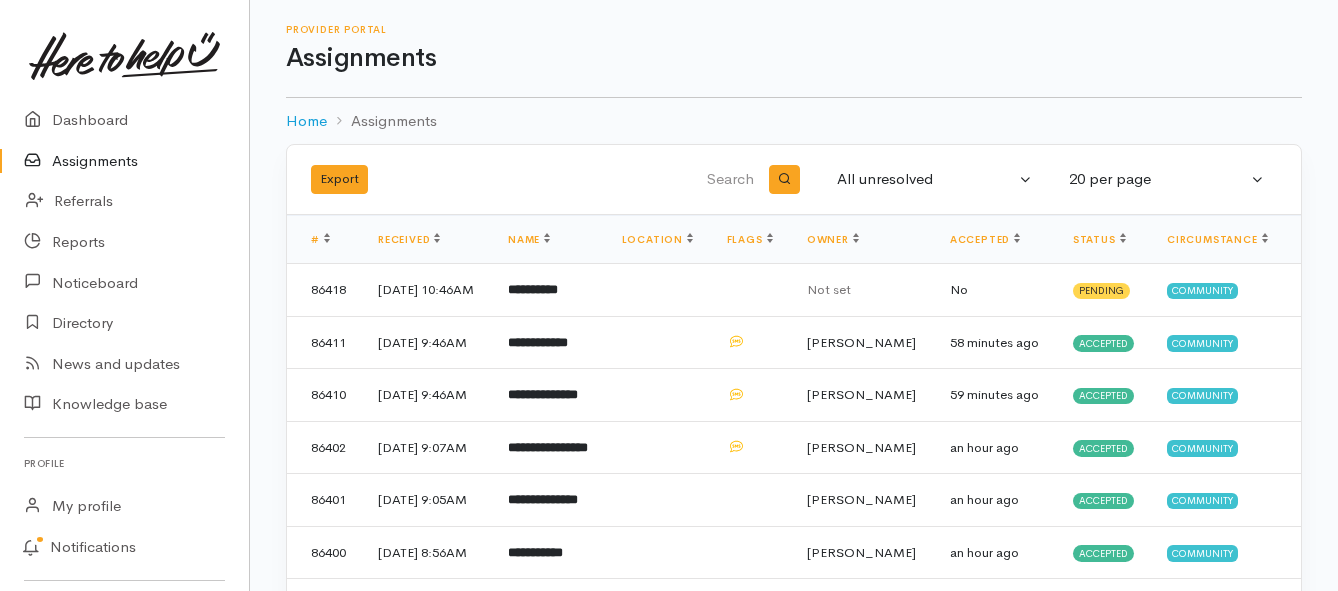scroll, scrollTop: 0, scrollLeft: 0, axis: both 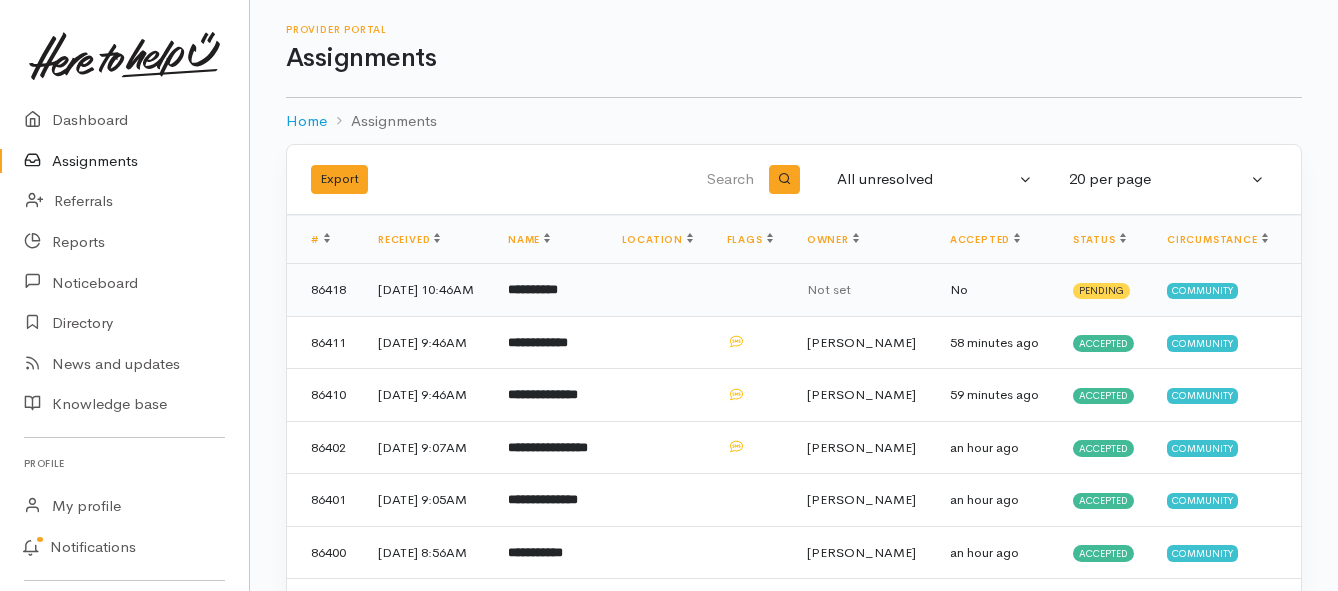 click on "**********" at bounding box center (533, 289) 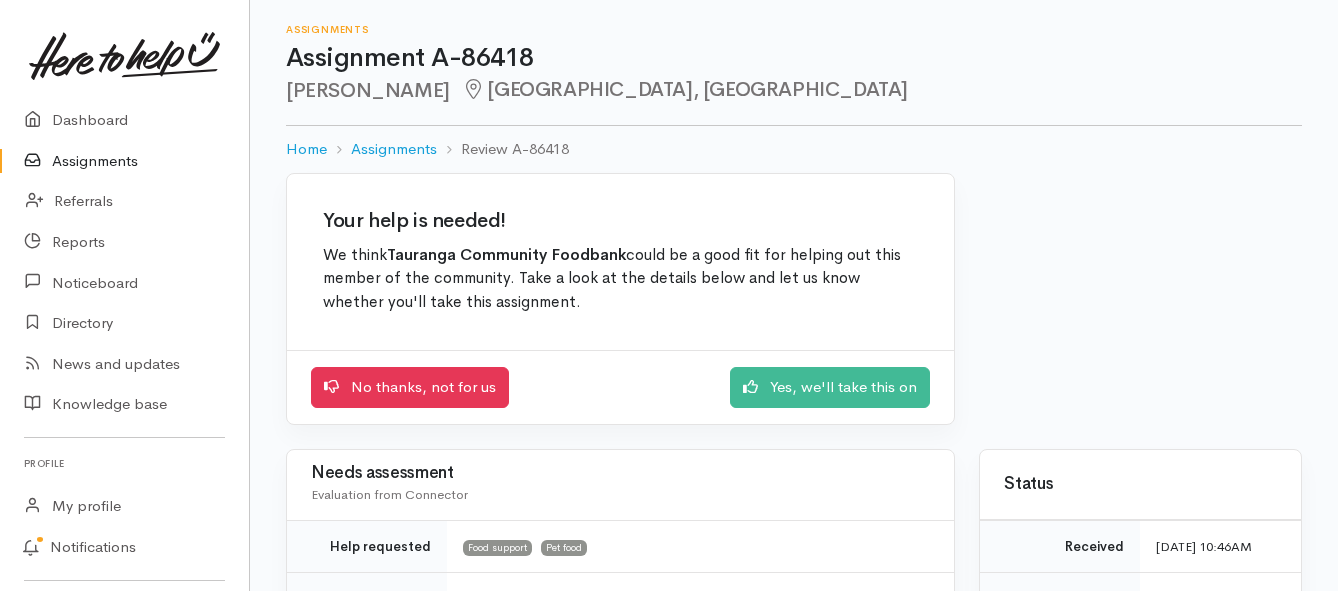 scroll, scrollTop: 0, scrollLeft: 0, axis: both 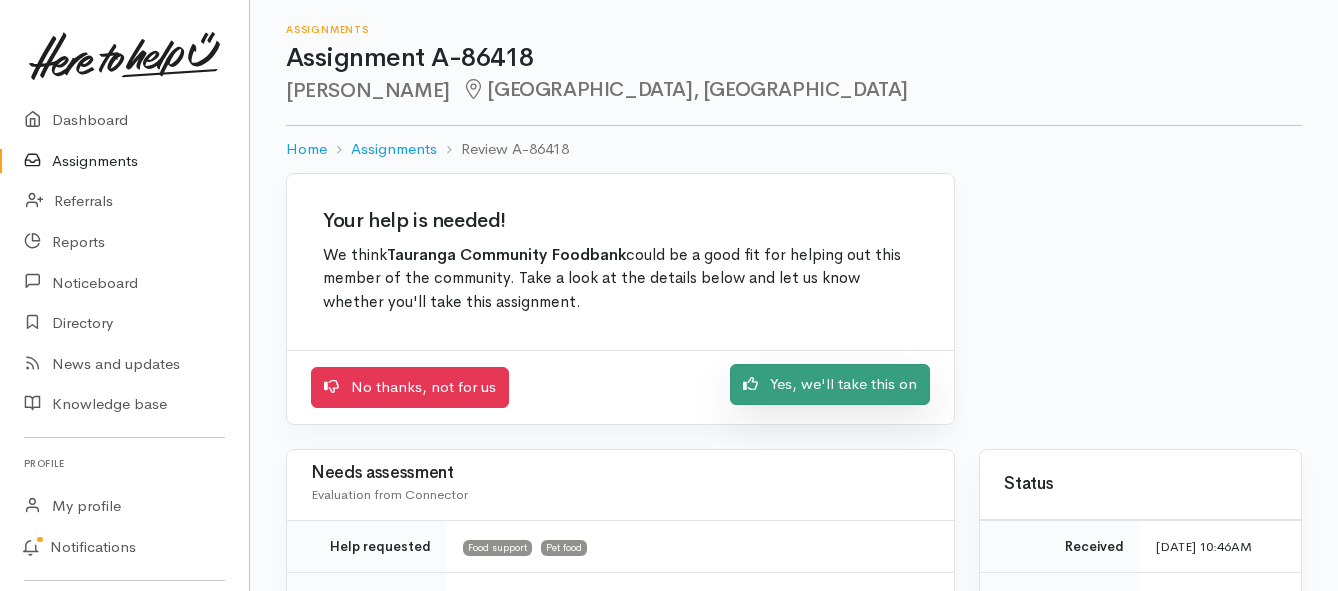 click on "Yes, we'll take this on" at bounding box center (830, 384) 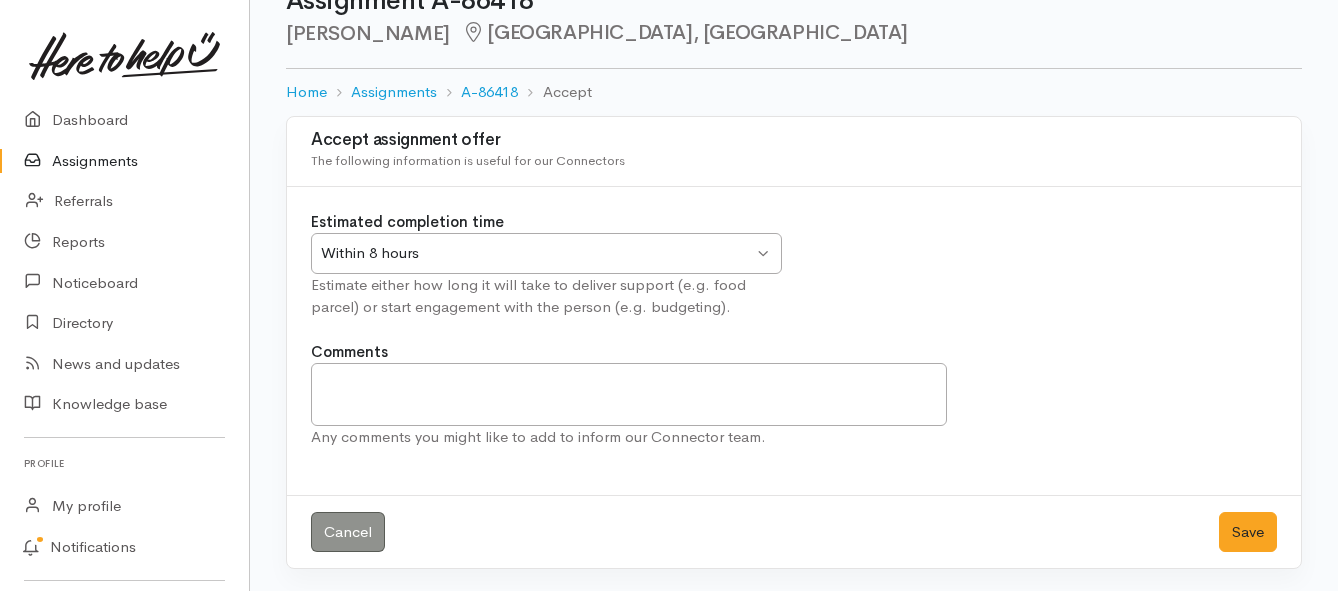 scroll, scrollTop: 59, scrollLeft: 0, axis: vertical 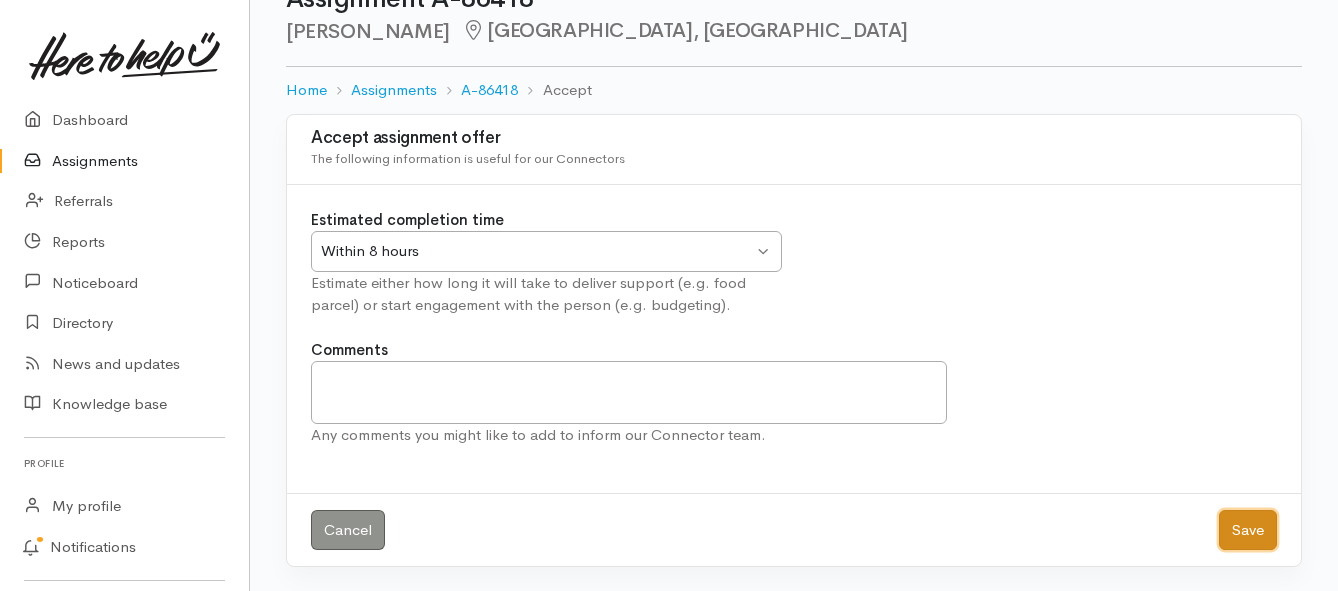 click on "Save" at bounding box center (1248, 530) 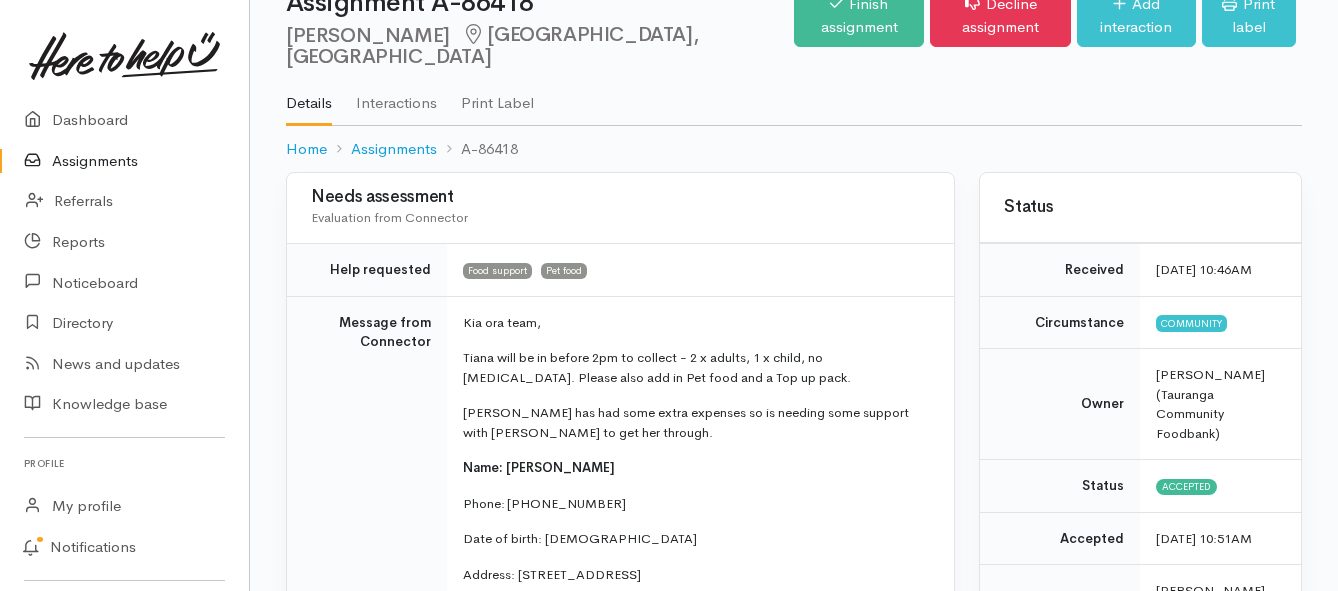 scroll, scrollTop: 200, scrollLeft: 0, axis: vertical 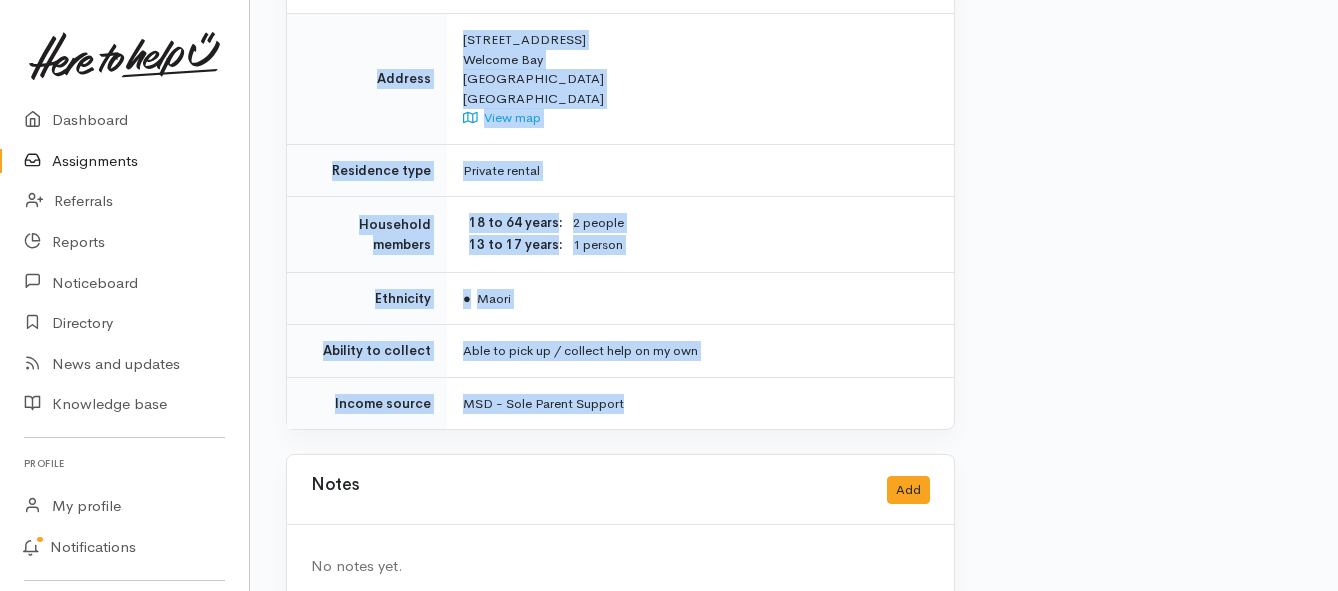 drag, startPoint x: 462, startPoint y: 155, endPoint x: 747, endPoint y: 336, distance: 337.61813 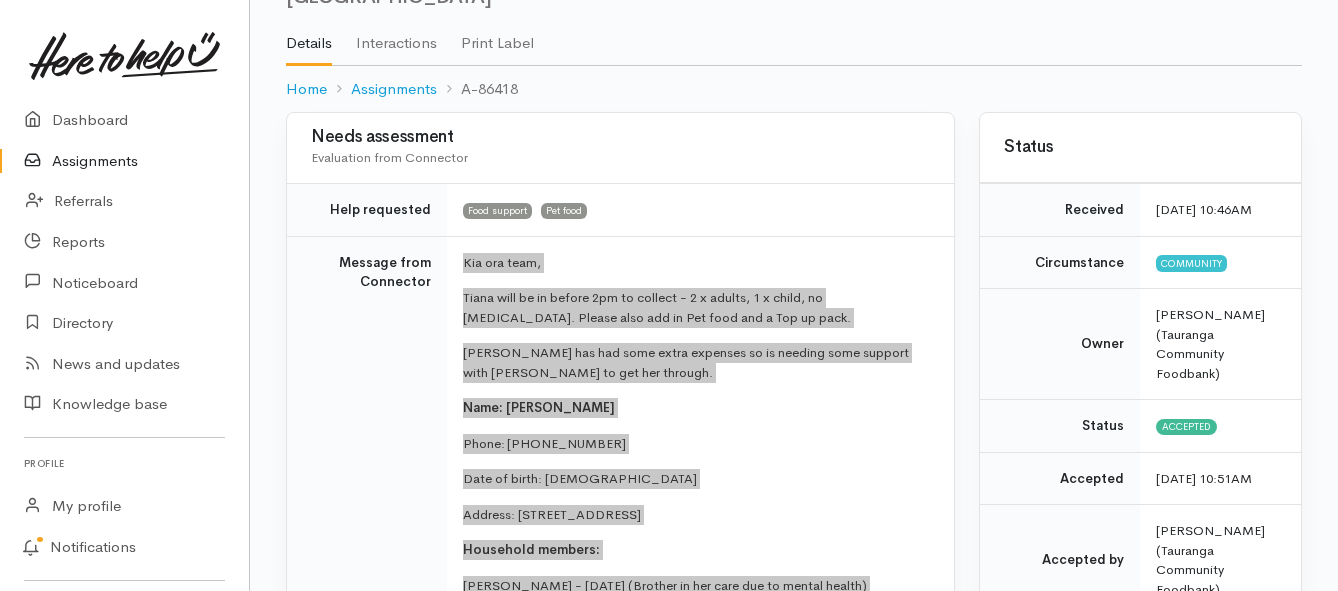 scroll, scrollTop: 60, scrollLeft: 0, axis: vertical 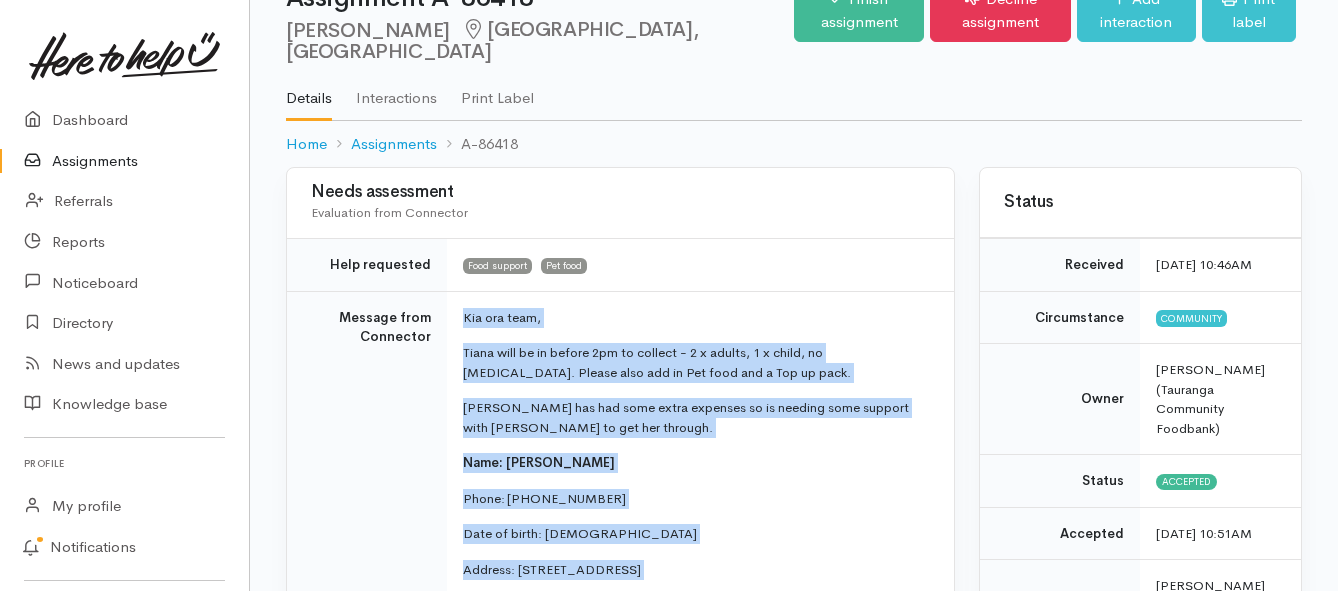 click on "Assignments" at bounding box center (124, 161) 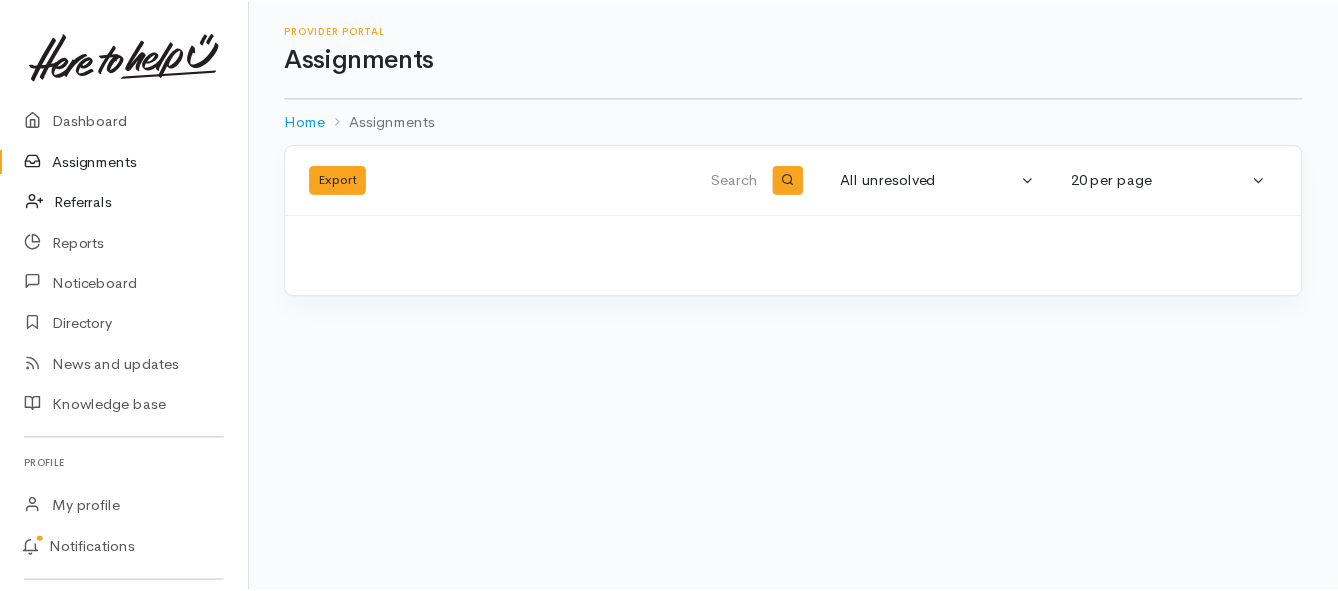 scroll, scrollTop: 0, scrollLeft: 0, axis: both 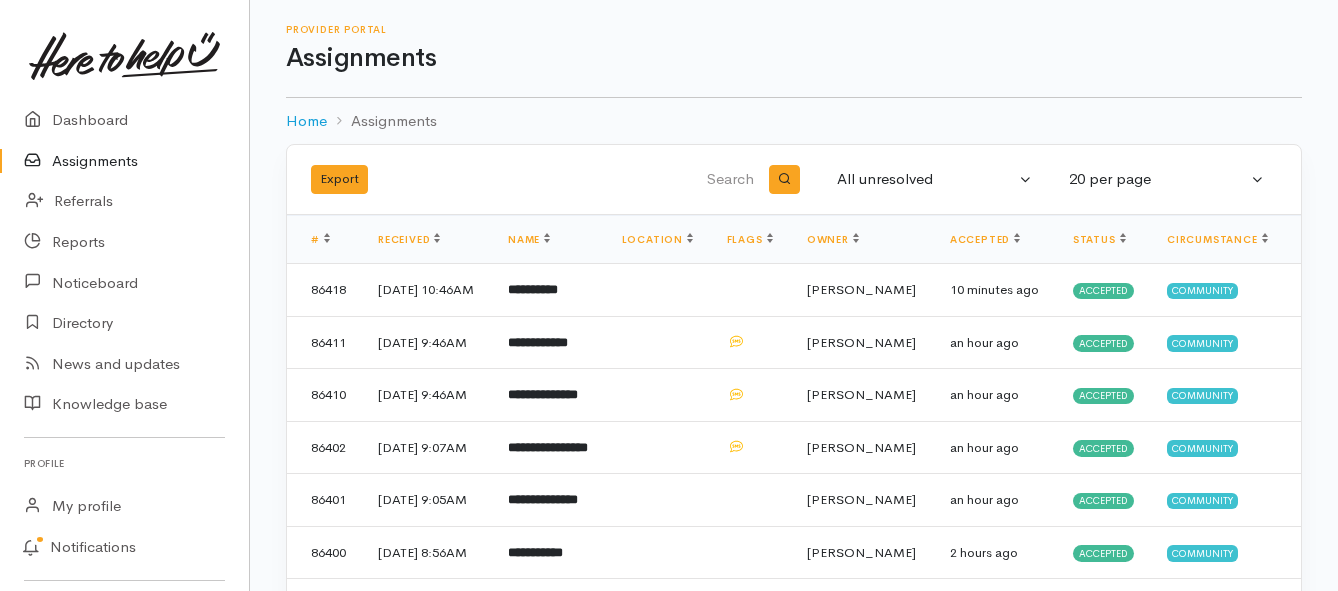 click on "Assignments" at bounding box center (124, 161) 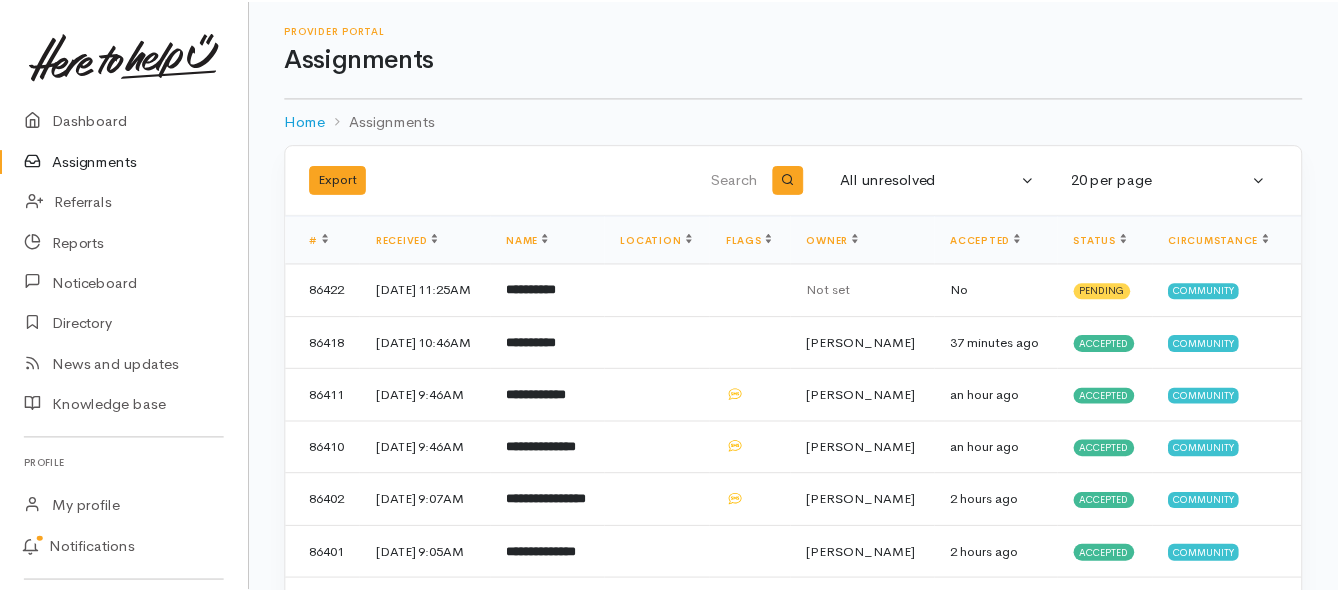 scroll, scrollTop: 0, scrollLeft: 0, axis: both 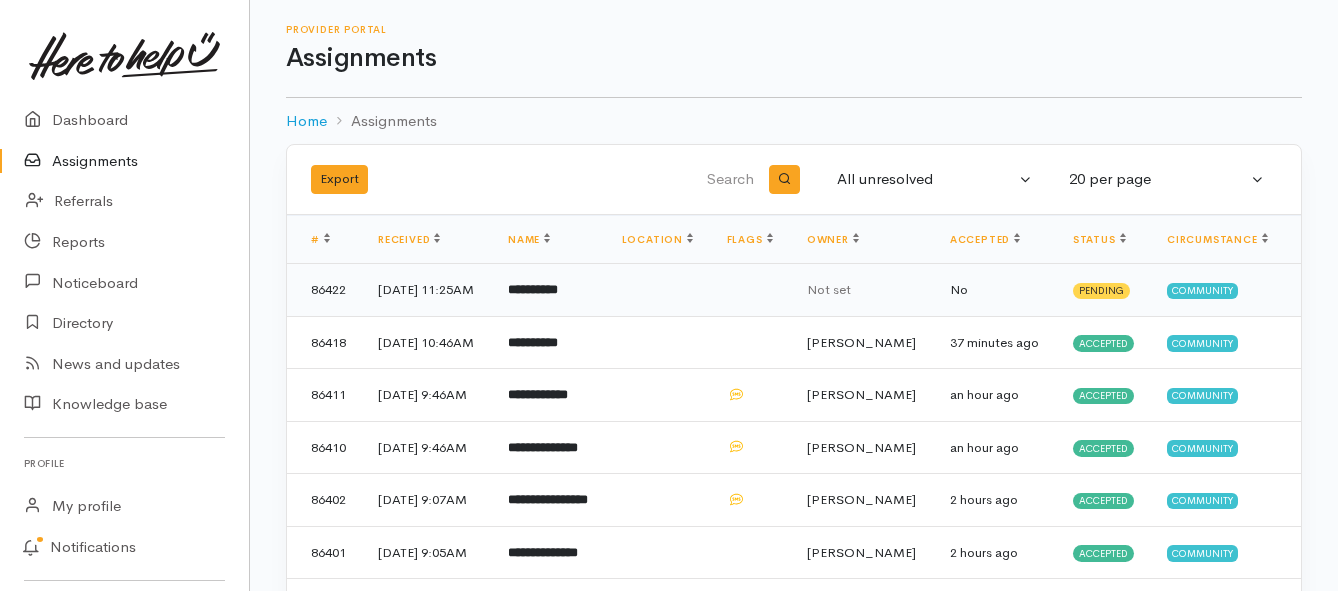 click on "**********" at bounding box center [533, 289] 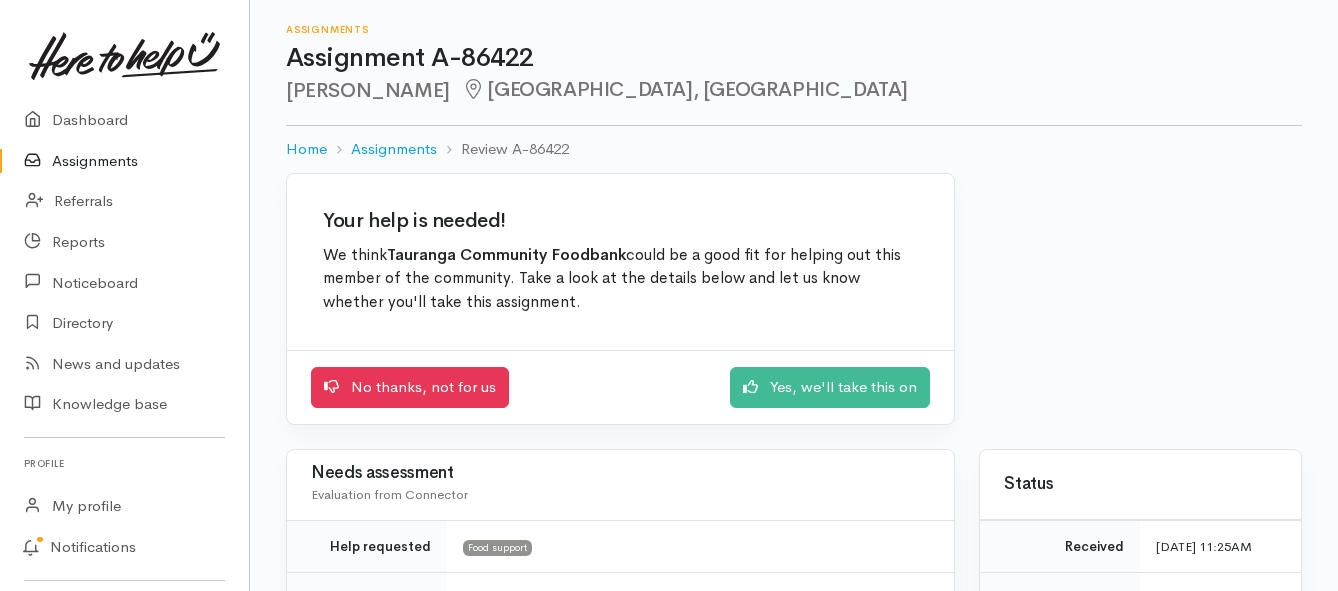 scroll, scrollTop: 0, scrollLeft: 0, axis: both 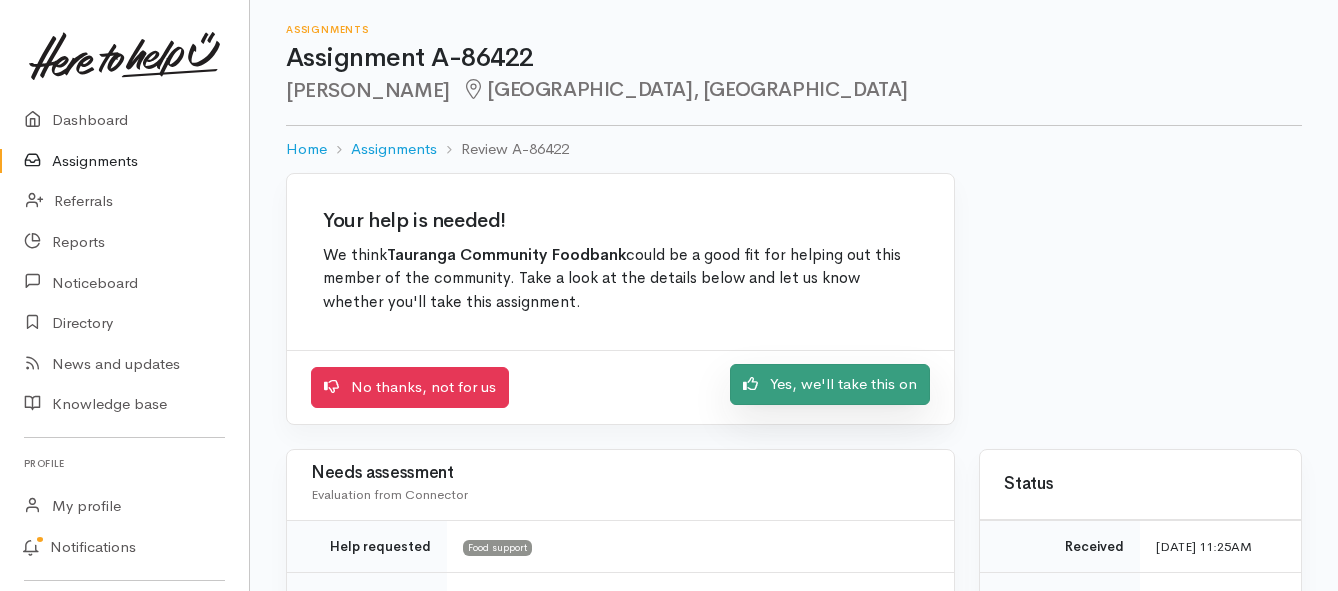 click on "Yes, we'll take this on" at bounding box center (830, 384) 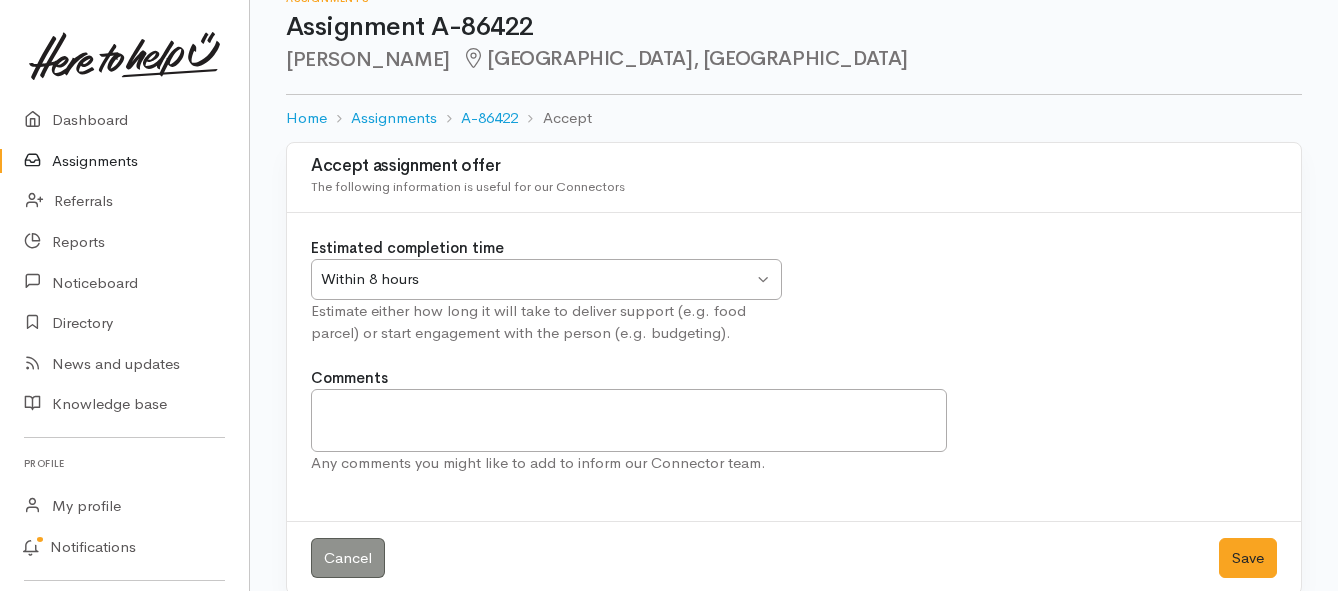 scroll, scrollTop: 59, scrollLeft: 0, axis: vertical 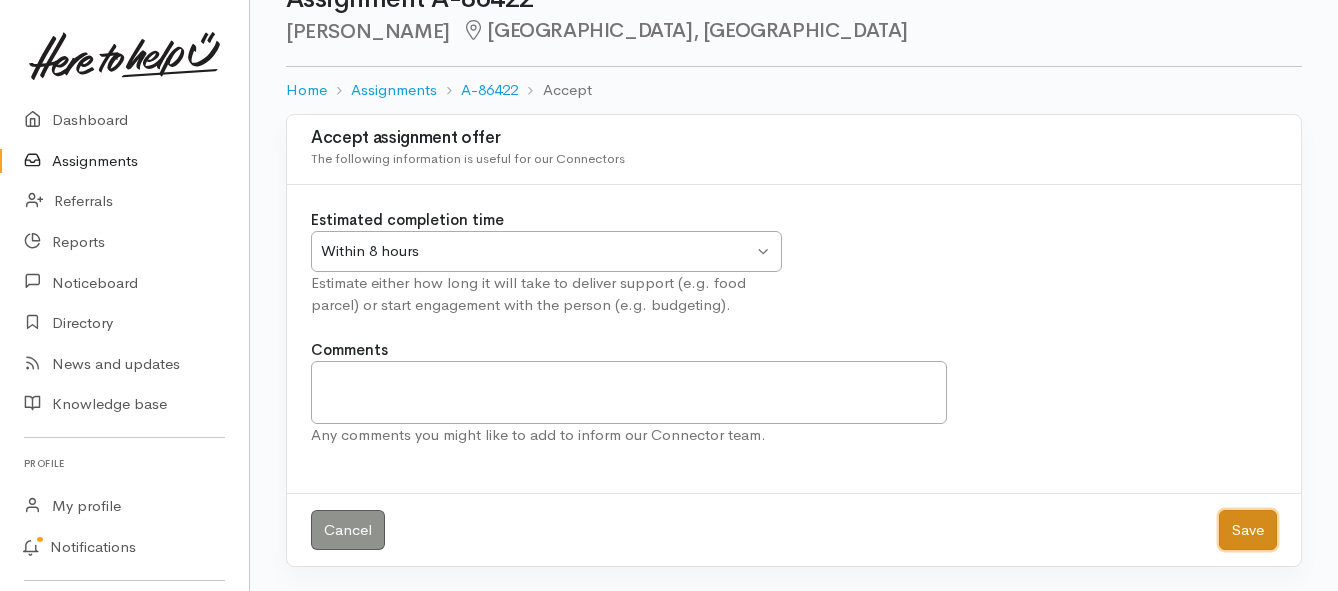 click on "Save" at bounding box center (1248, 530) 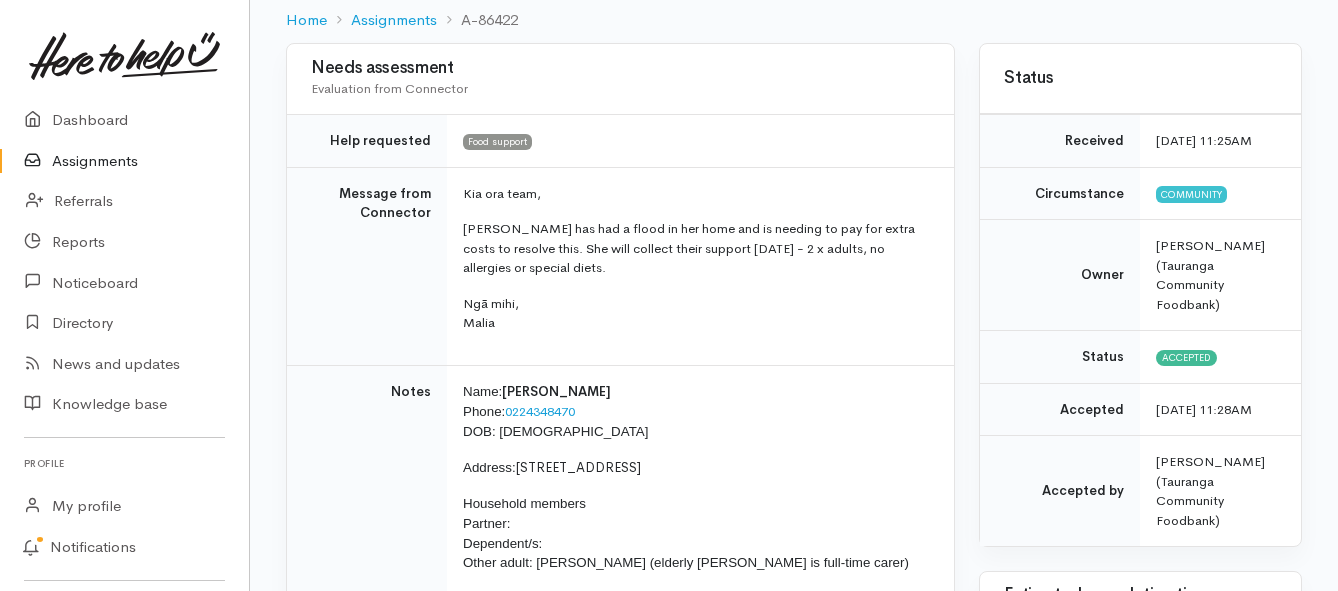 scroll, scrollTop: 200, scrollLeft: 0, axis: vertical 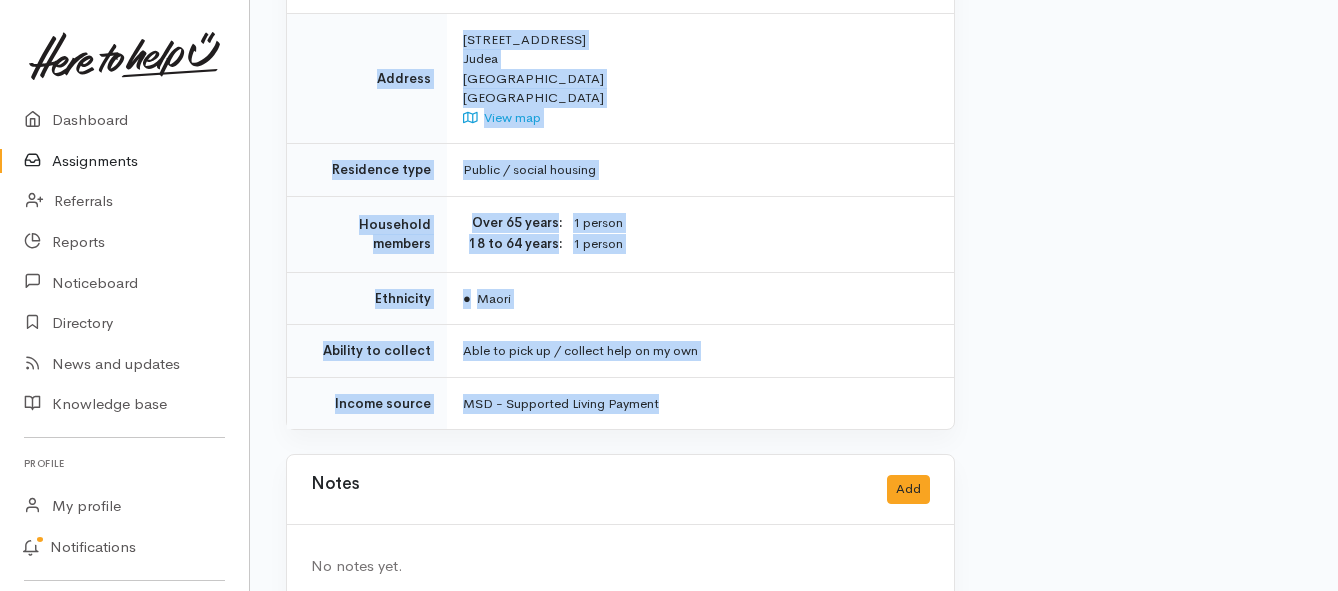 drag, startPoint x: 459, startPoint y: 156, endPoint x: 687, endPoint y: 374, distance: 315.44888 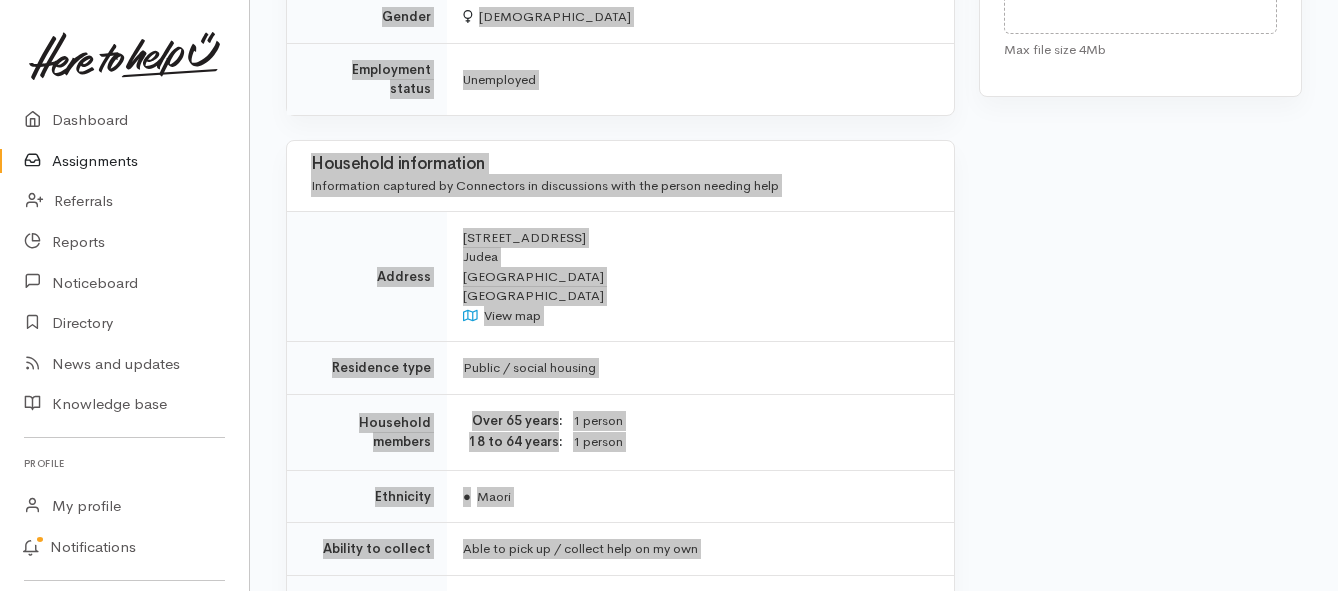 scroll, scrollTop: 1199, scrollLeft: 0, axis: vertical 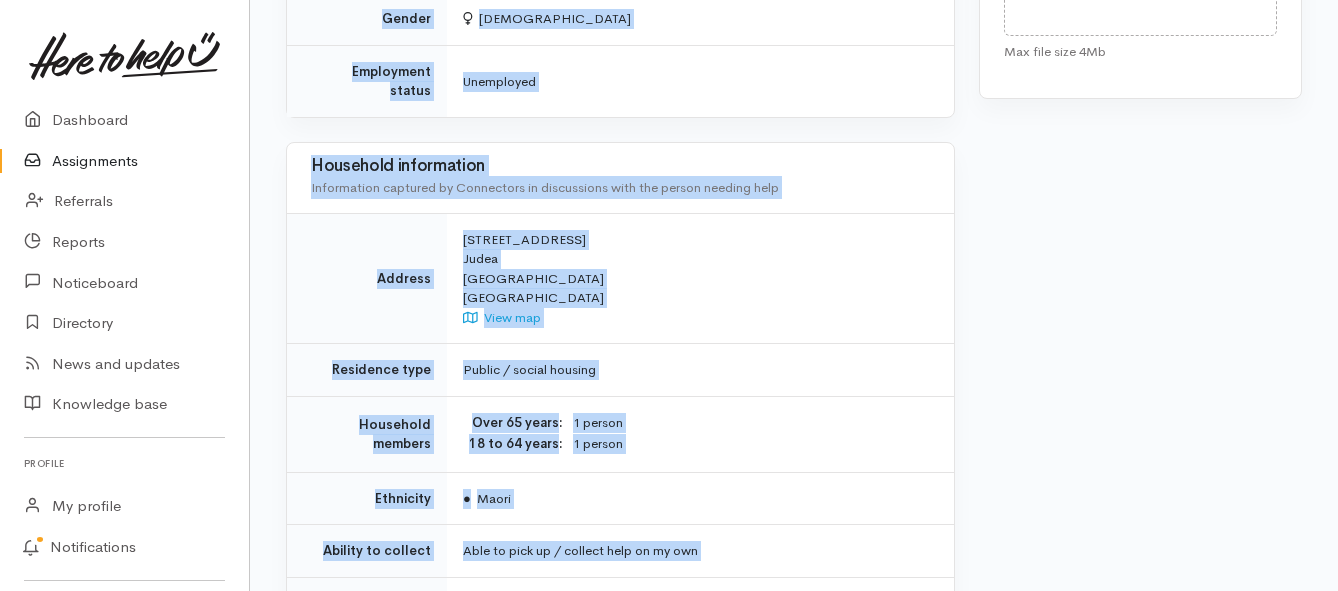 click on "Assignments" at bounding box center [124, 161] 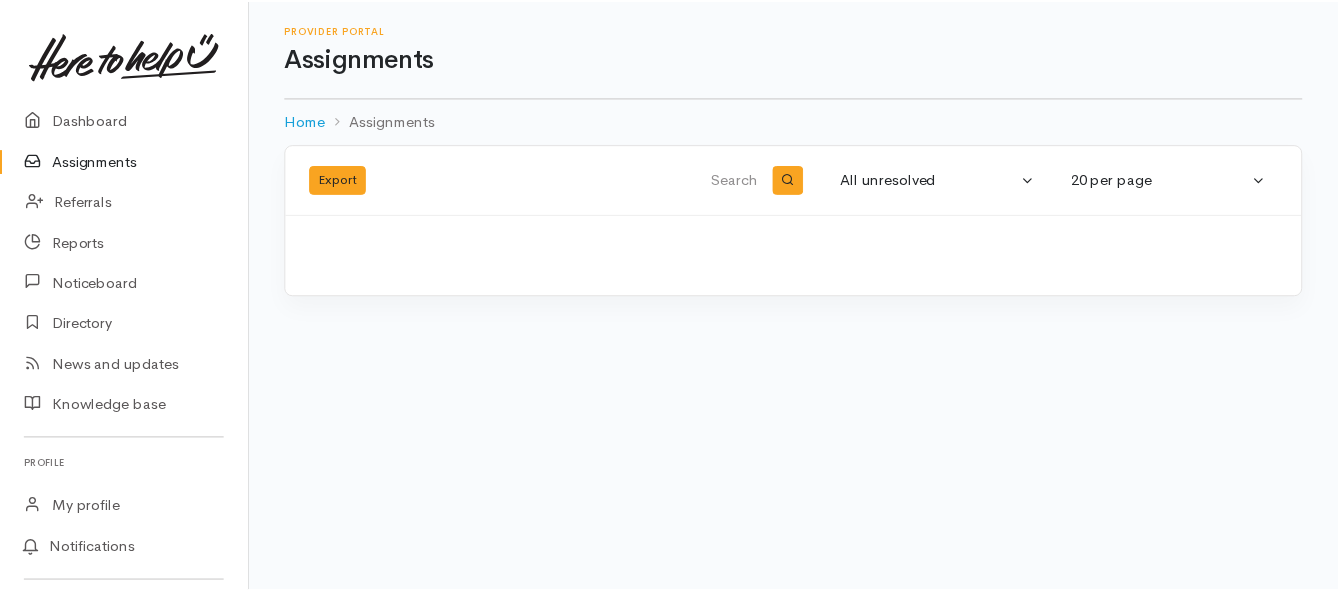 scroll, scrollTop: 0, scrollLeft: 0, axis: both 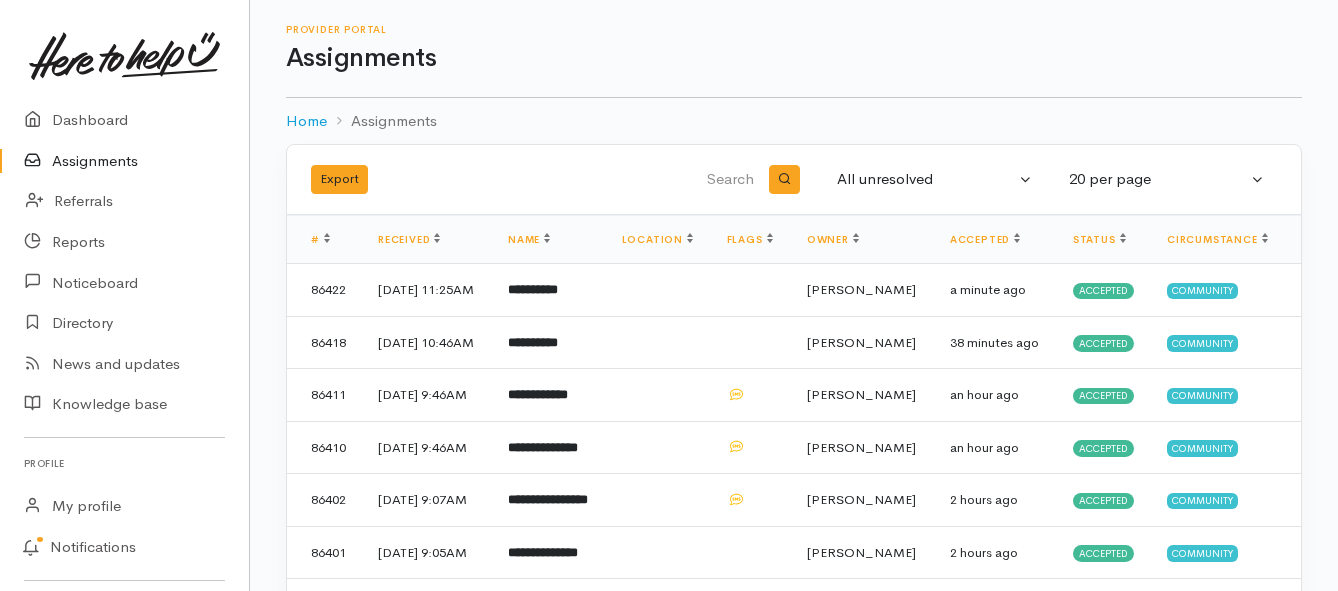 click on "Assignments" at bounding box center [124, 161] 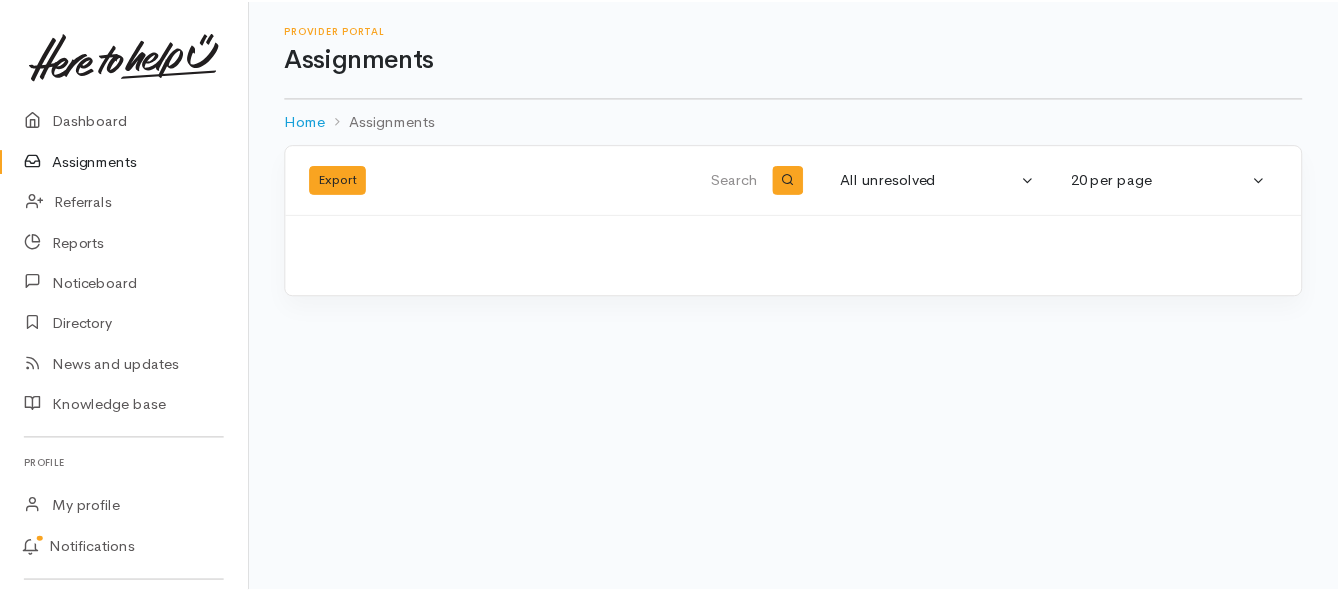 scroll, scrollTop: 0, scrollLeft: 0, axis: both 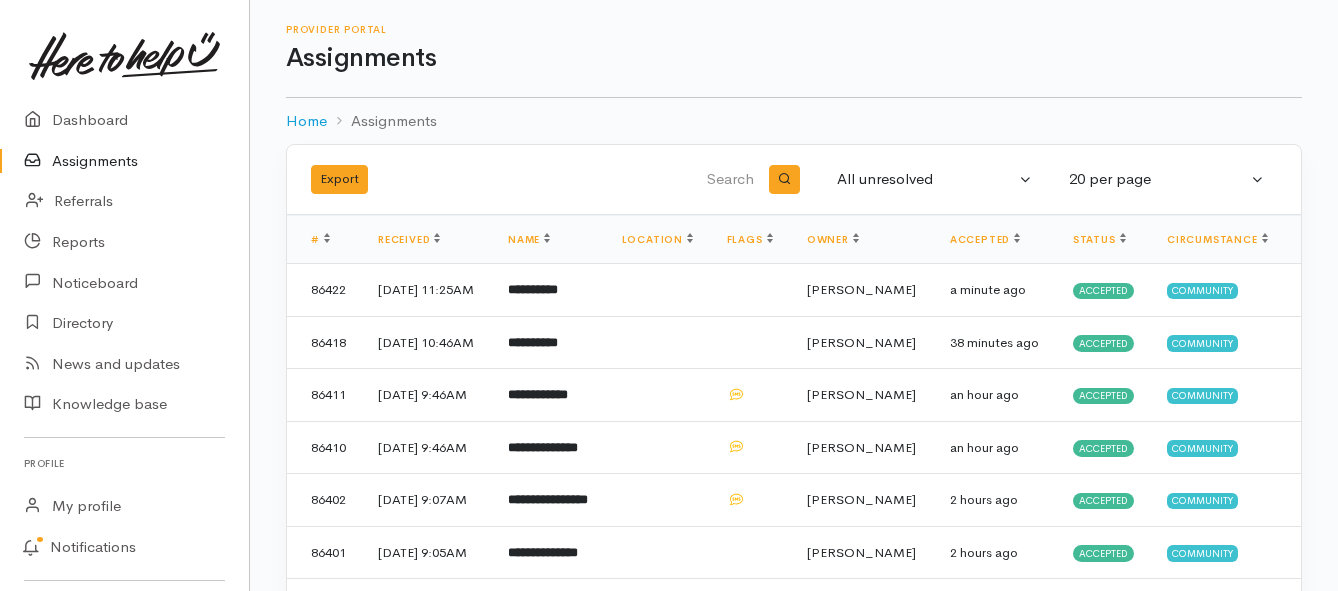 click on "Assignments" at bounding box center [124, 161] 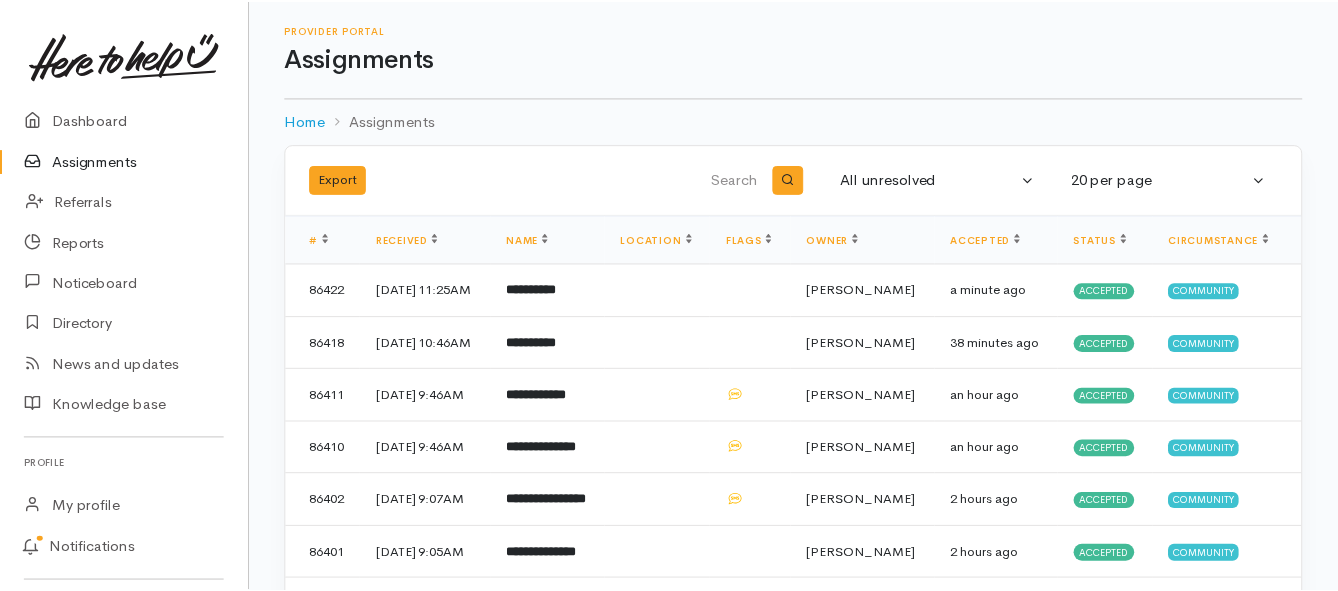scroll, scrollTop: 0, scrollLeft: 0, axis: both 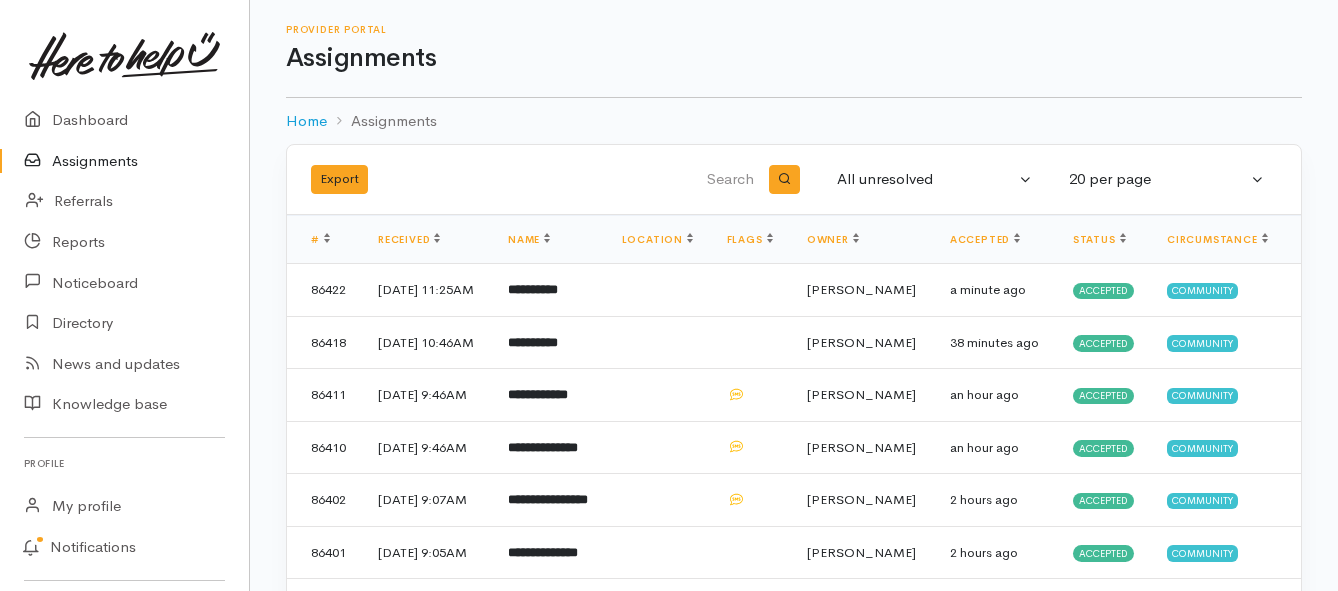 click on "Assignments" at bounding box center [124, 161] 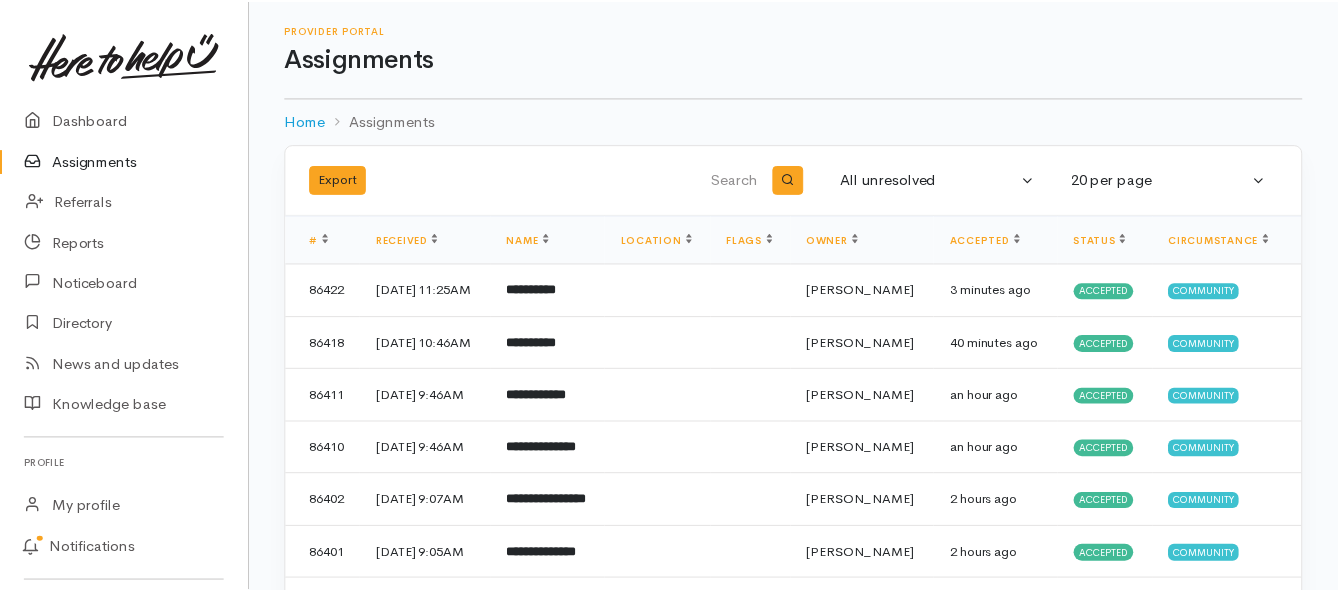 scroll, scrollTop: 0, scrollLeft: 0, axis: both 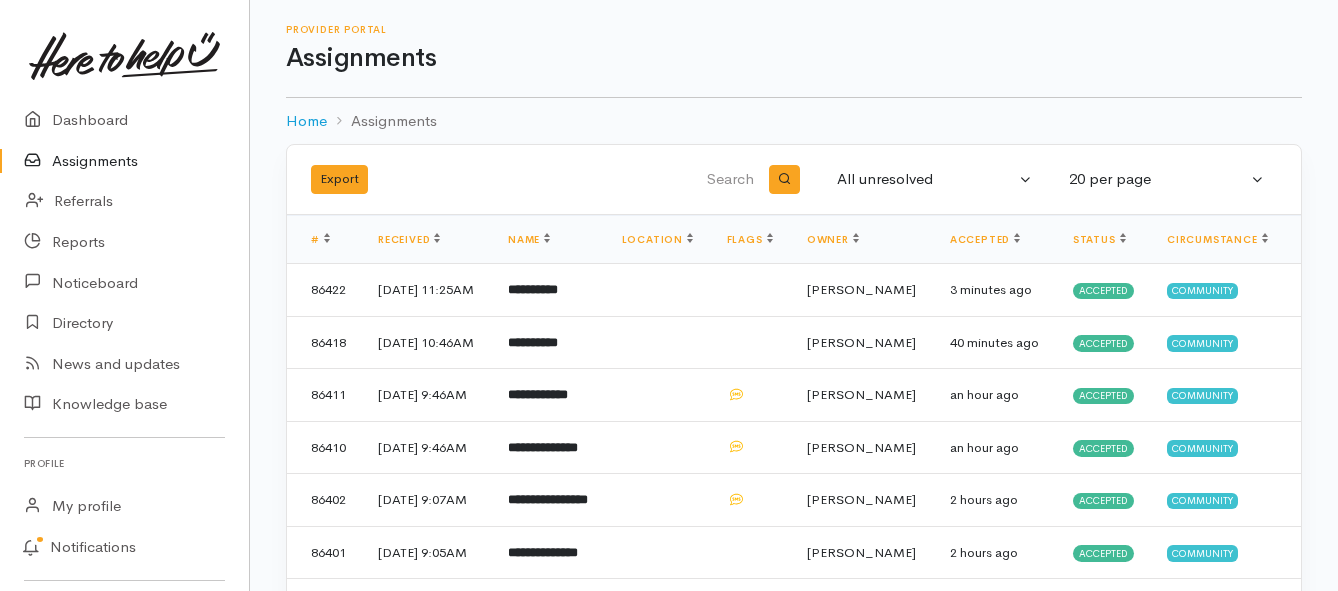 click on "Assignments" at bounding box center (124, 161) 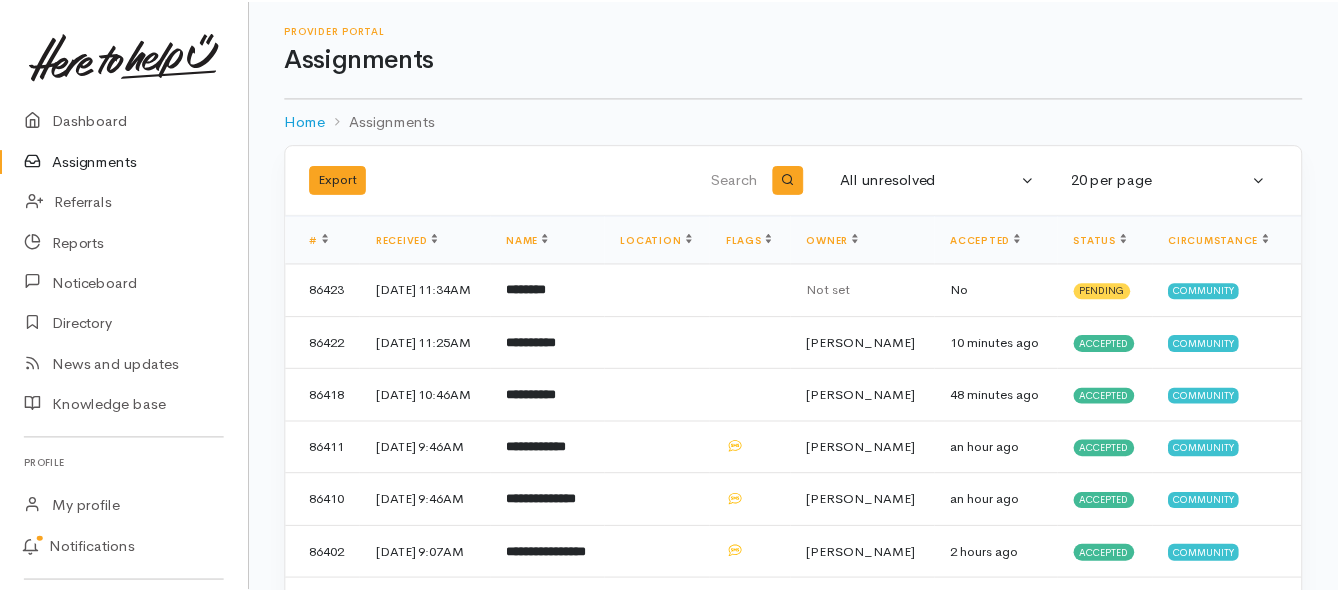 scroll, scrollTop: 0, scrollLeft: 0, axis: both 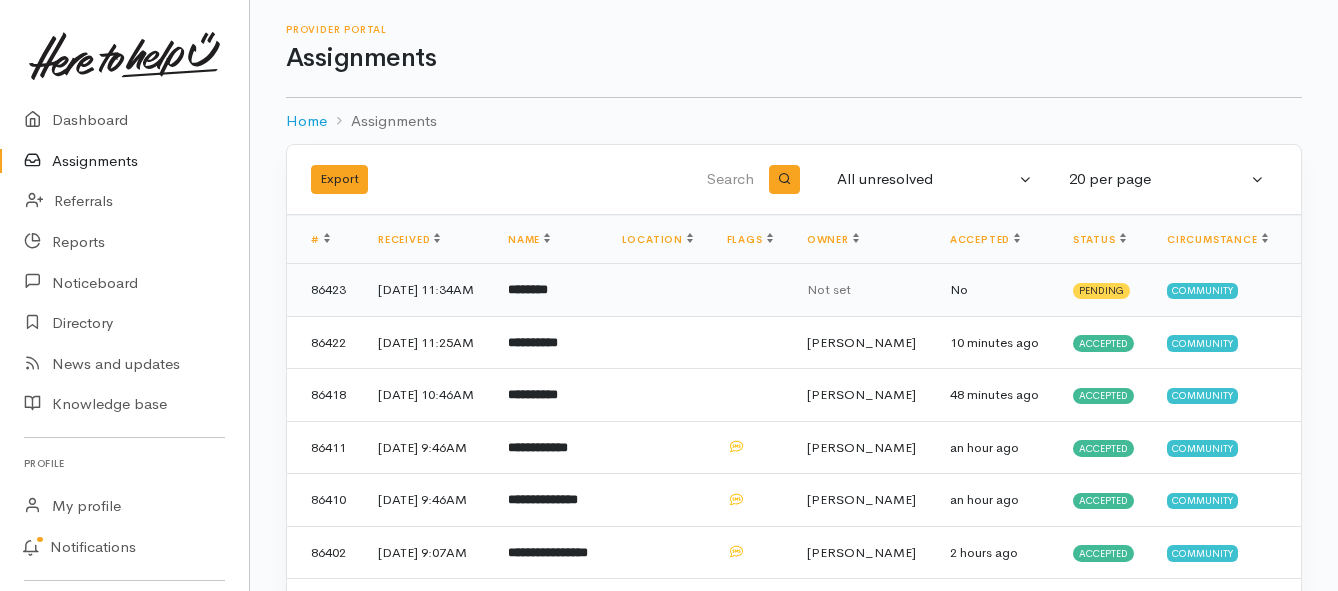 click on "********" at bounding box center (528, 289) 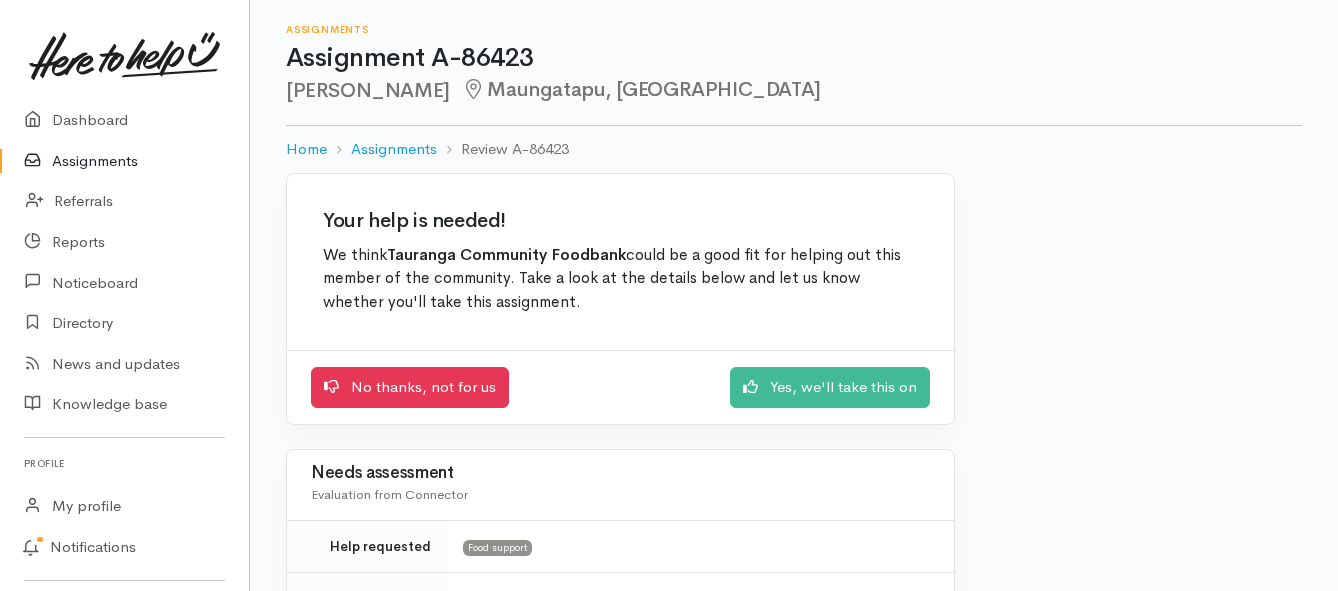 scroll, scrollTop: 0, scrollLeft: 0, axis: both 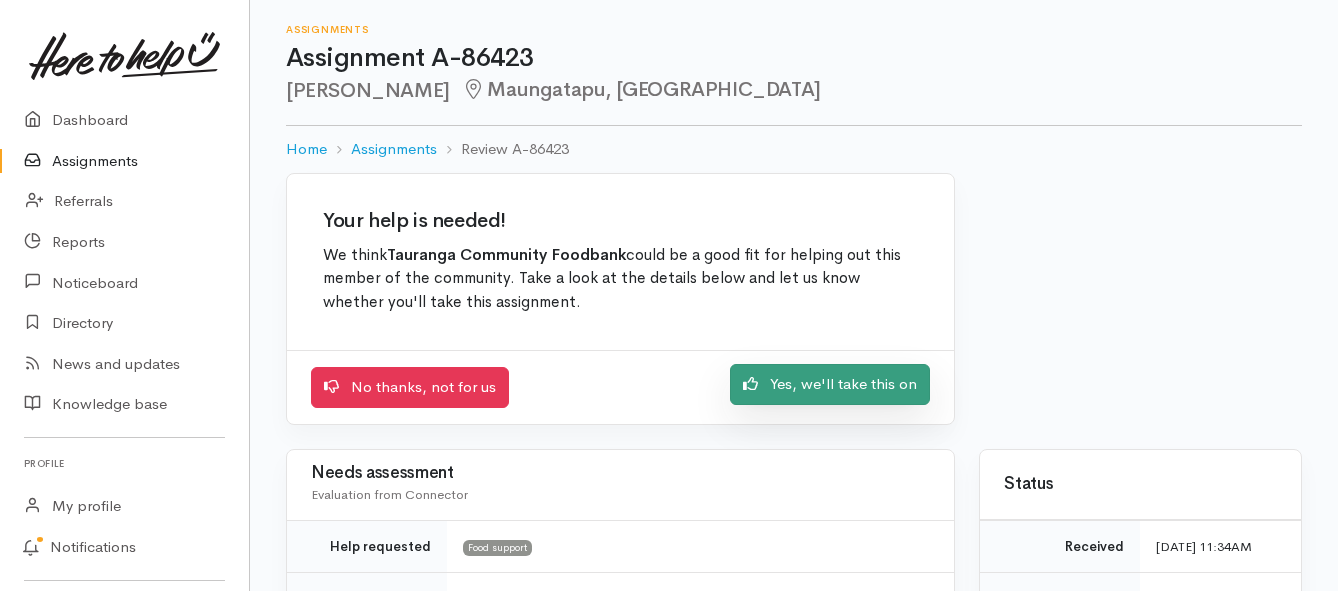 click on "Yes, we'll take this on" at bounding box center (830, 384) 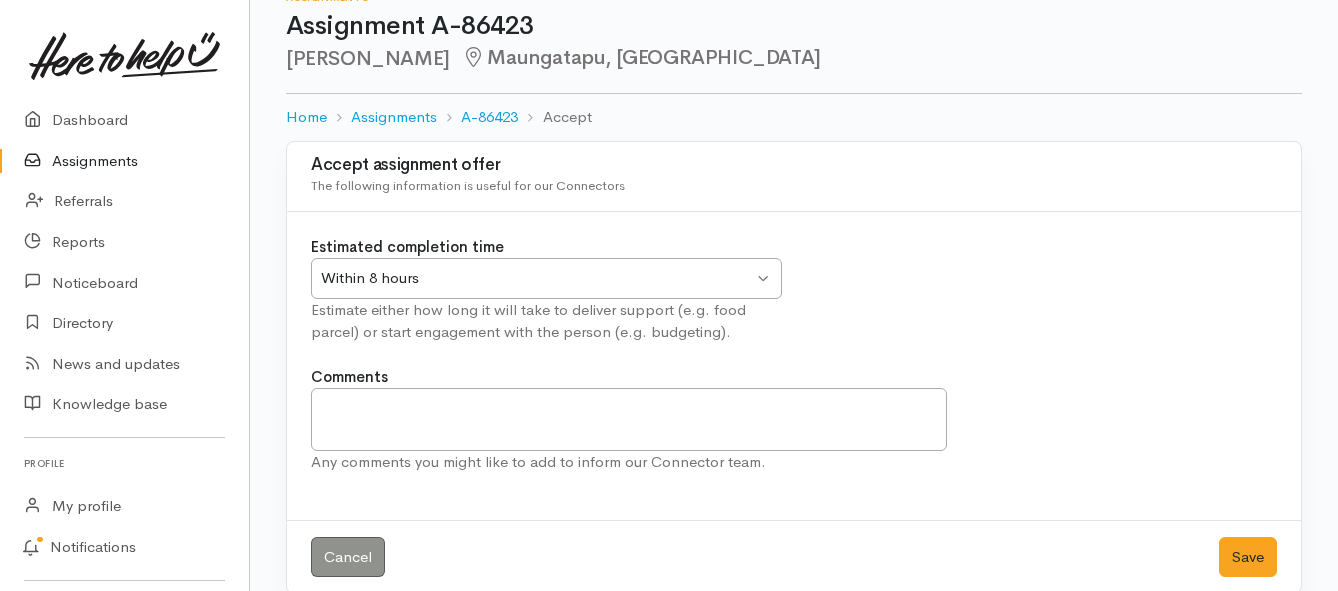 scroll, scrollTop: 59, scrollLeft: 0, axis: vertical 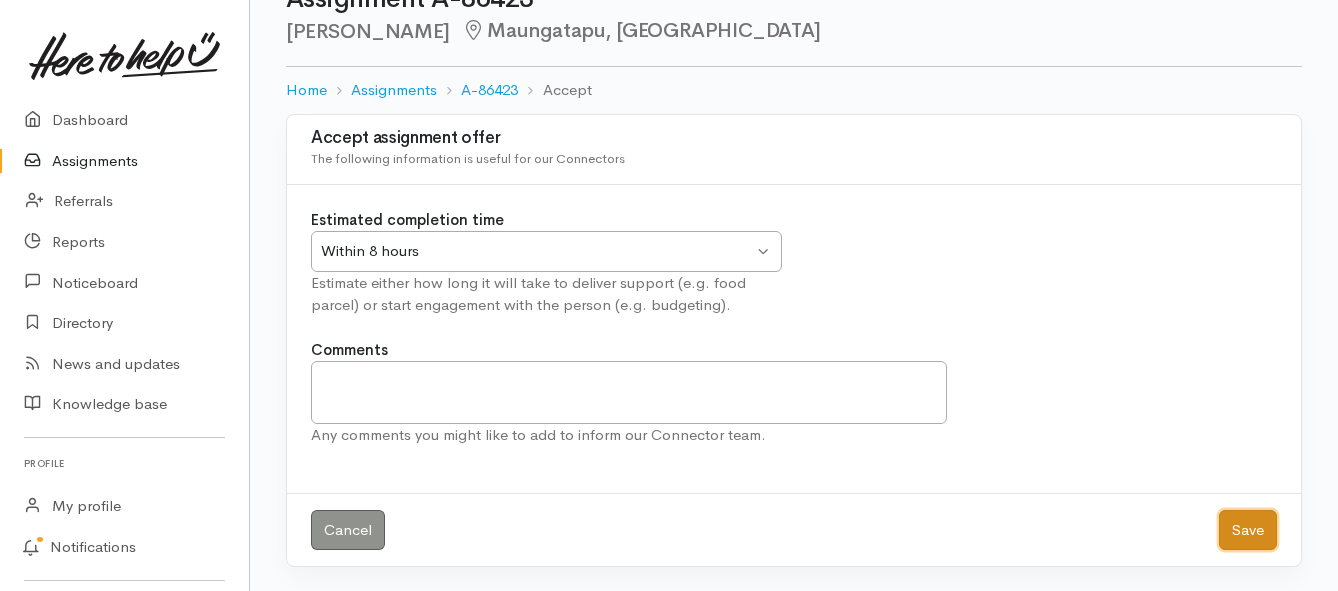 click on "Save" at bounding box center (1248, 530) 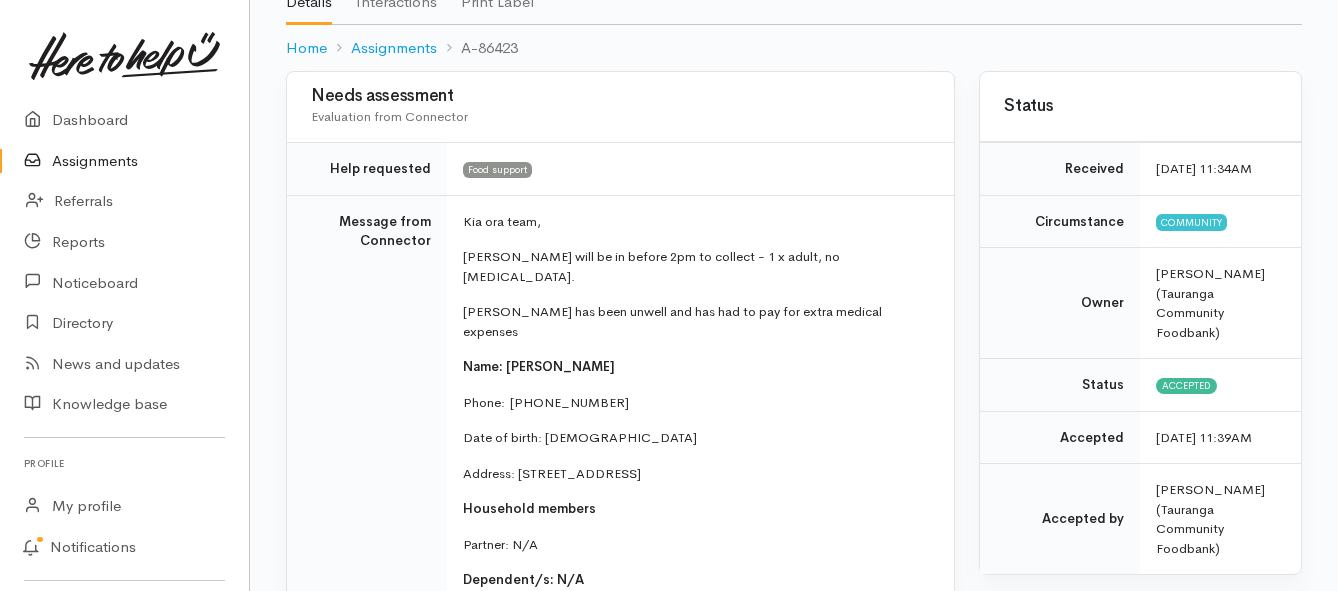 scroll, scrollTop: 200, scrollLeft: 0, axis: vertical 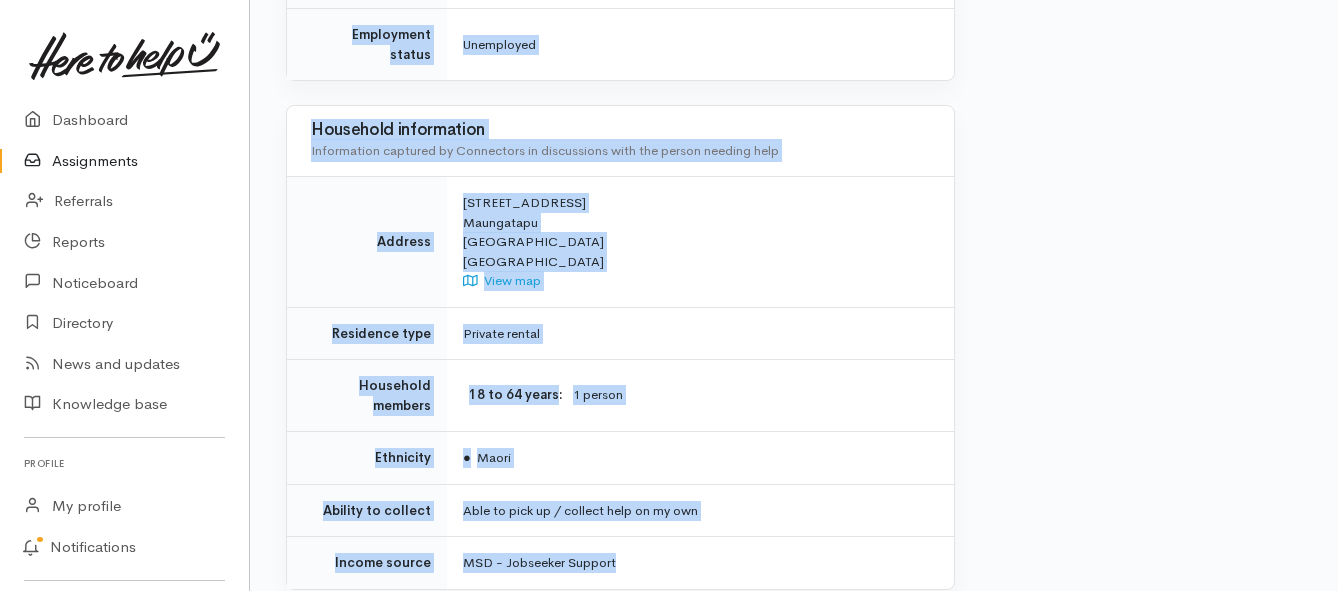 drag, startPoint x: 457, startPoint y: 153, endPoint x: 781, endPoint y: 467, distance: 451.18954 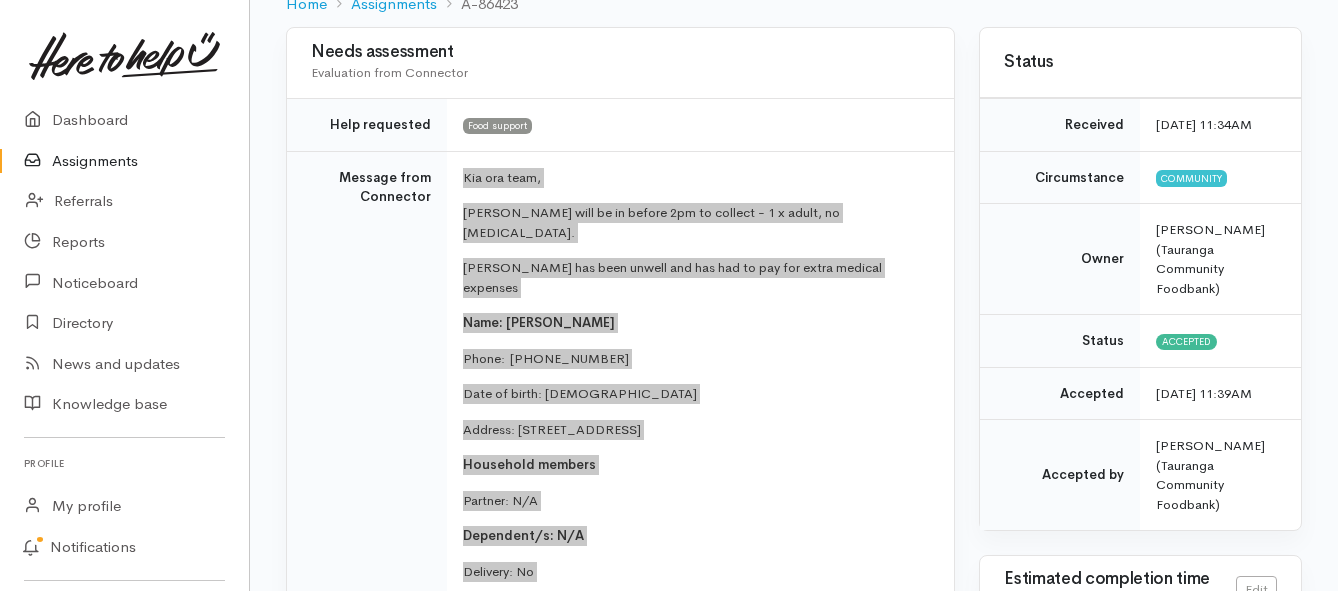scroll, scrollTop: 100, scrollLeft: 0, axis: vertical 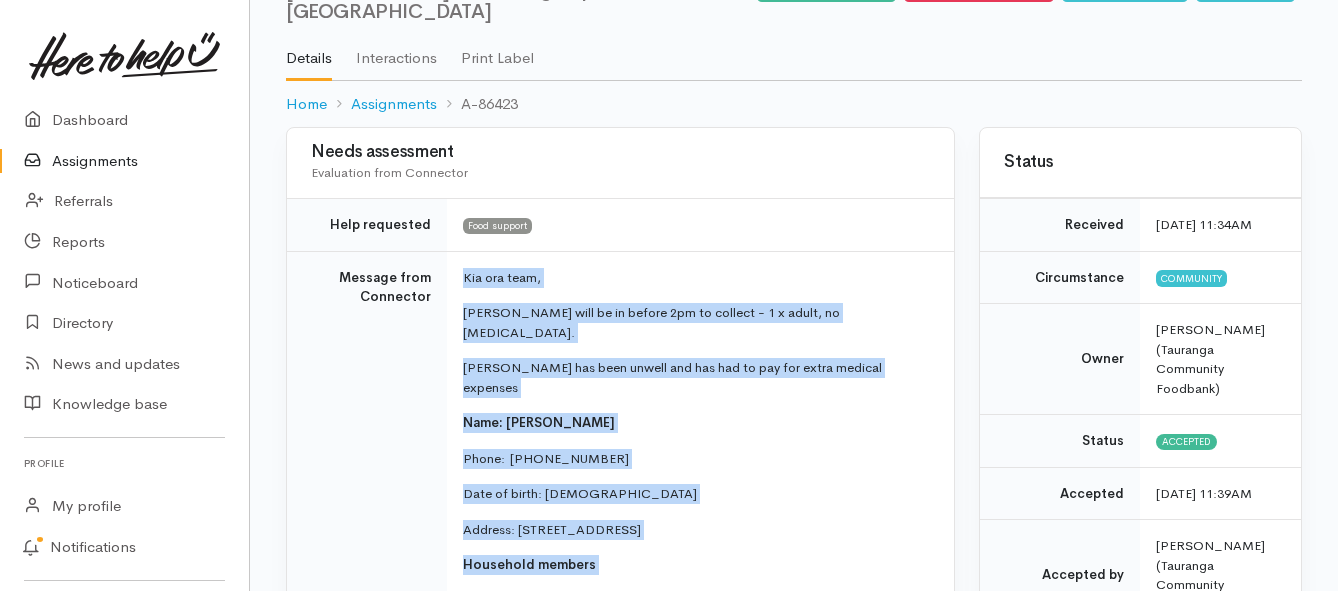 click on "Assignments" at bounding box center [124, 161] 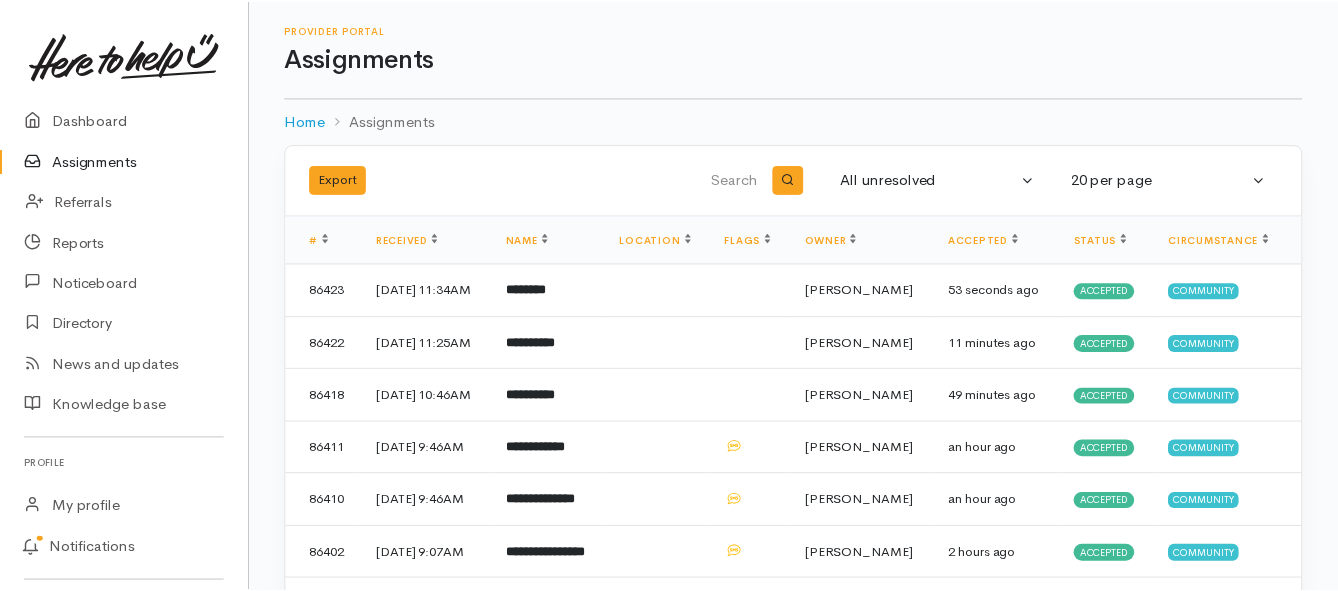 scroll, scrollTop: 0, scrollLeft: 0, axis: both 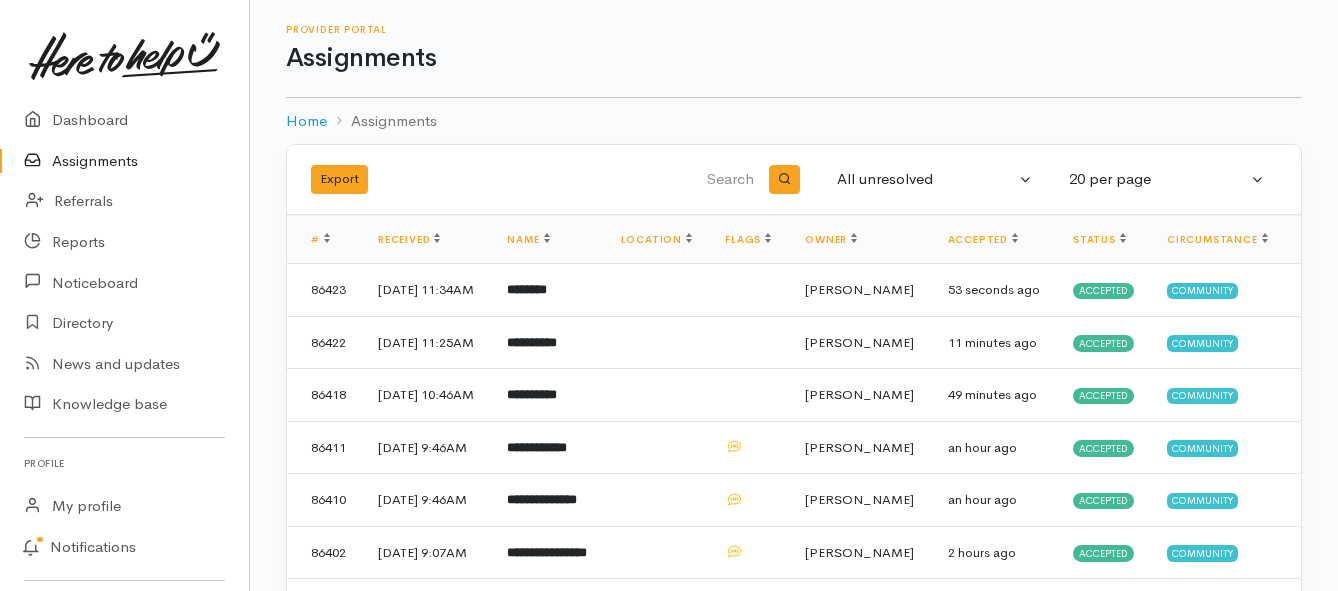click on "Assignments" at bounding box center (124, 161) 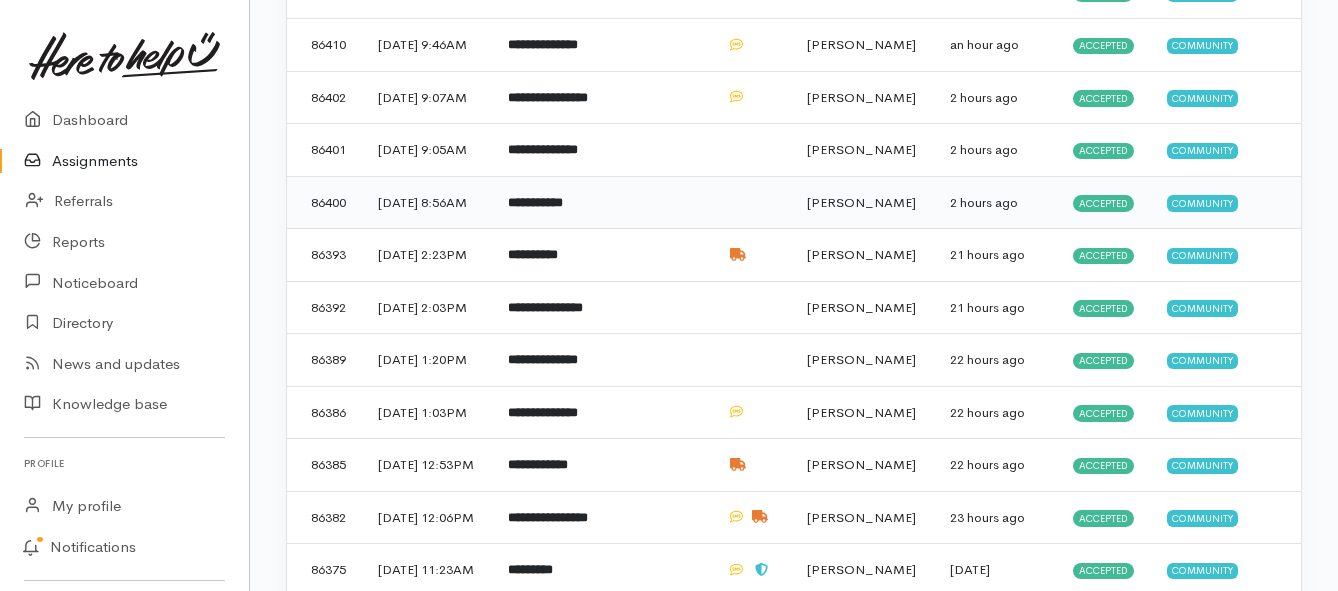 scroll, scrollTop: 500, scrollLeft: 0, axis: vertical 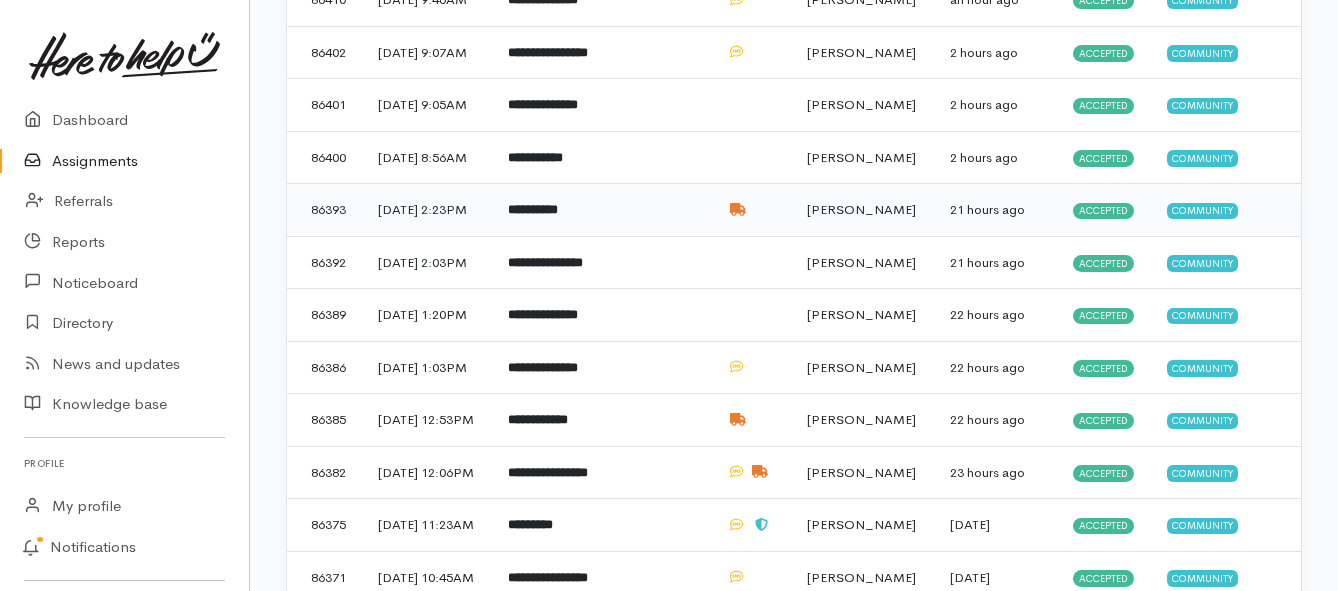click on "**********" at bounding box center (533, 209) 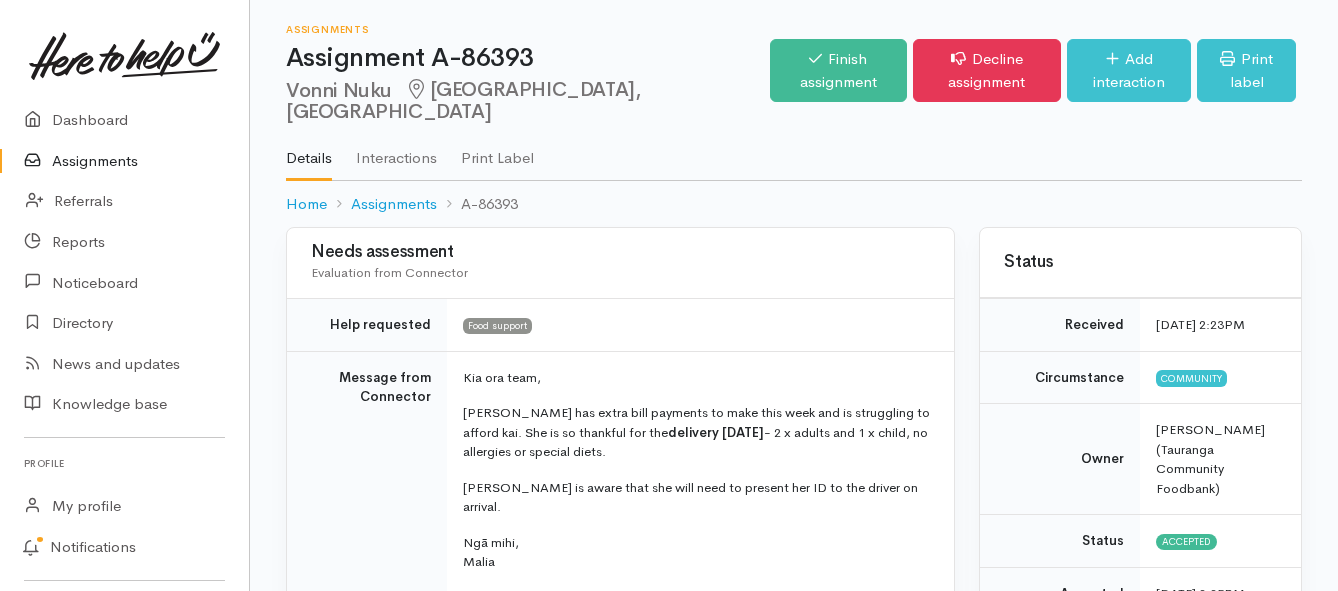 scroll, scrollTop: 0, scrollLeft: 0, axis: both 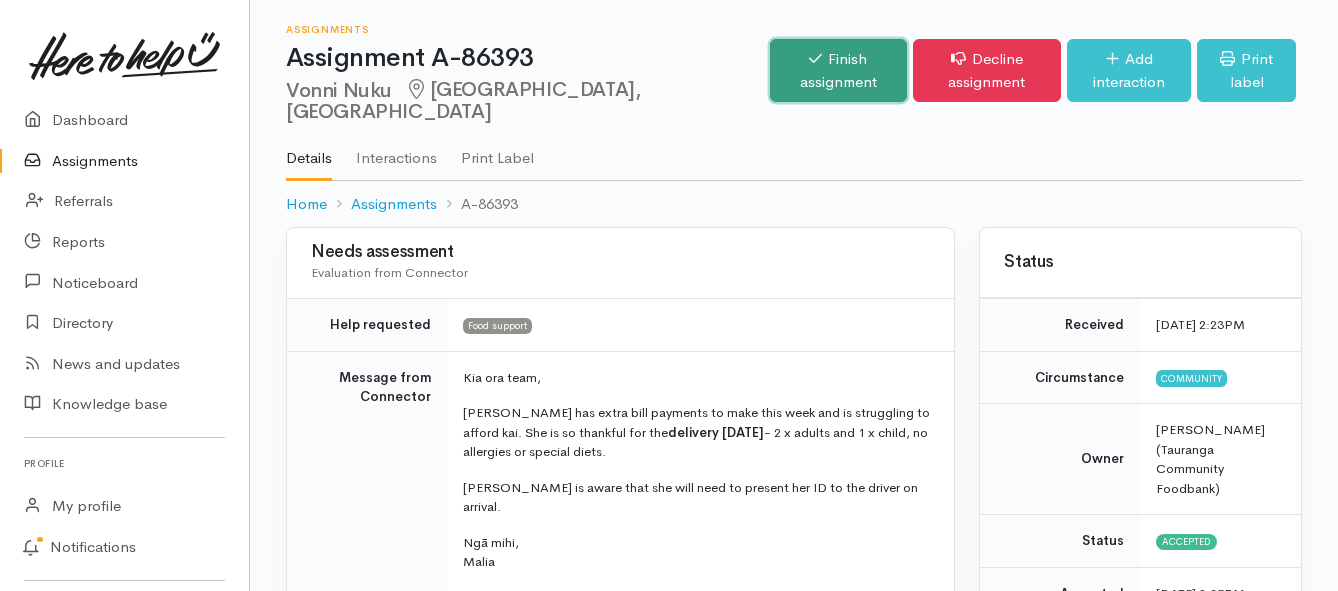 click on "Finish assignment" at bounding box center (838, 70) 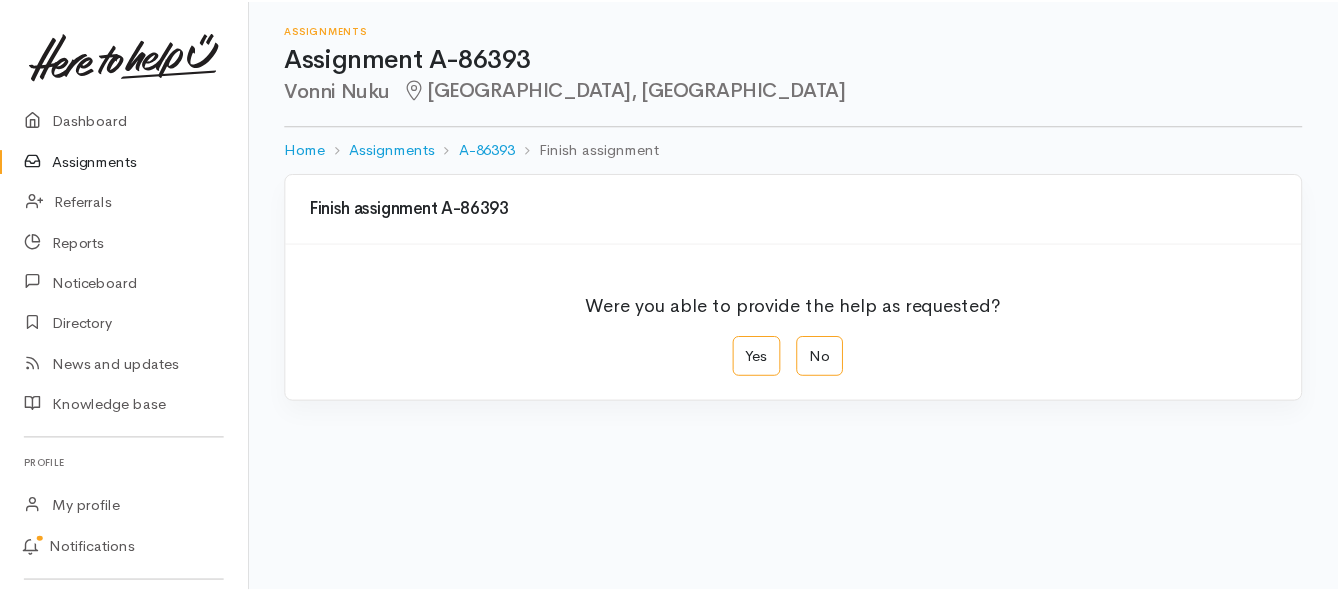 scroll, scrollTop: 0, scrollLeft: 0, axis: both 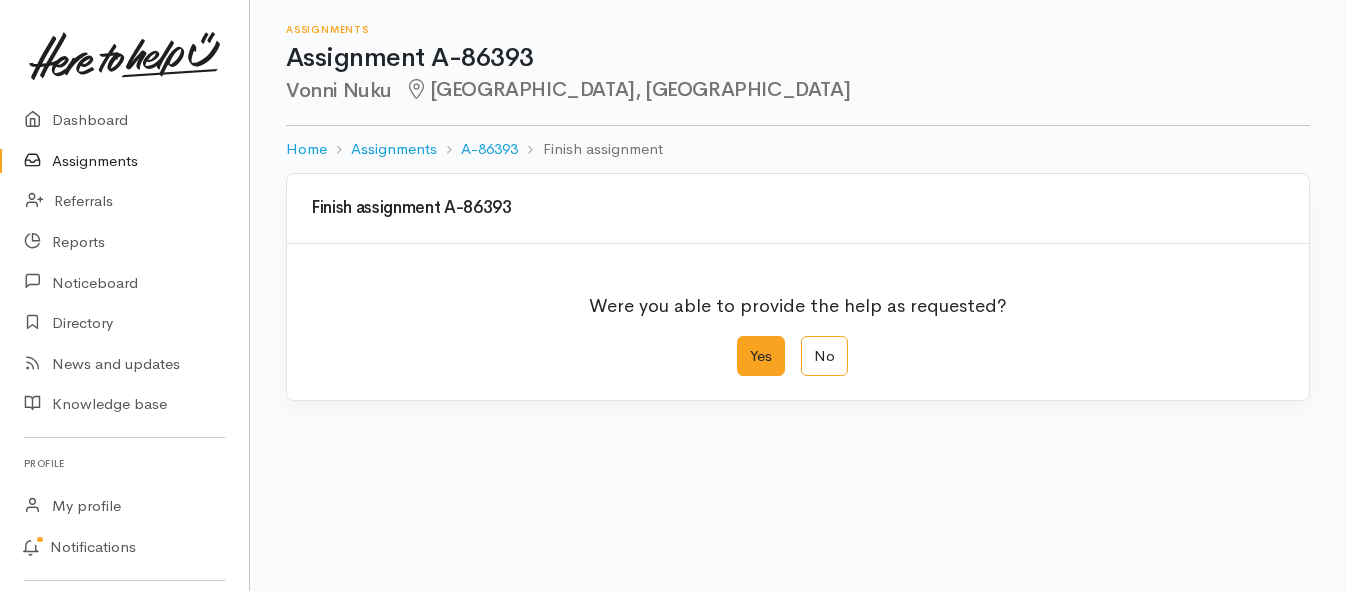 click on "Yes" at bounding box center (761, 356) 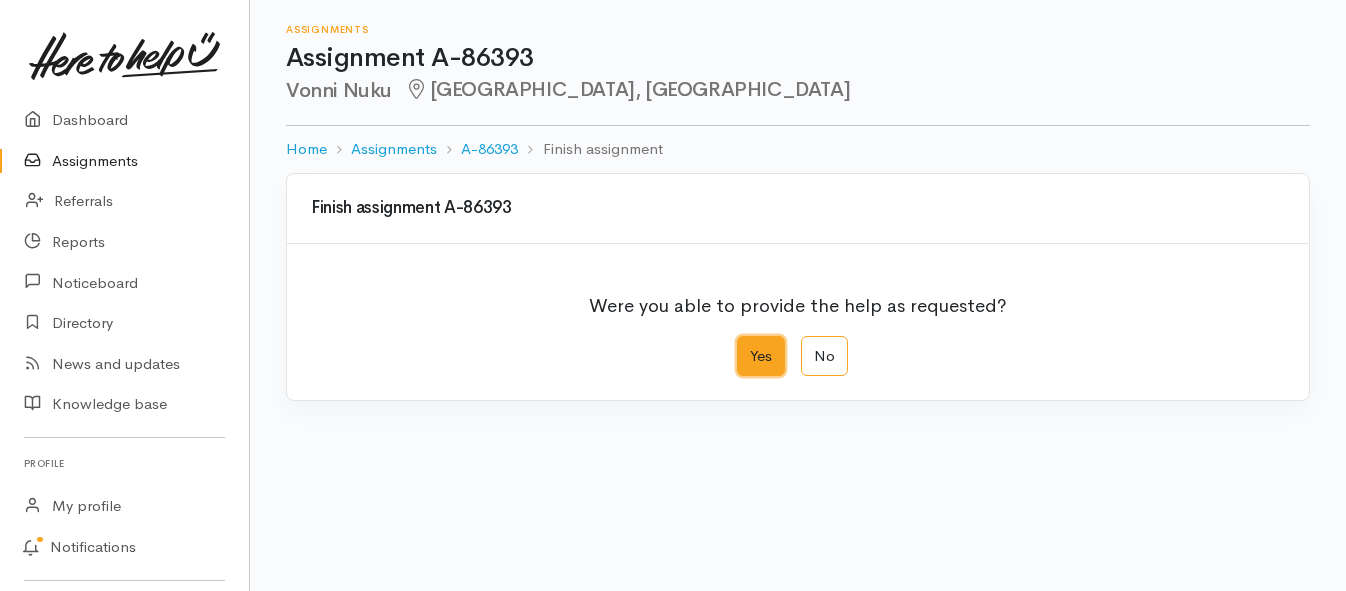 click on "Yes" at bounding box center (743, 342) 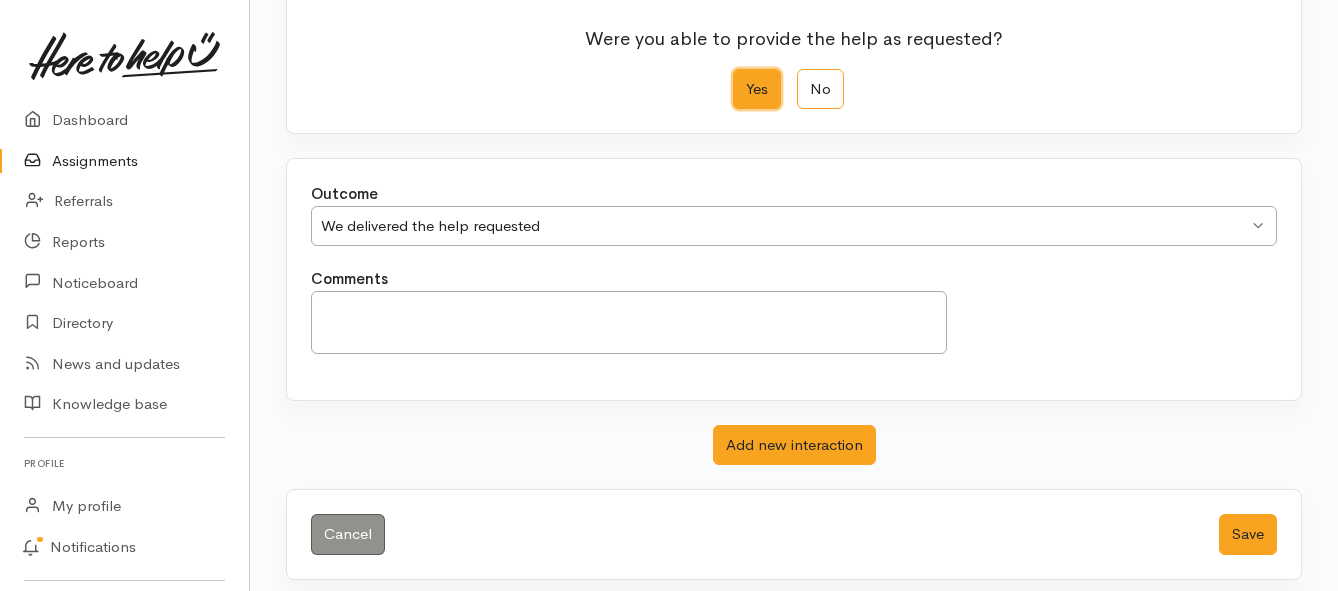 scroll, scrollTop: 280, scrollLeft: 0, axis: vertical 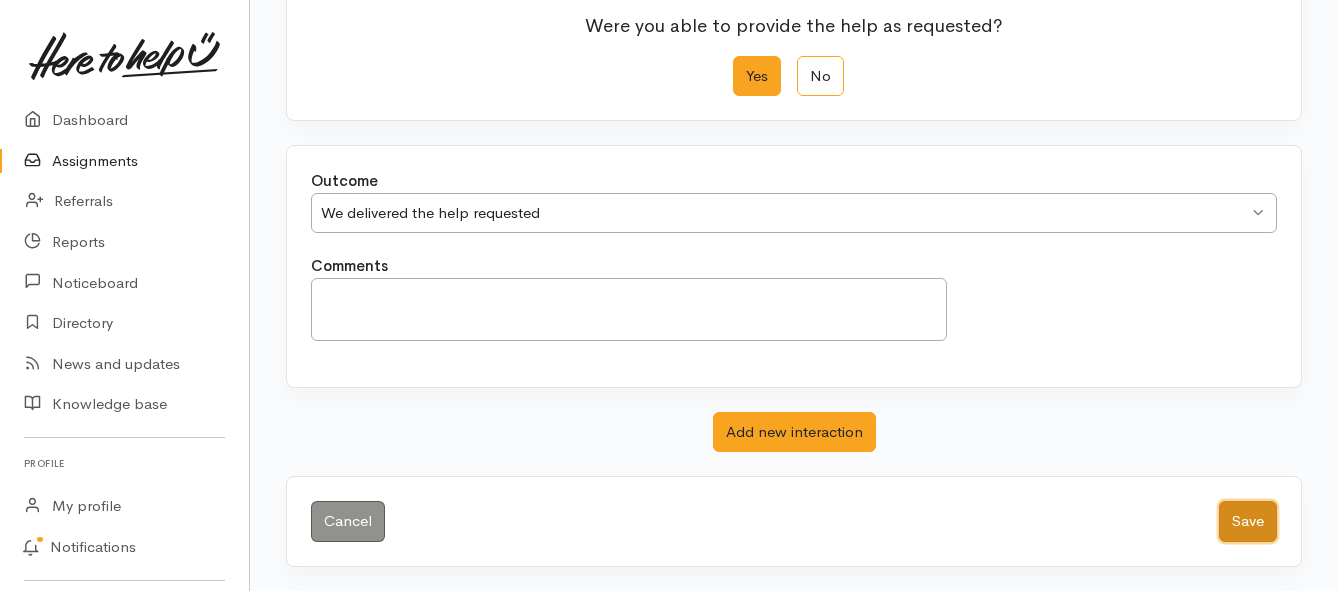 drag, startPoint x: 1237, startPoint y: 524, endPoint x: 1217, endPoint y: 518, distance: 20.880613 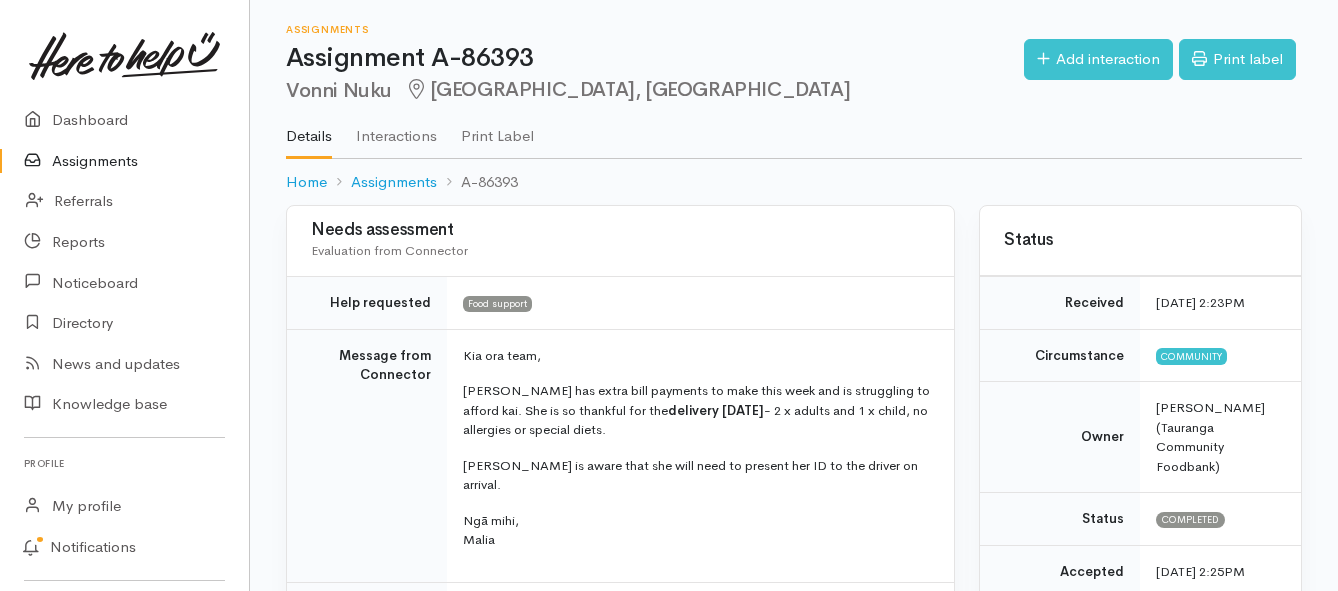 scroll, scrollTop: 0, scrollLeft: 0, axis: both 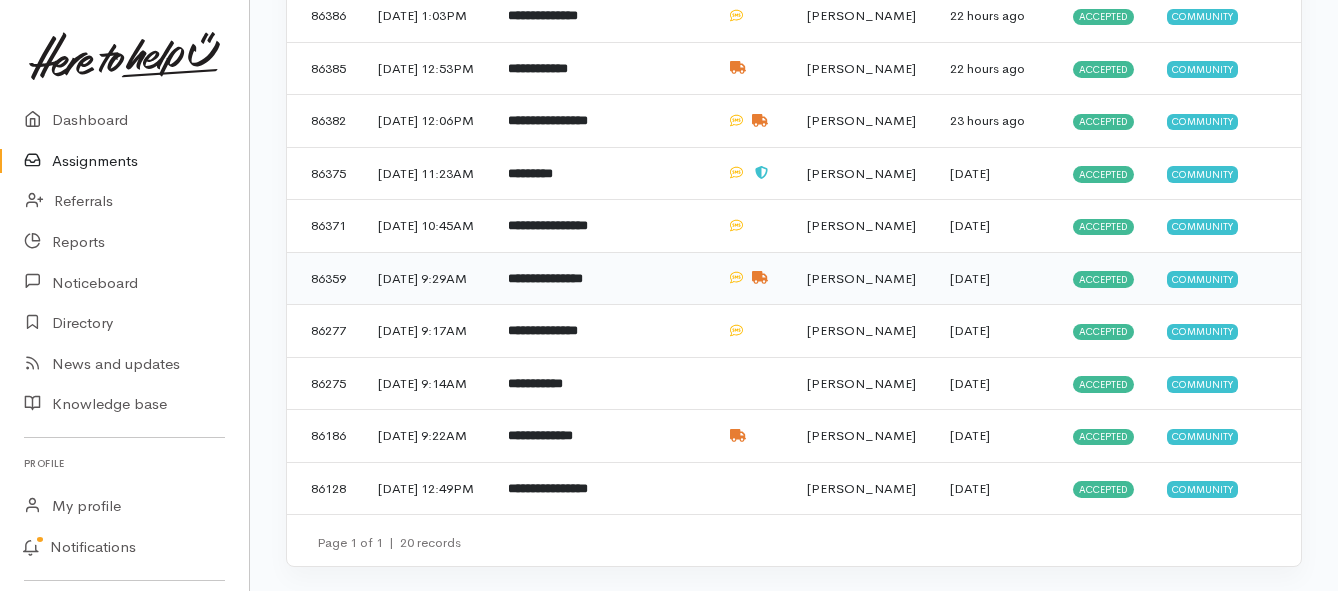 click on "**********" at bounding box center [545, 278] 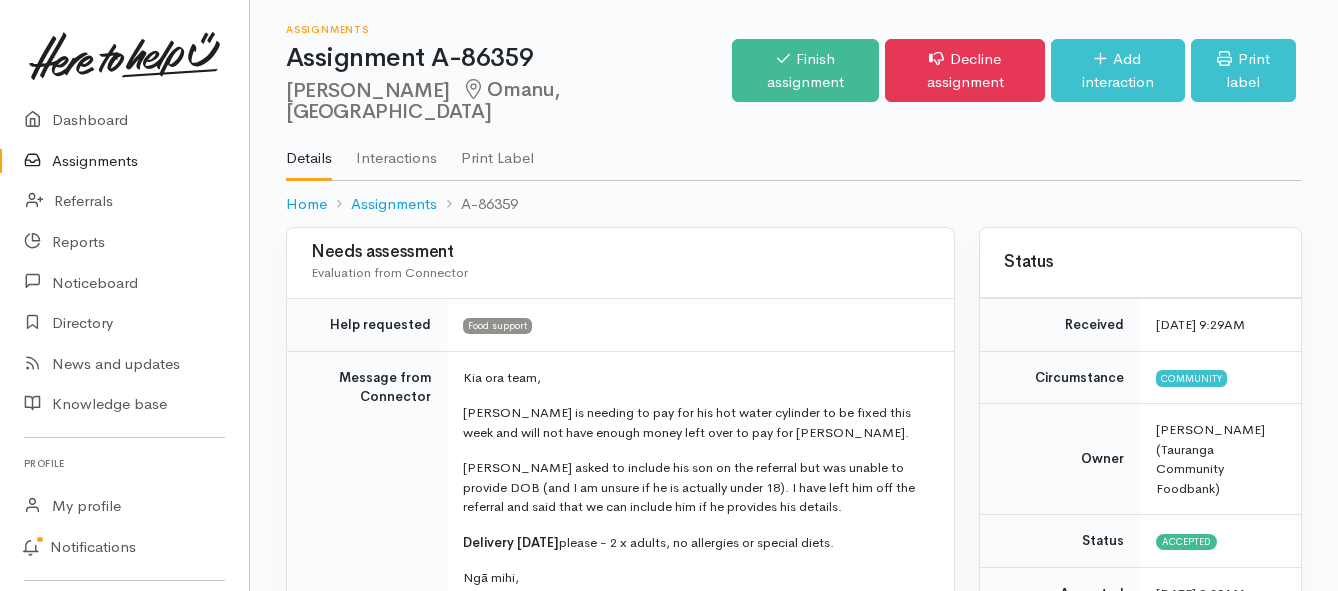 scroll, scrollTop: 0, scrollLeft: 0, axis: both 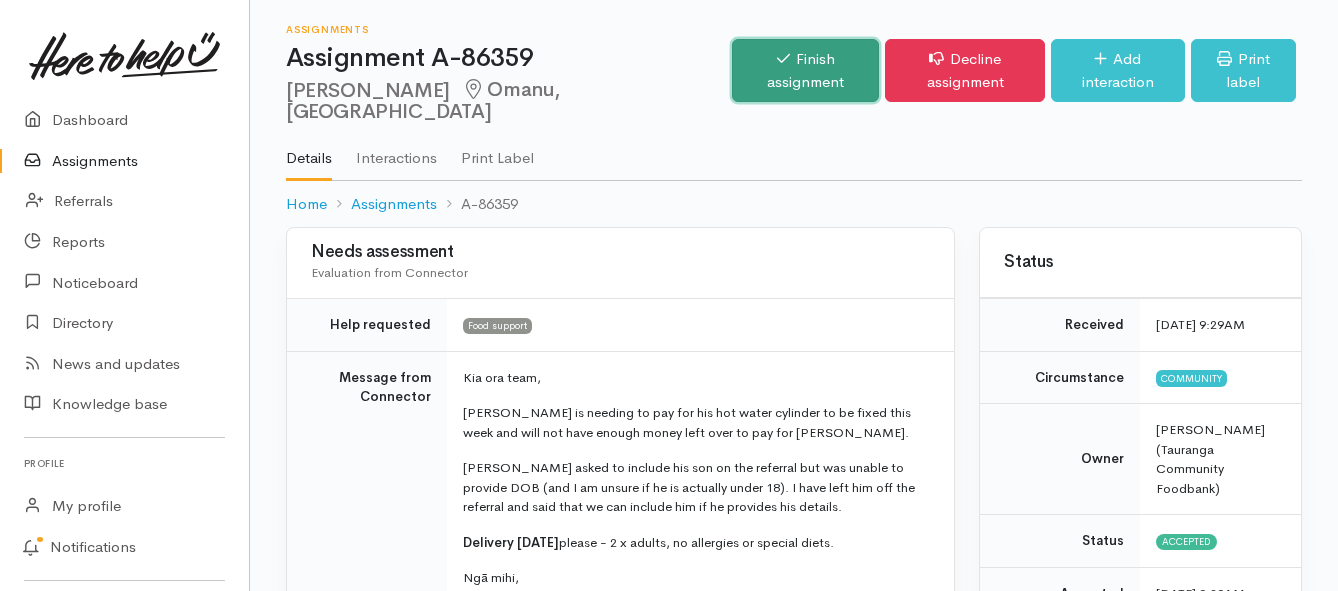 click on "Finish assignment" at bounding box center (806, 70) 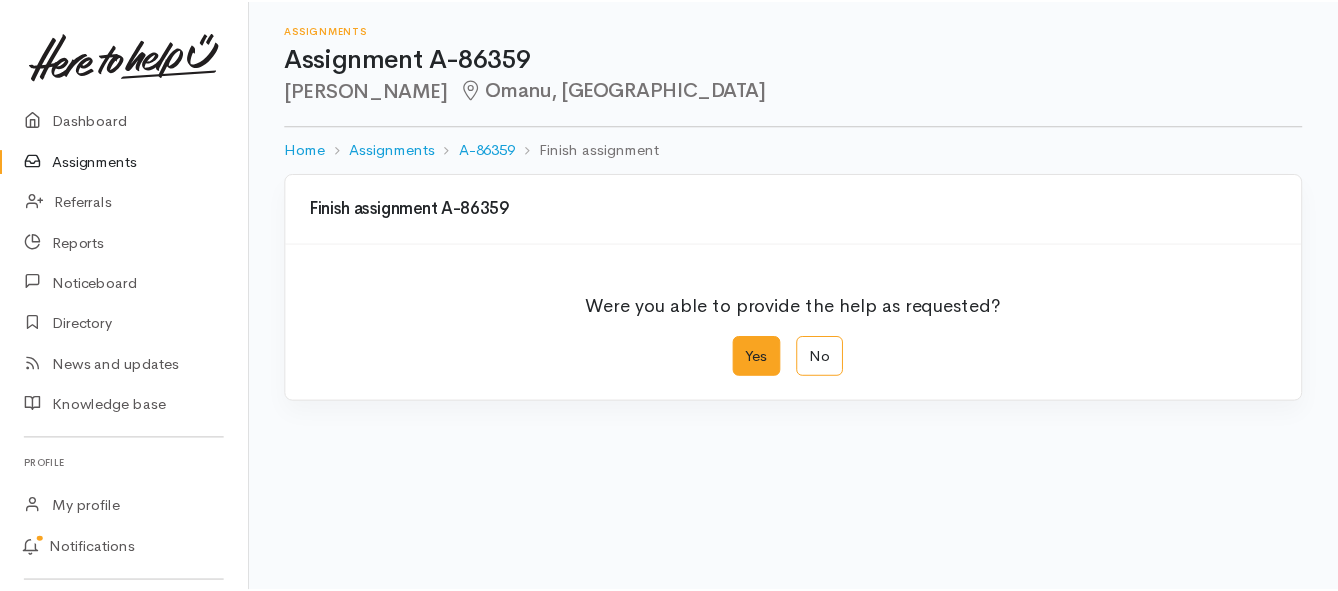 scroll, scrollTop: 0, scrollLeft: 0, axis: both 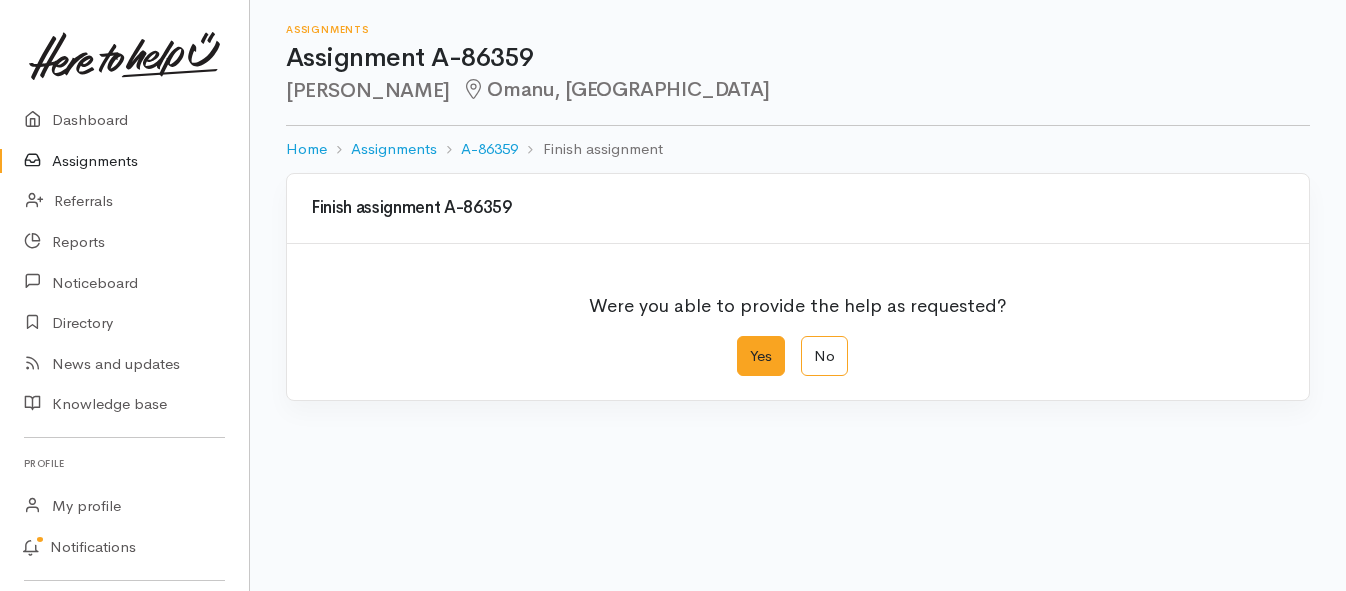 click on "Yes" at bounding box center [761, 356] 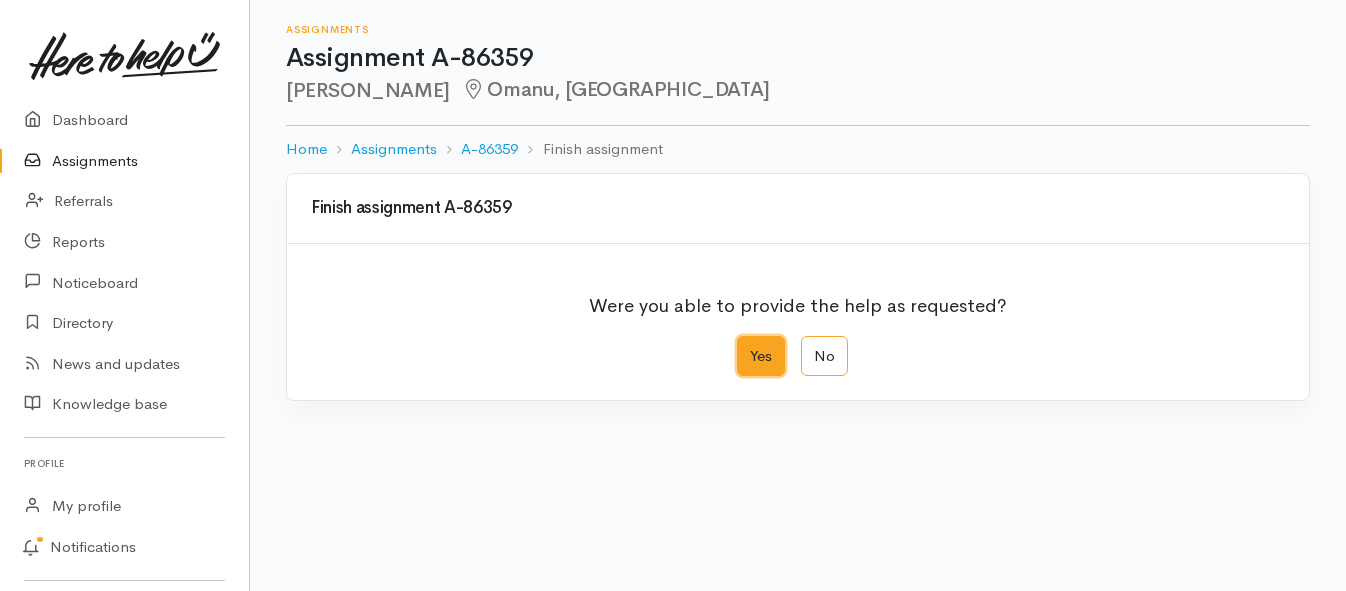 click on "Yes" at bounding box center (743, 342) 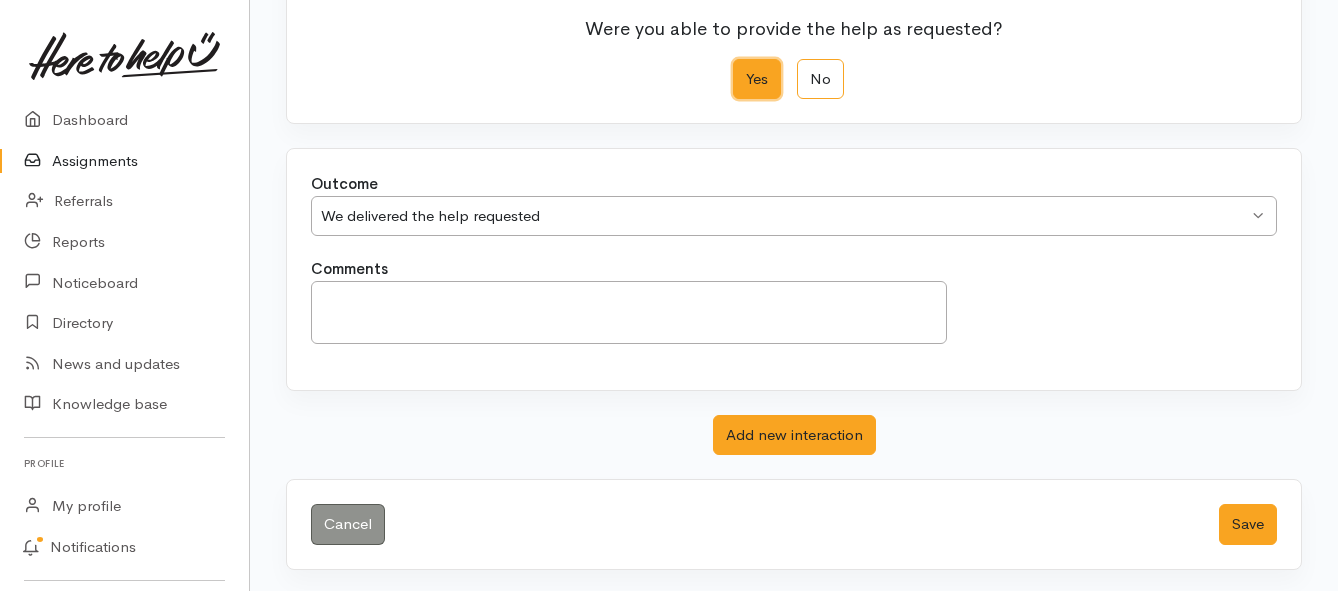 scroll, scrollTop: 280, scrollLeft: 0, axis: vertical 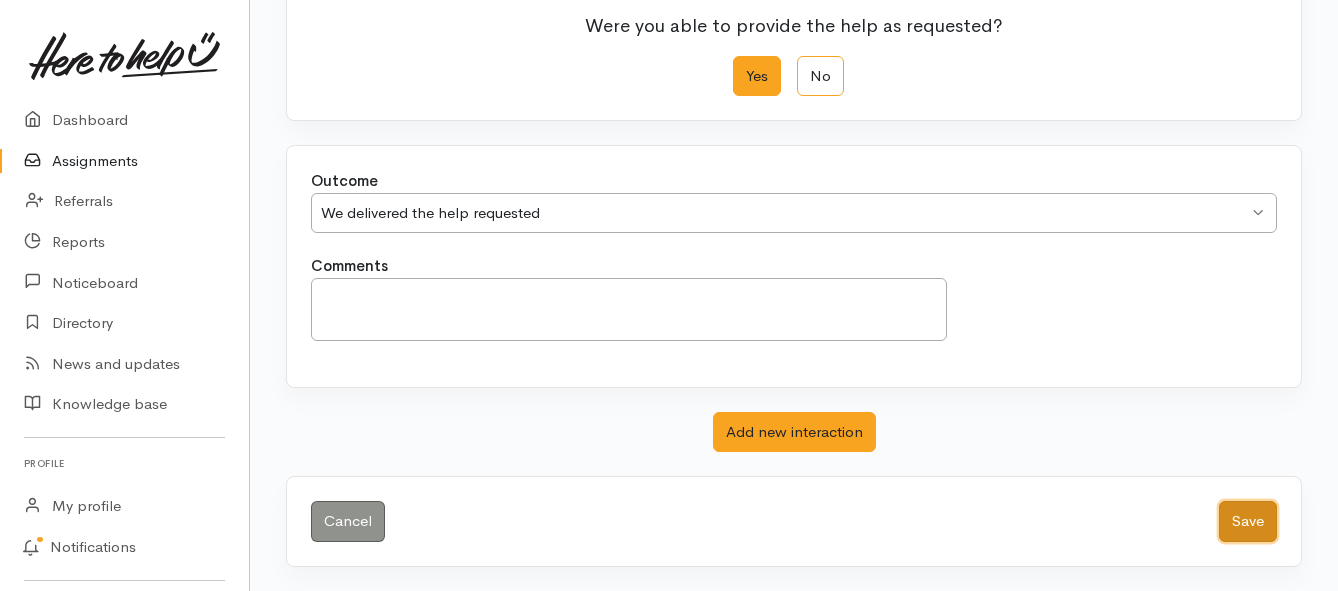 drag, startPoint x: 1243, startPoint y: 514, endPoint x: 1129, endPoint y: 459, distance: 126.57409 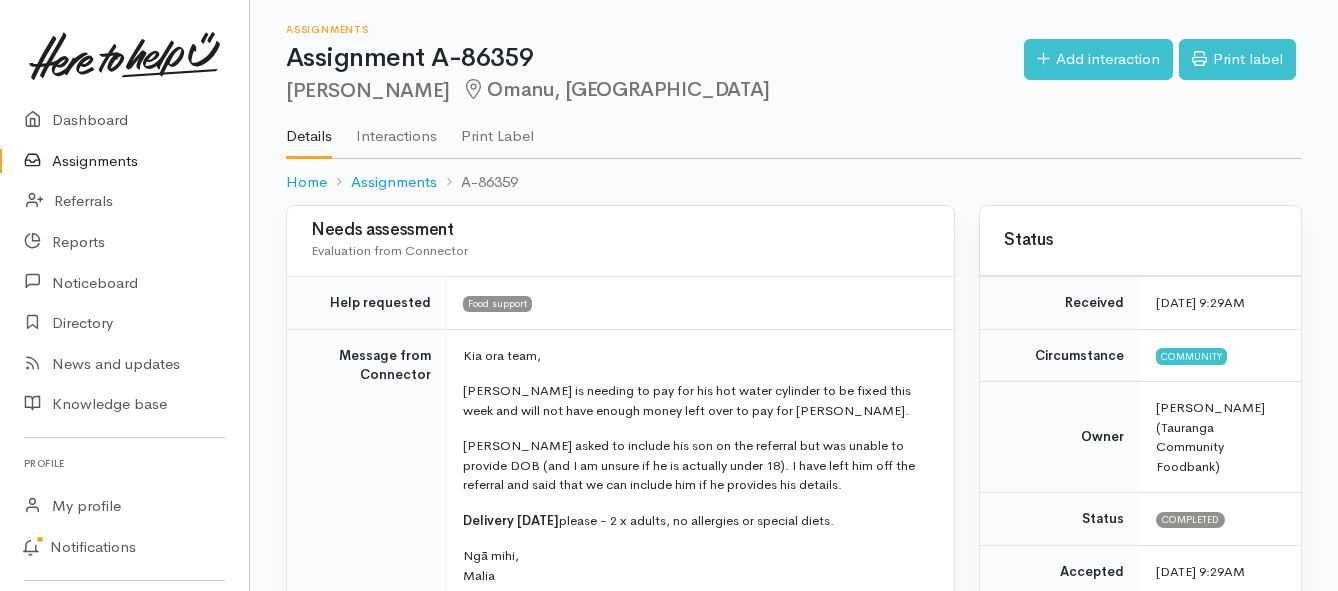 scroll, scrollTop: 0, scrollLeft: 0, axis: both 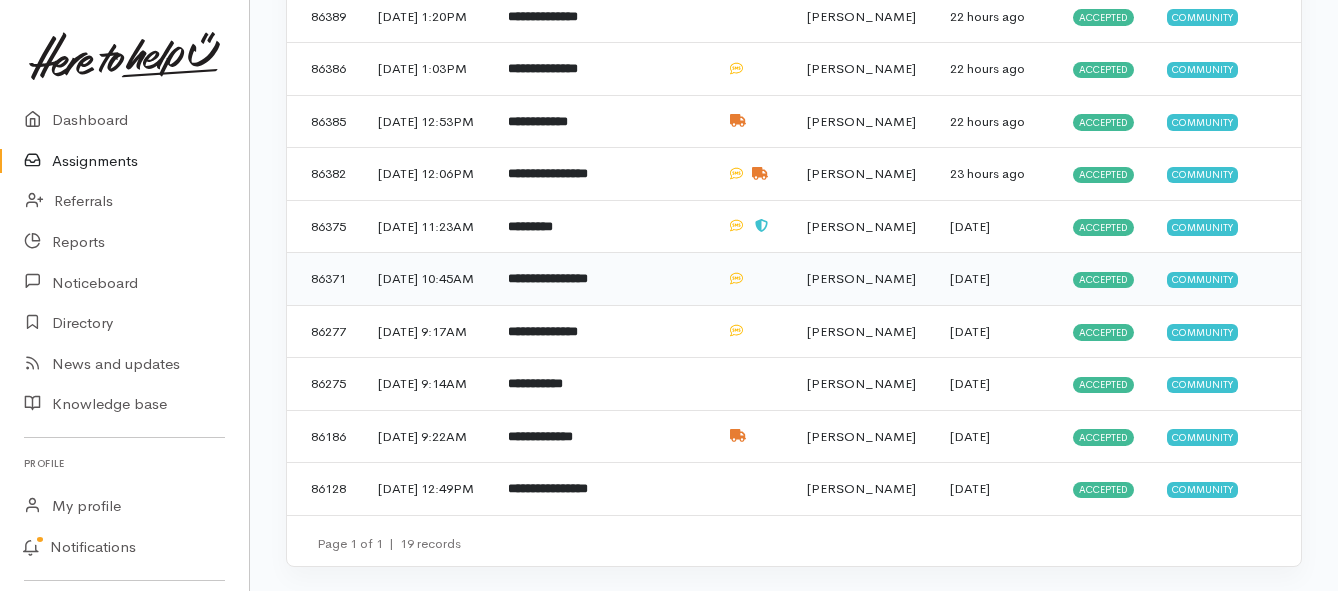 click on "**********" at bounding box center (548, 278) 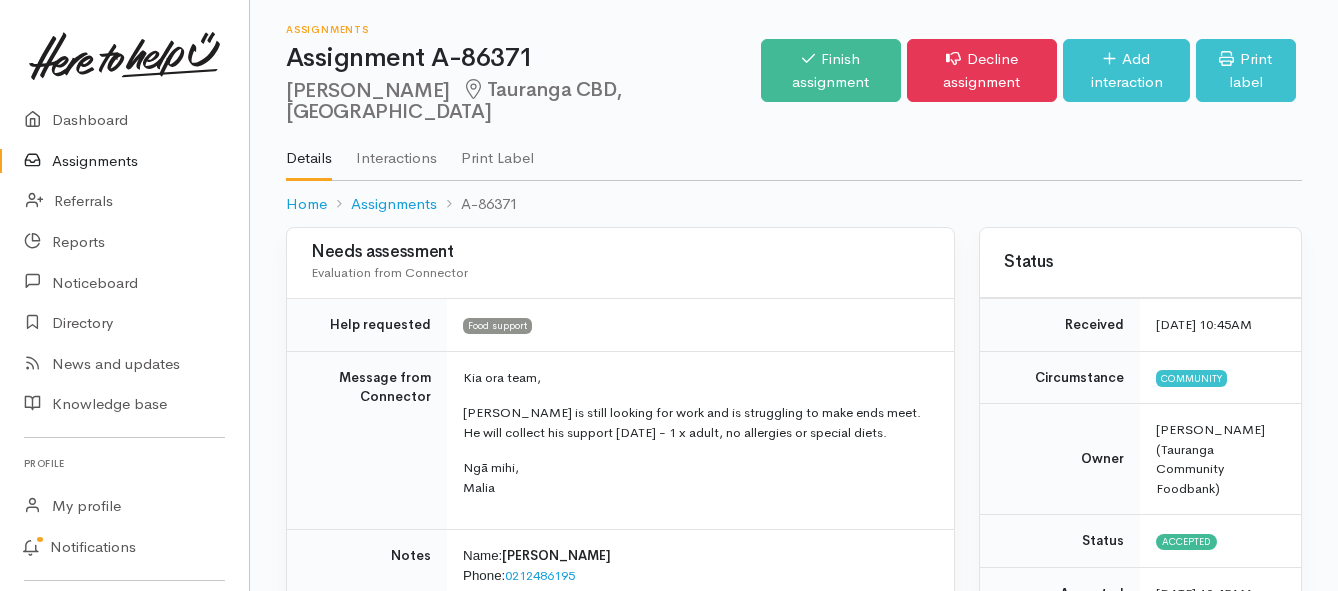 scroll, scrollTop: 0, scrollLeft: 0, axis: both 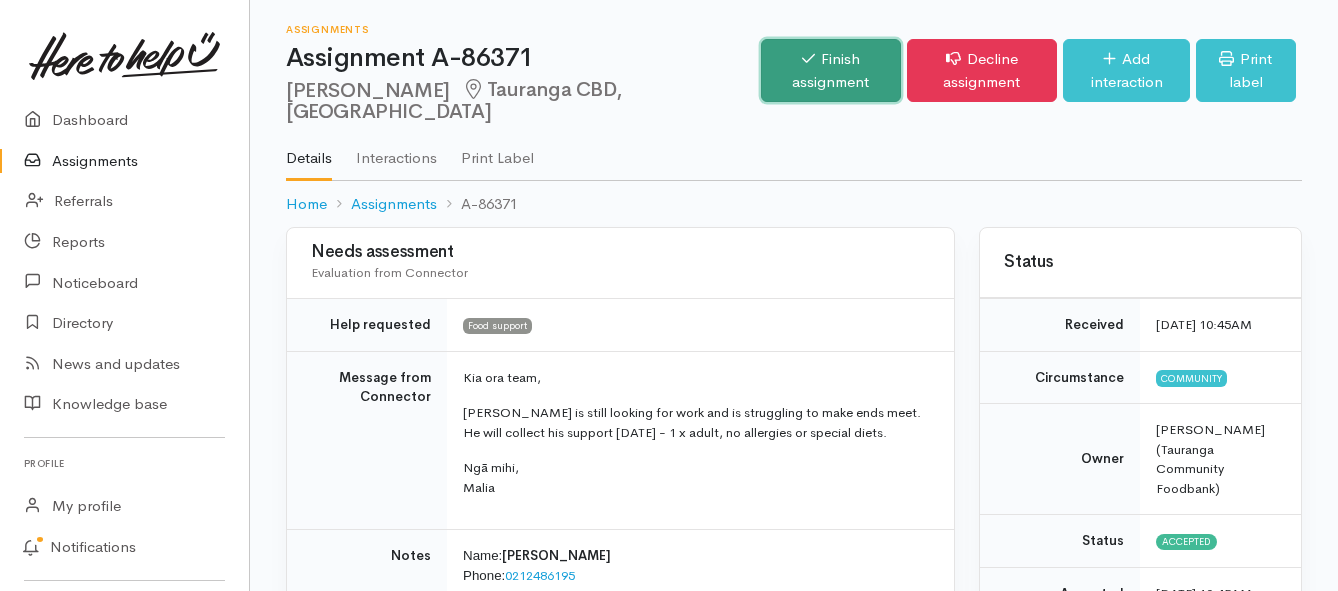 click on "Finish assignment" at bounding box center [830, 70] 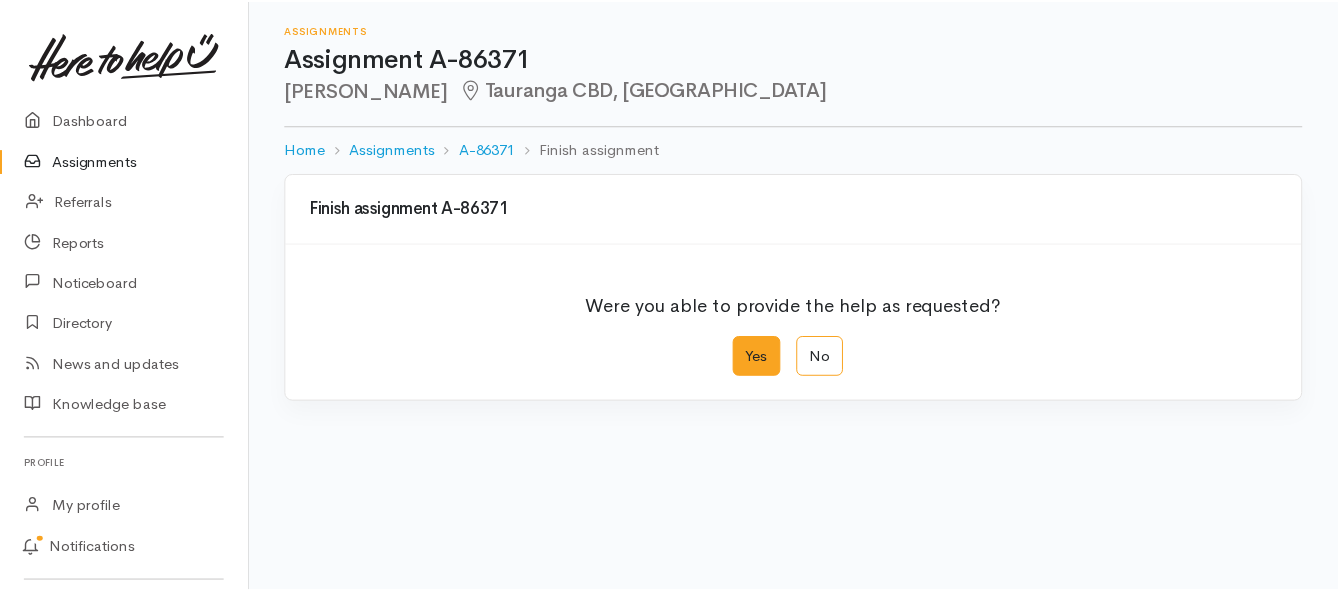 scroll, scrollTop: 0, scrollLeft: 0, axis: both 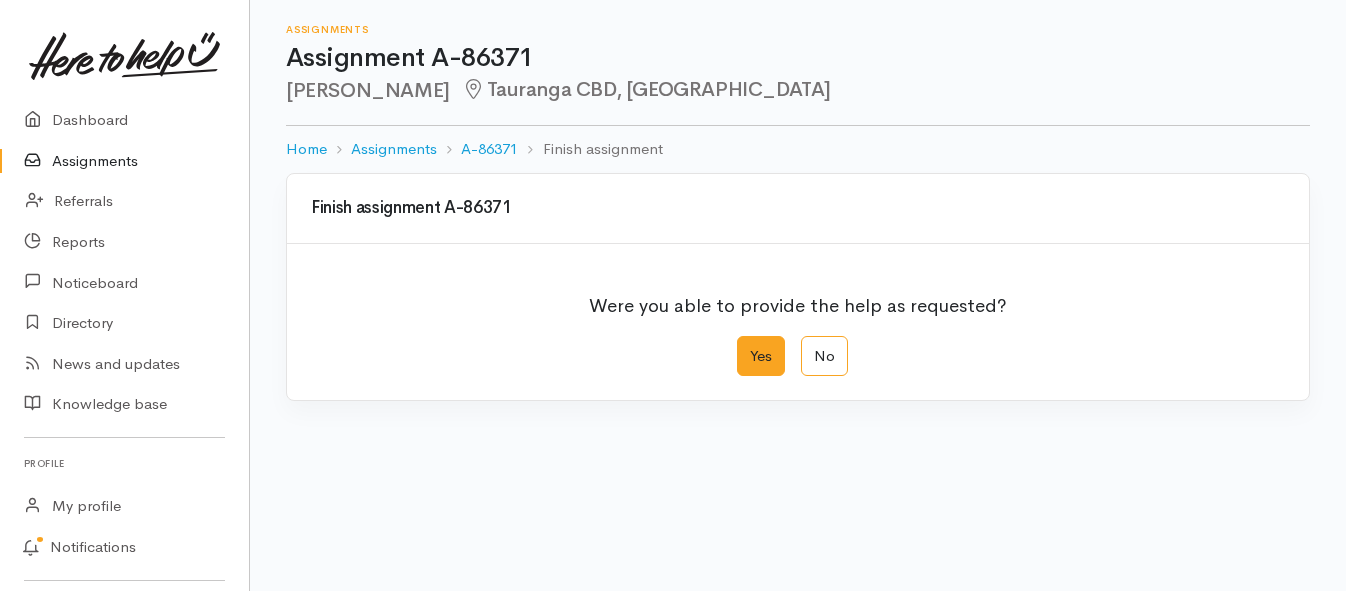 click on "Yes" at bounding box center (761, 356) 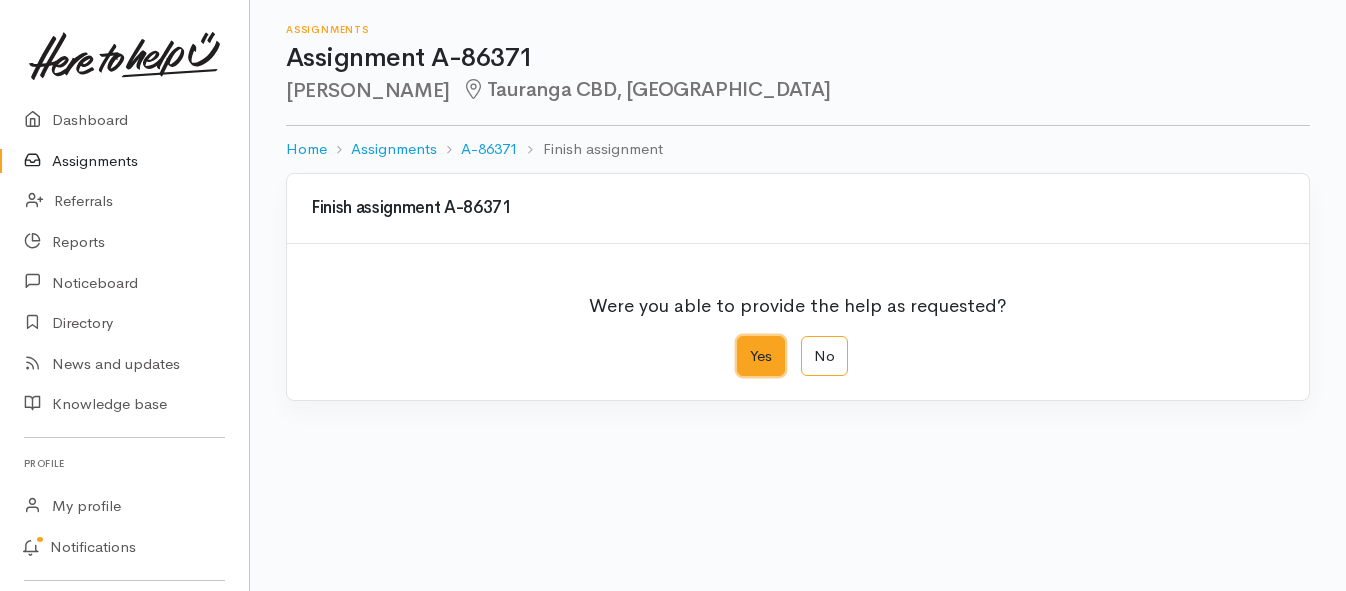 click on "Yes" at bounding box center (743, 342) 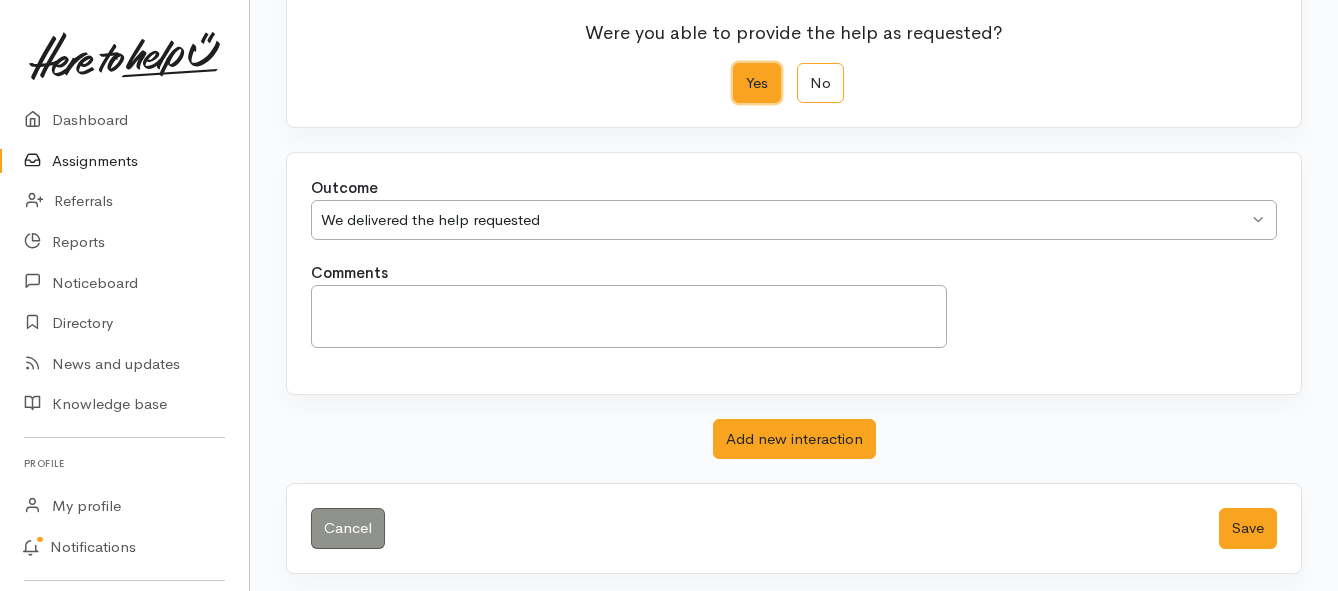 scroll, scrollTop: 280, scrollLeft: 0, axis: vertical 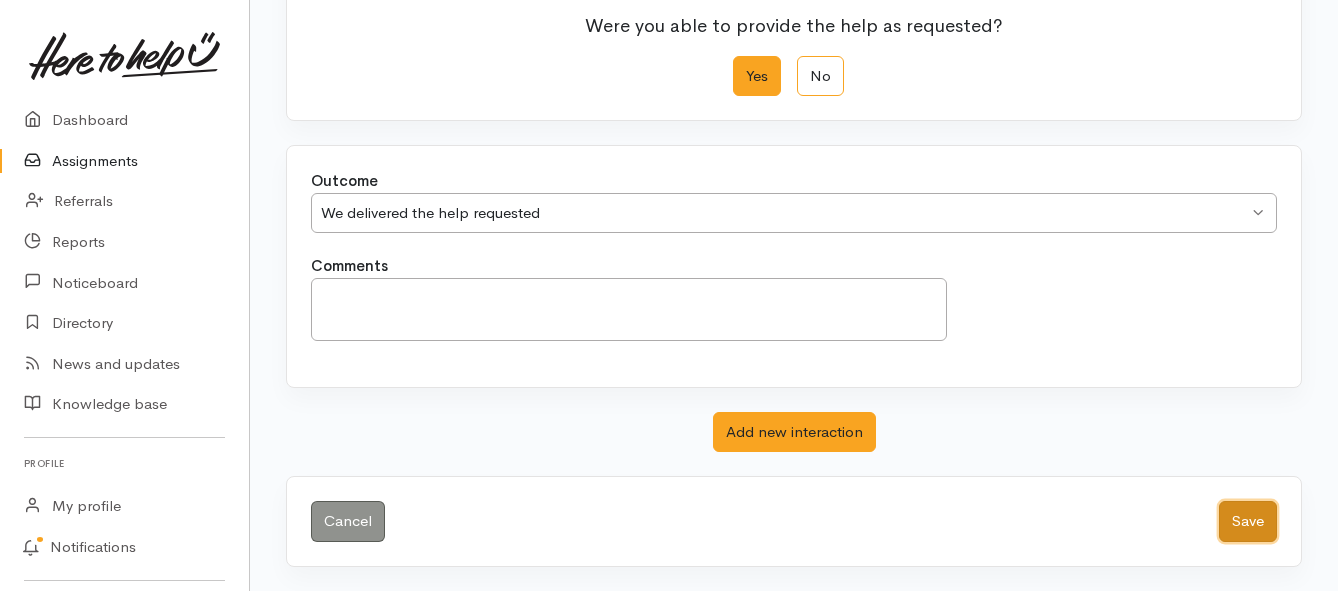 drag, startPoint x: 1252, startPoint y: 515, endPoint x: 1175, endPoint y: 533, distance: 79.07591 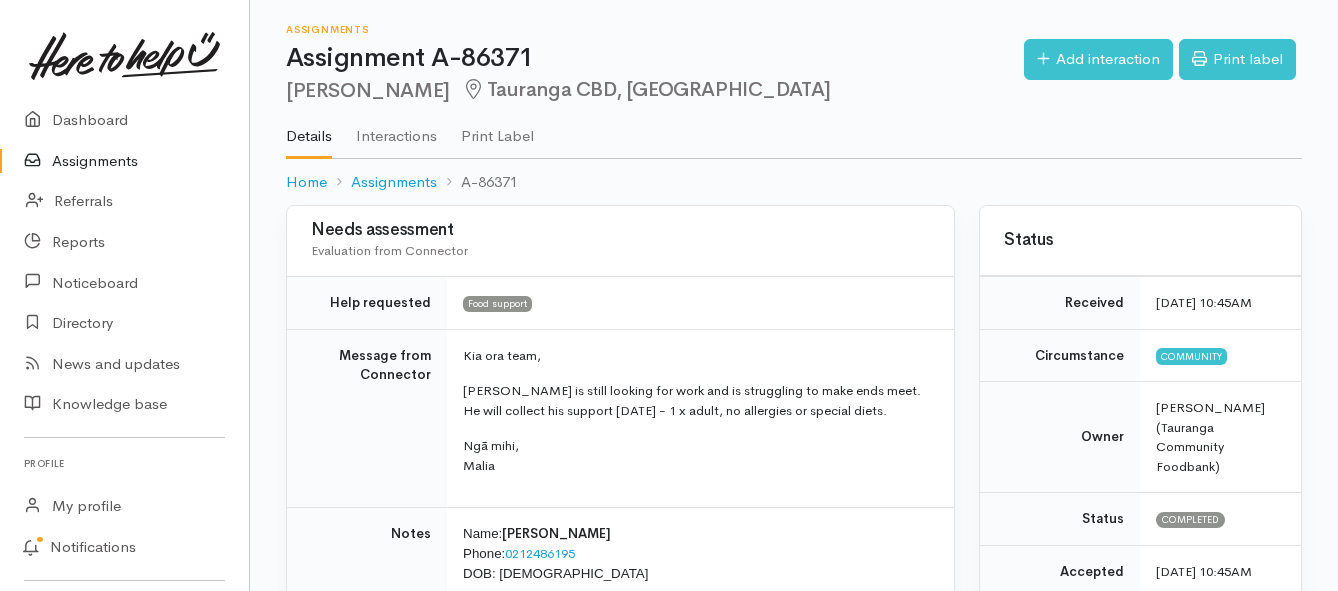 scroll, scrollTop: 0, scrollLeft: 0, axis: both 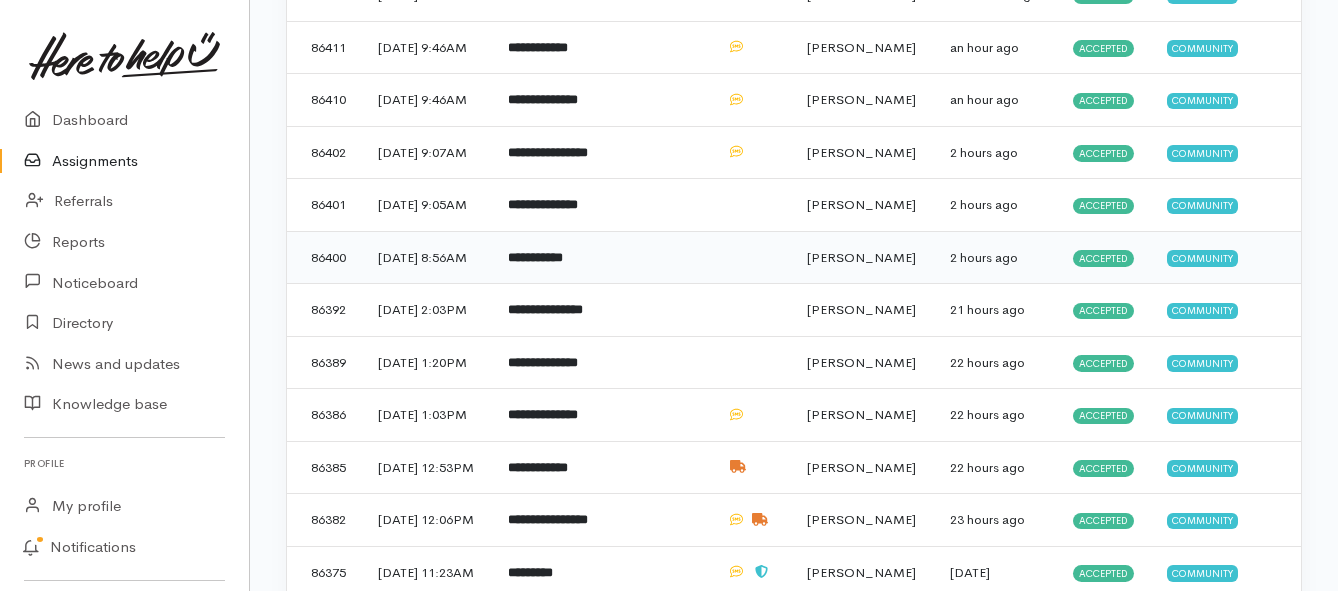 click on "**********" at bounding box center (535, 257) 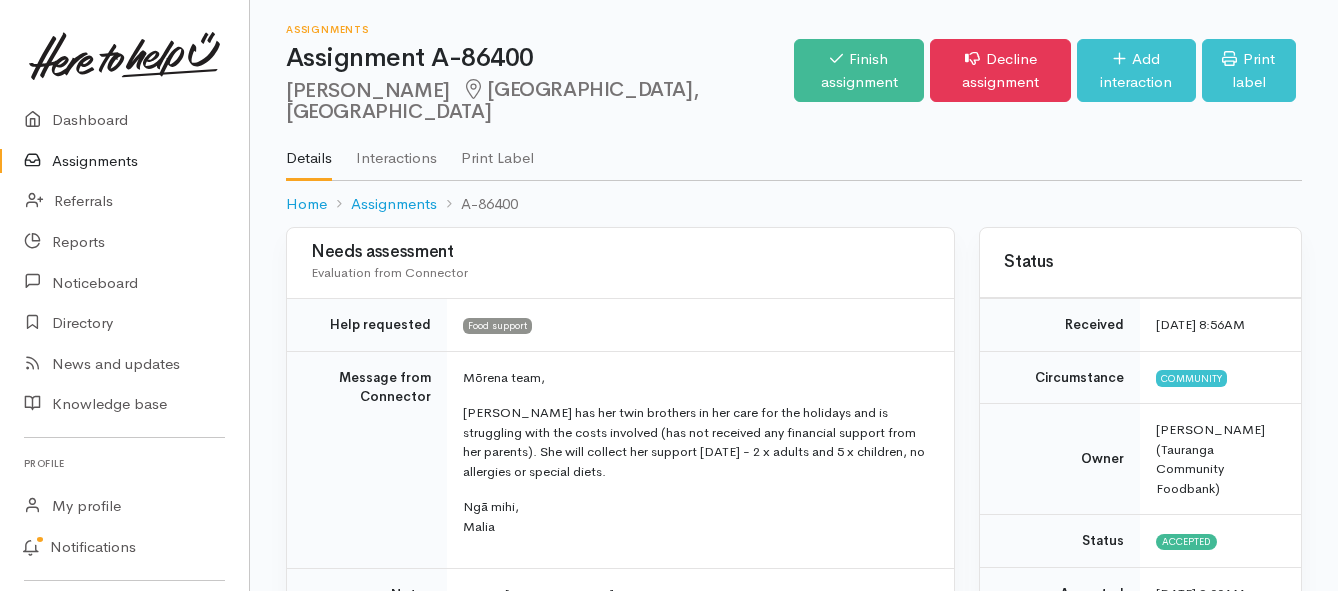 scroll, scrollTop: 0, scrollLeft: 0, axis: both 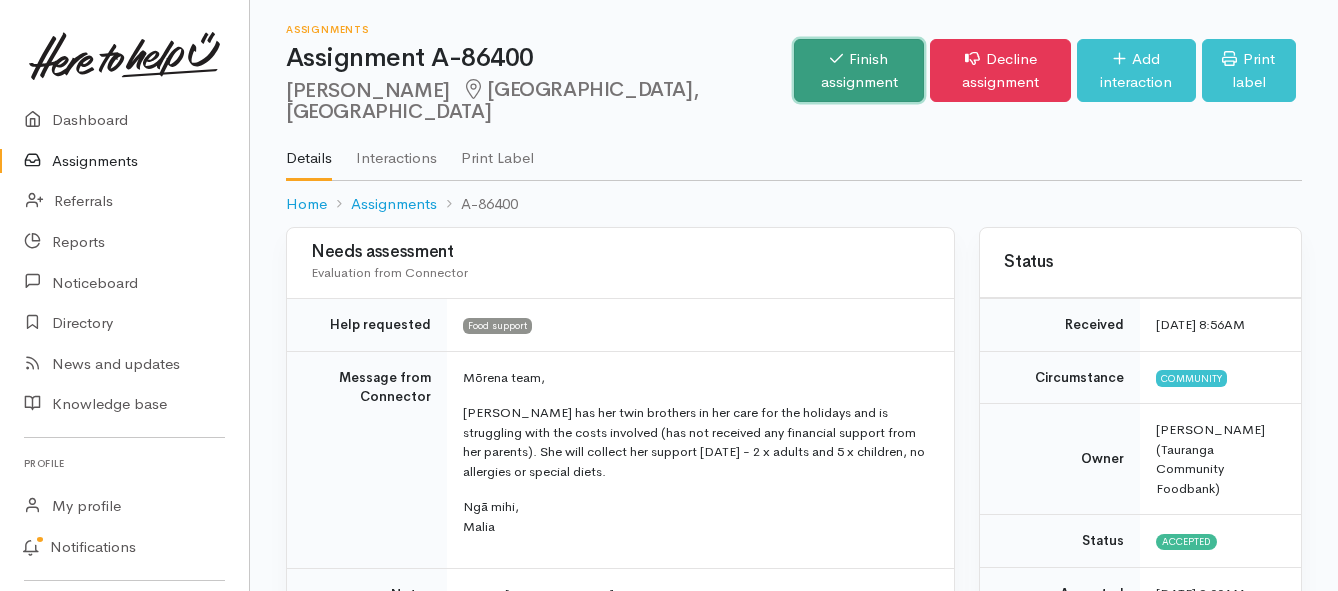 click on "Finish assignment" at bounding box center (859, 70) 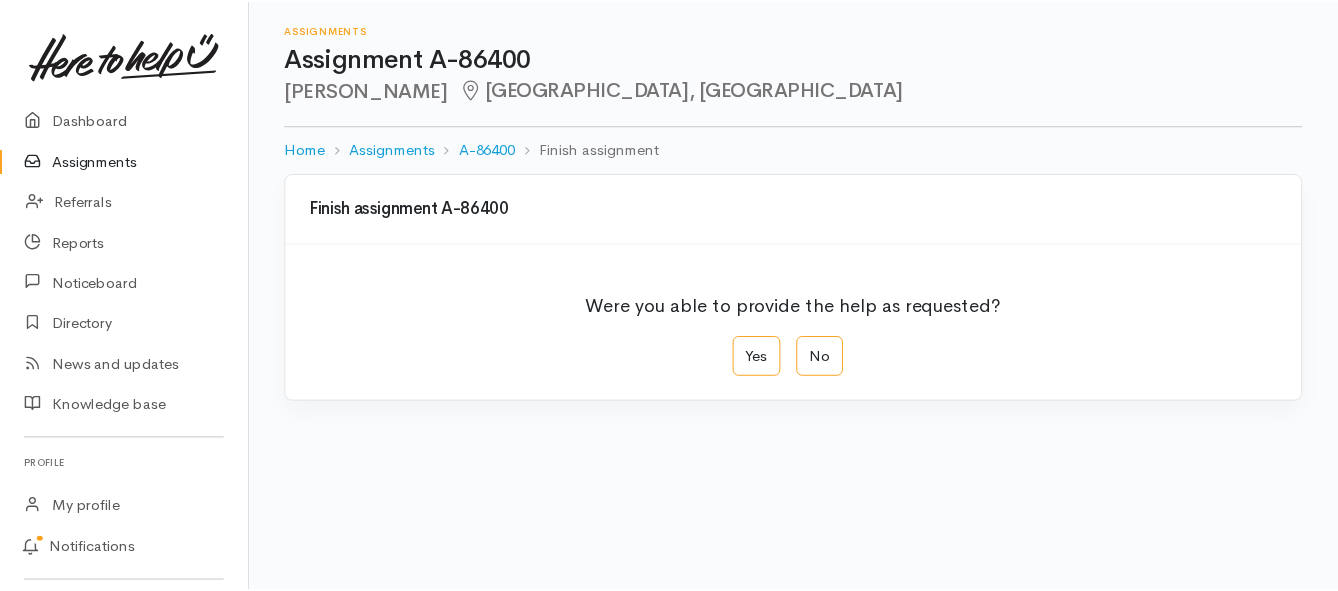 scroll, scrollTop: 0, scrollLeft: 0, axis: both 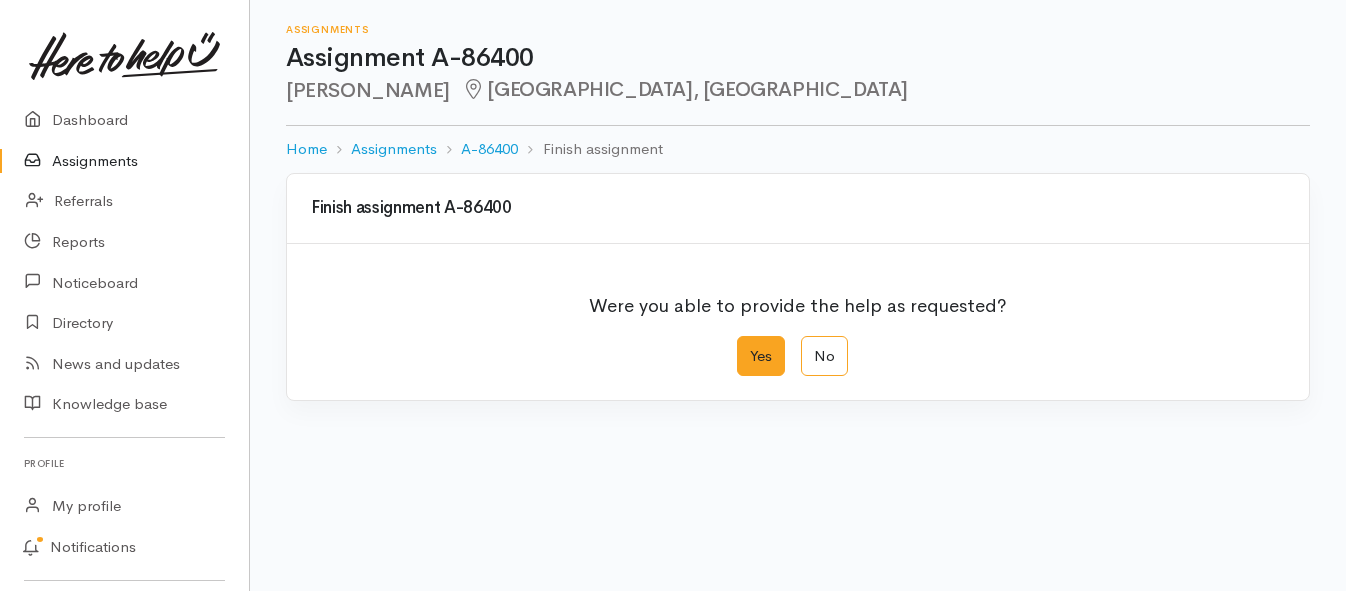click on "Yes" at bounding box center [761, 356] 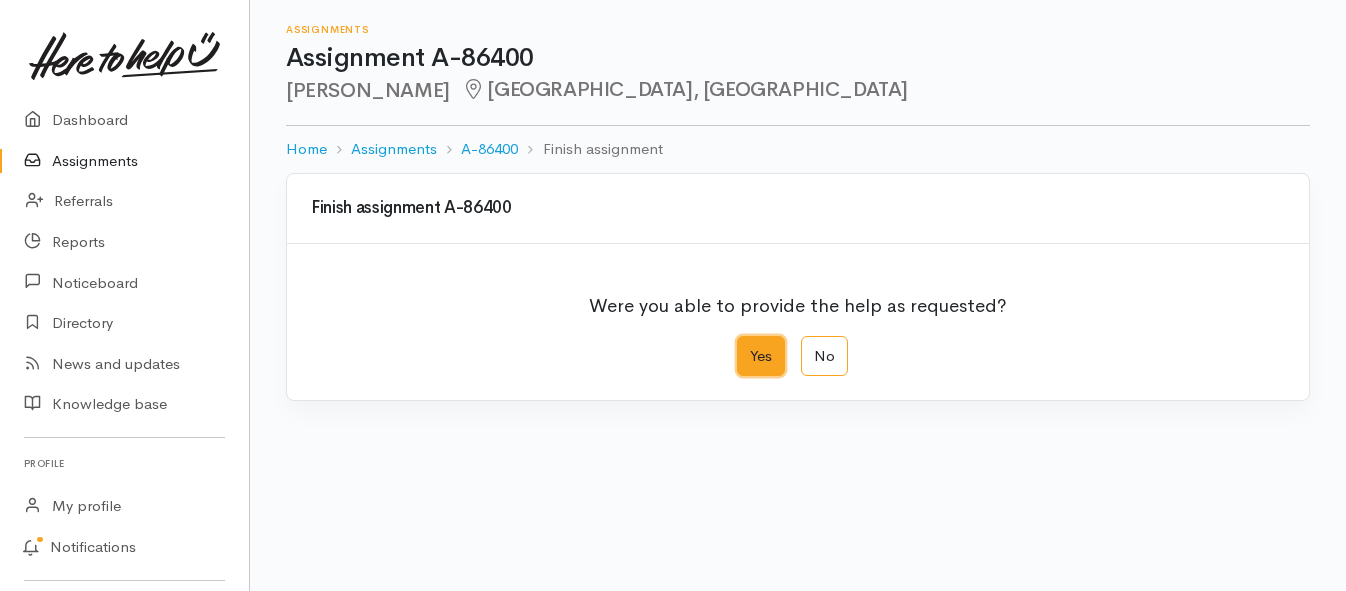 click on "Yes" at bounding box center (743, 342) 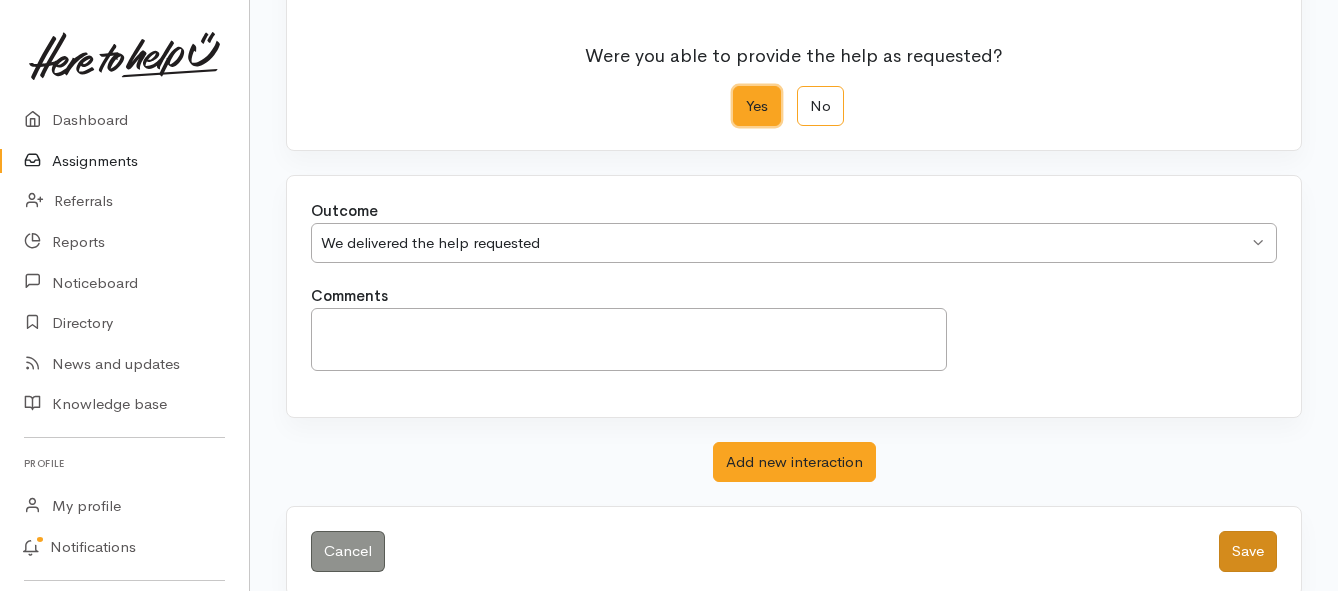 scroll, scrollTop: 280, scrollLeft: 0, axis: vertical 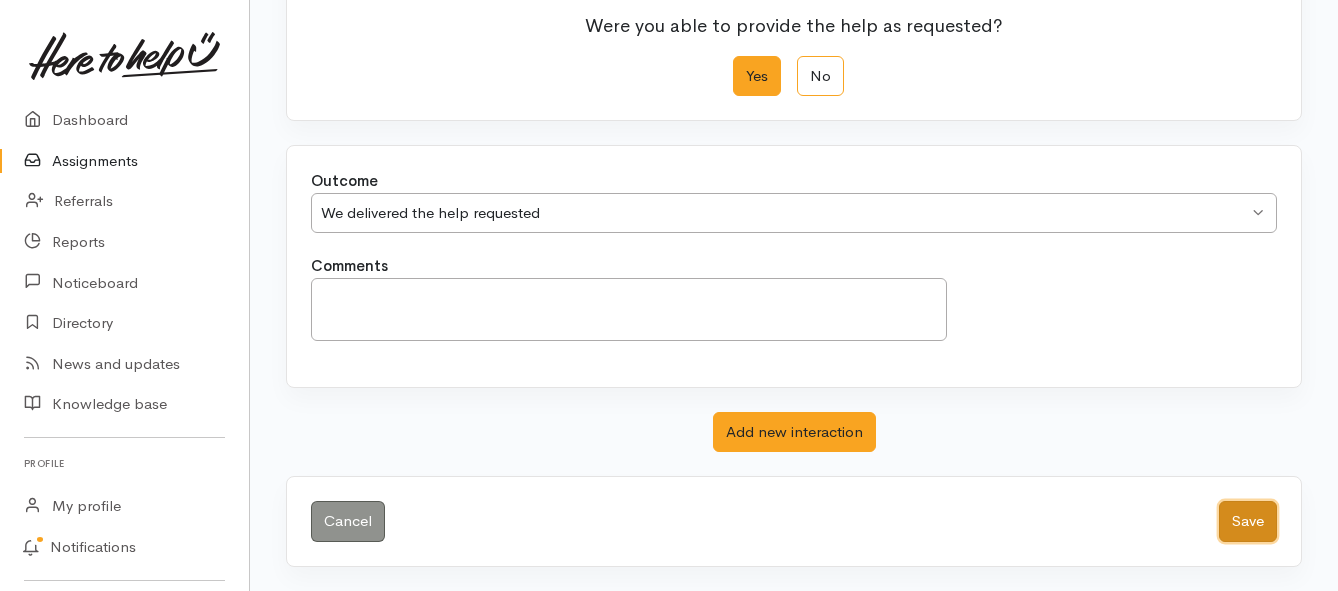 click on "Save" at bounding box center (1248, 521) 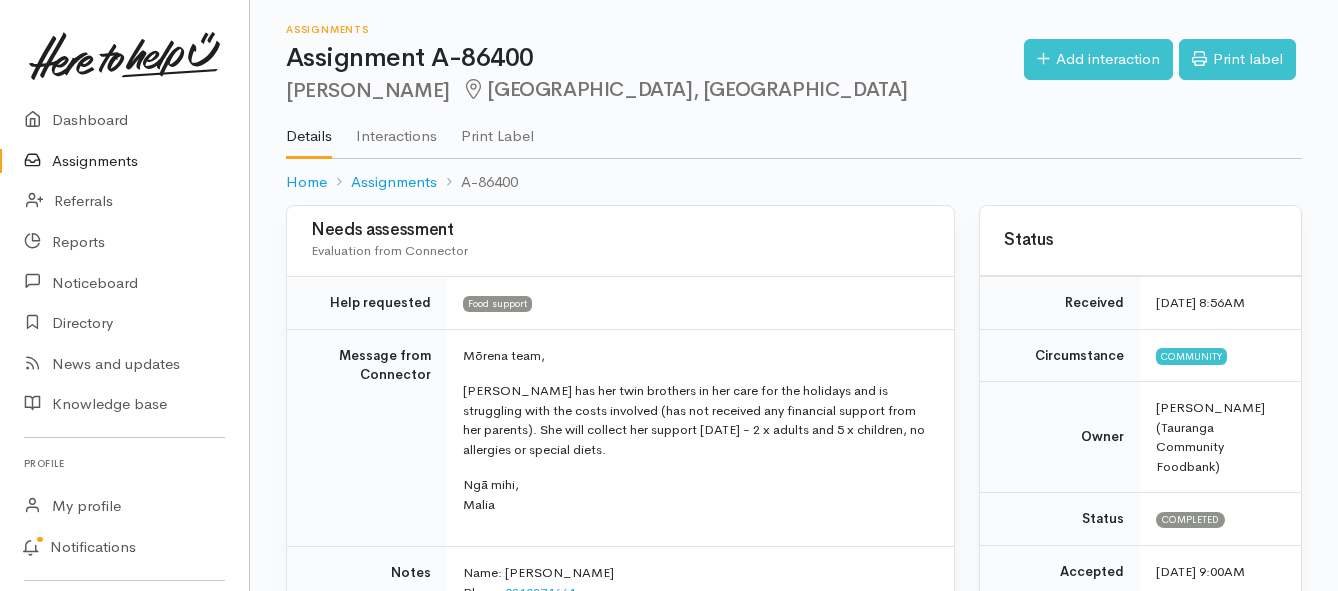 scroll, scrollTop: 0, scrollLeft: 0, axis: both 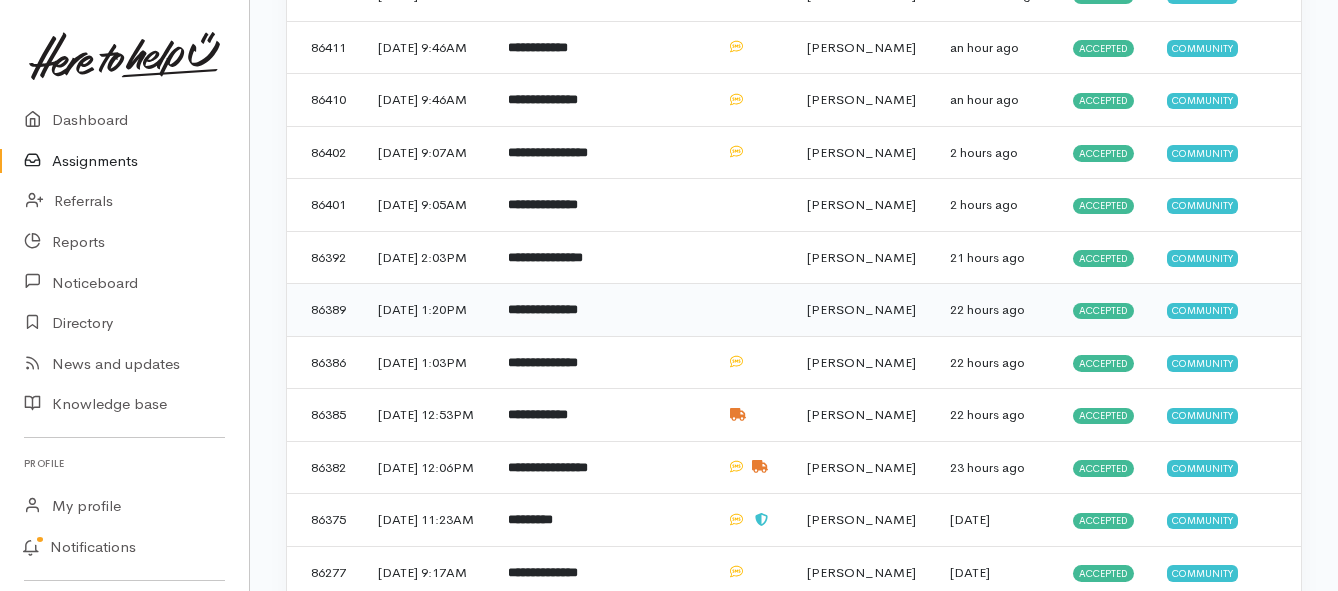 click on "**********" at bounding box center [543, 309] 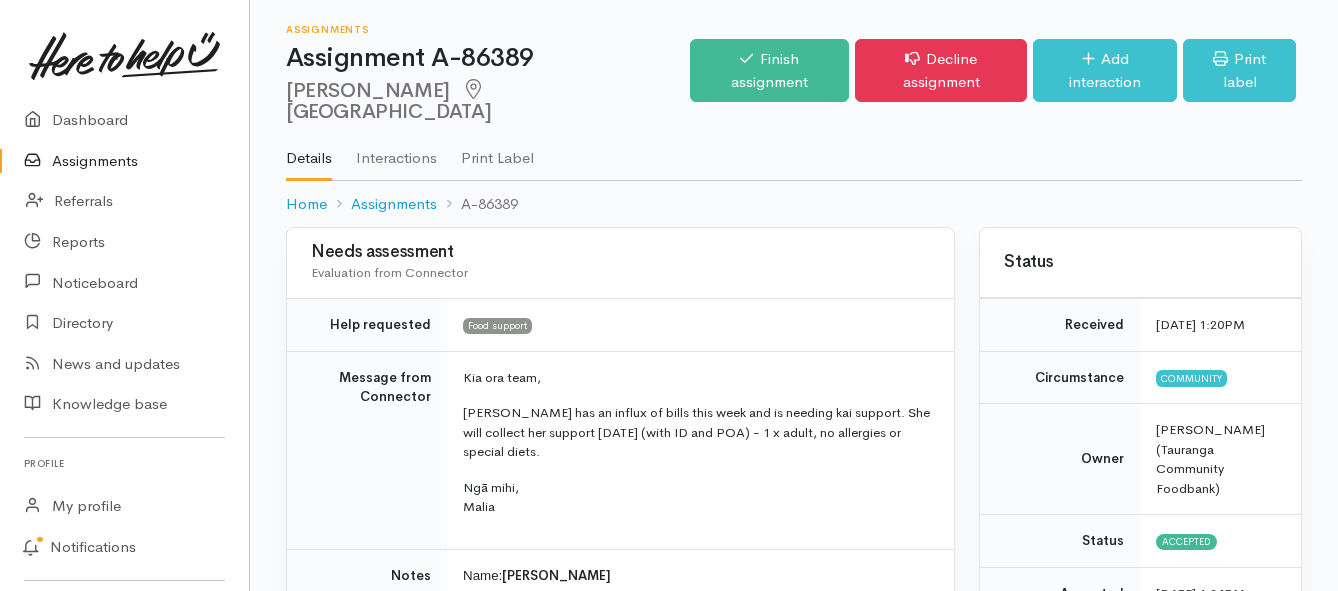 scroll, scrollTop: 0, scrollLeft: 0, axis: both 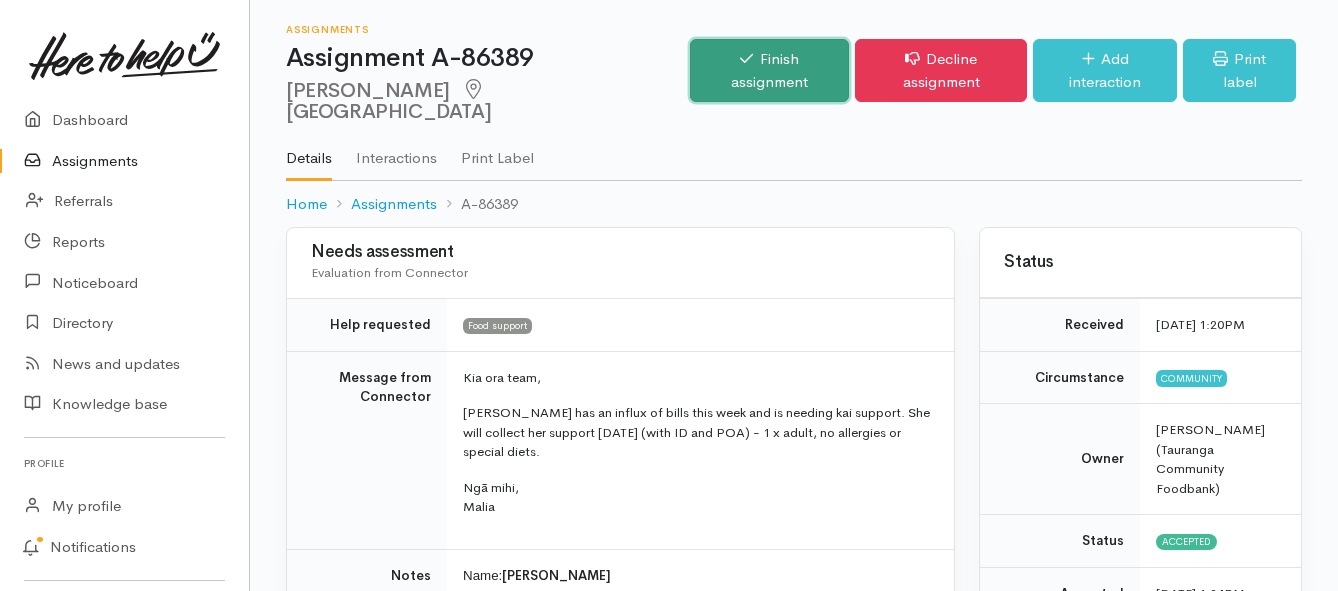 click on "Finish assignment" at bounding box center [769, 70] 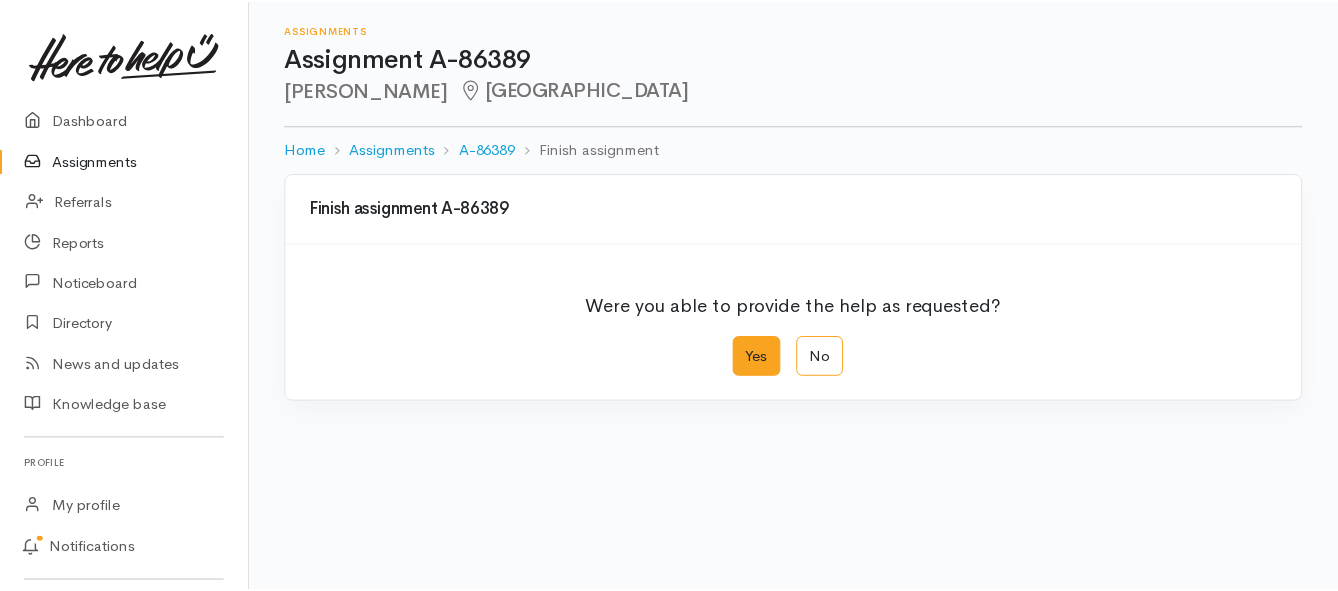 scroll, scrollTop: 0, scrollLeft: 0, axis: both 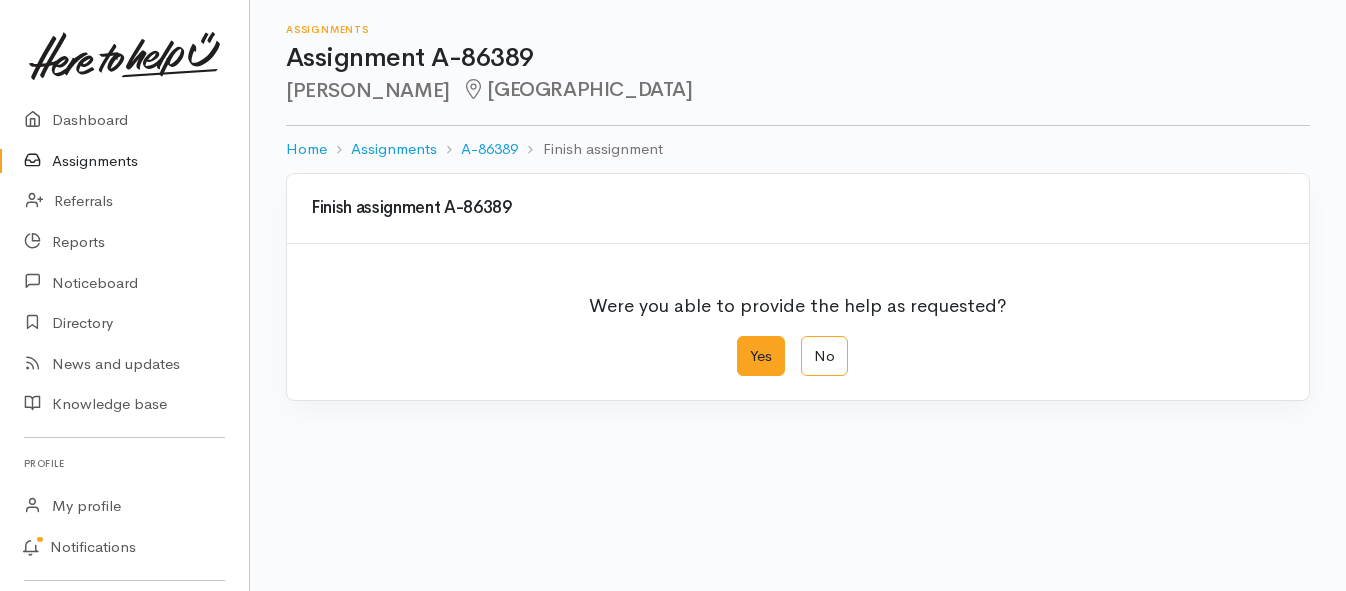 click on "Yes" at bounding box center (761, 356) 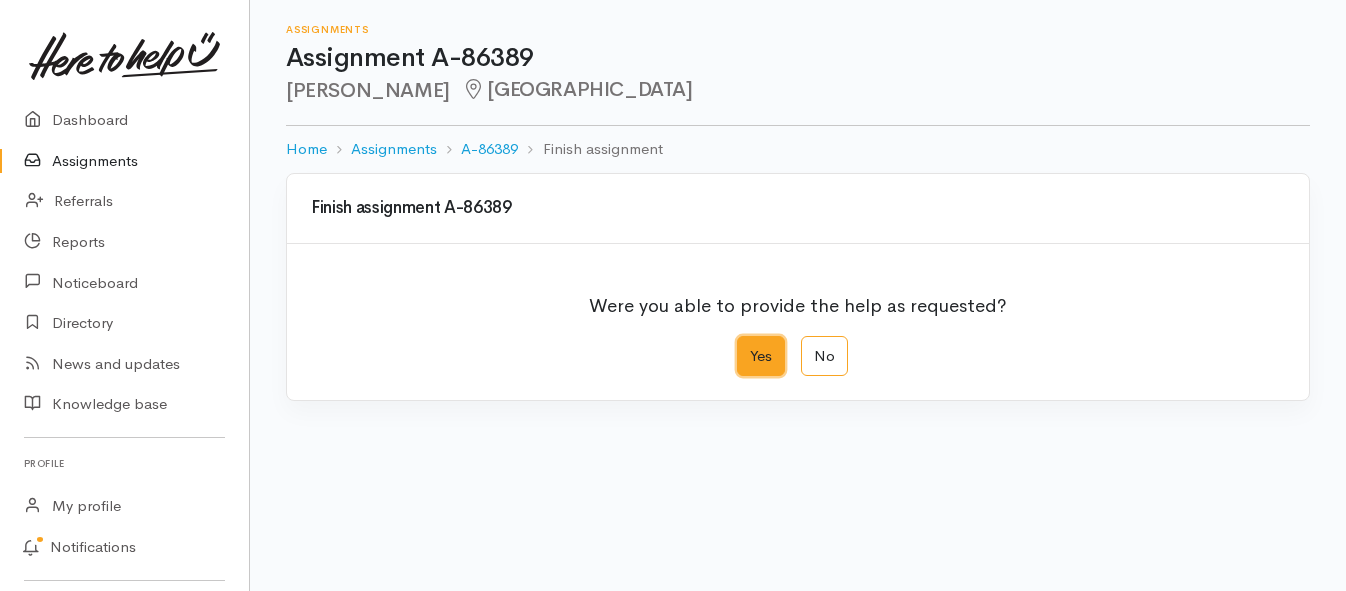 click on "Yes" at bounding box center [743, 342] 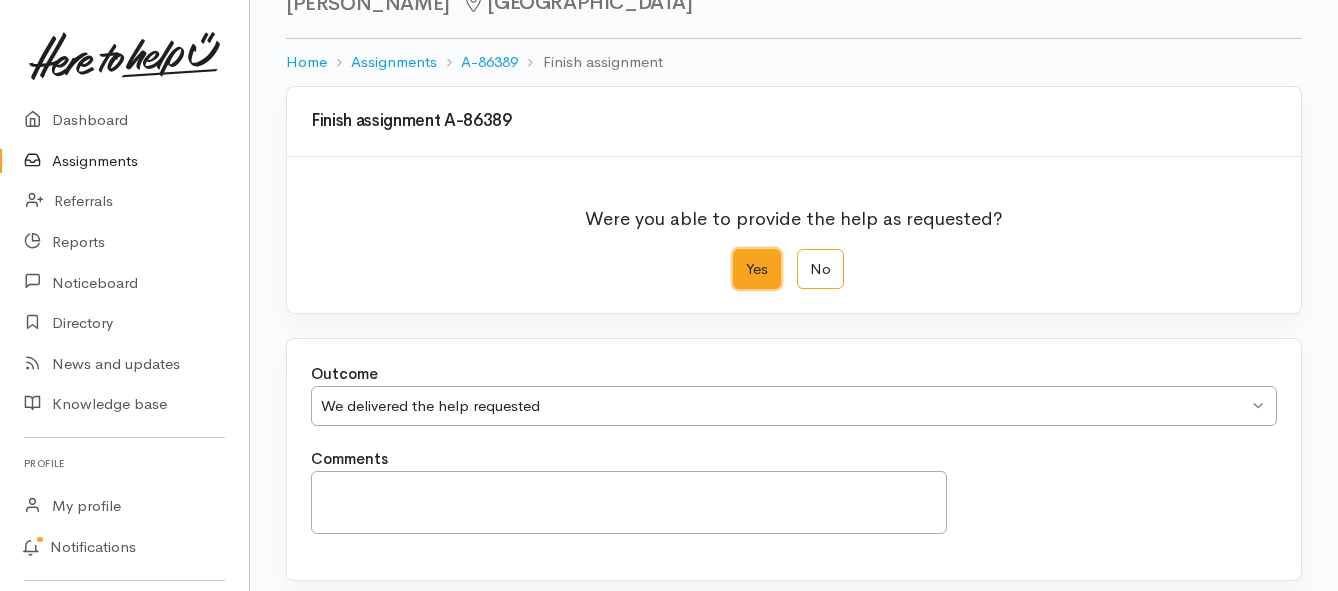 scroll, scrollTop: 280, scrollLeft: 0, axis: vertical 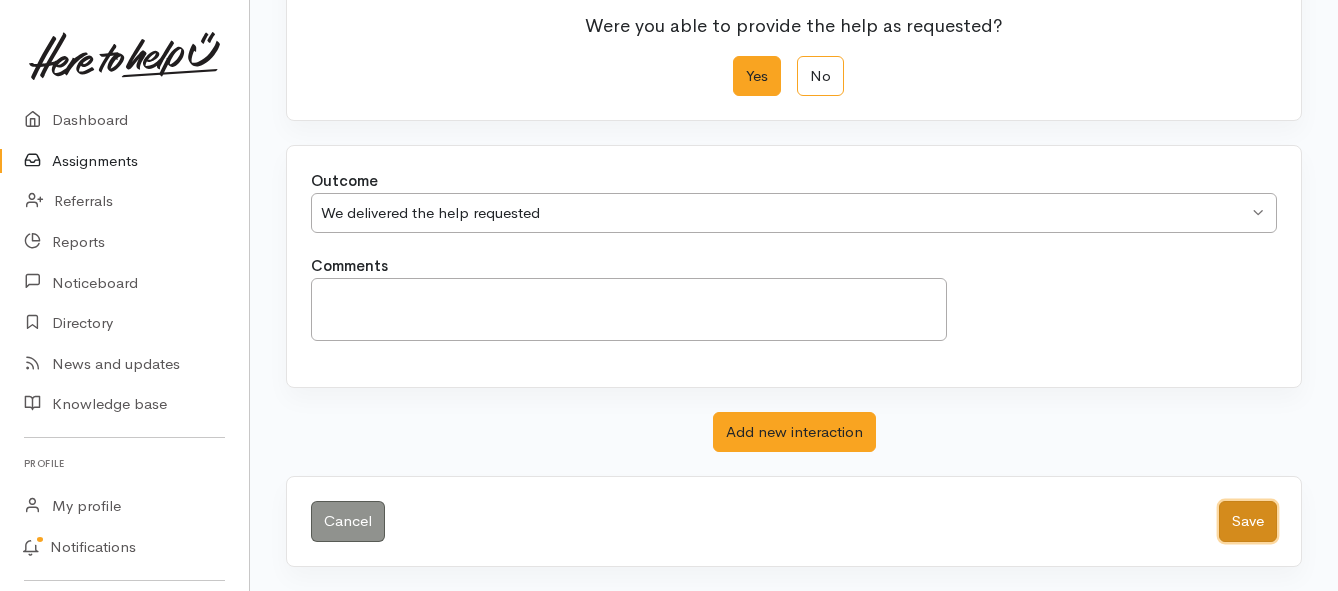 click on "Save" at bounding box center [1248, 521] 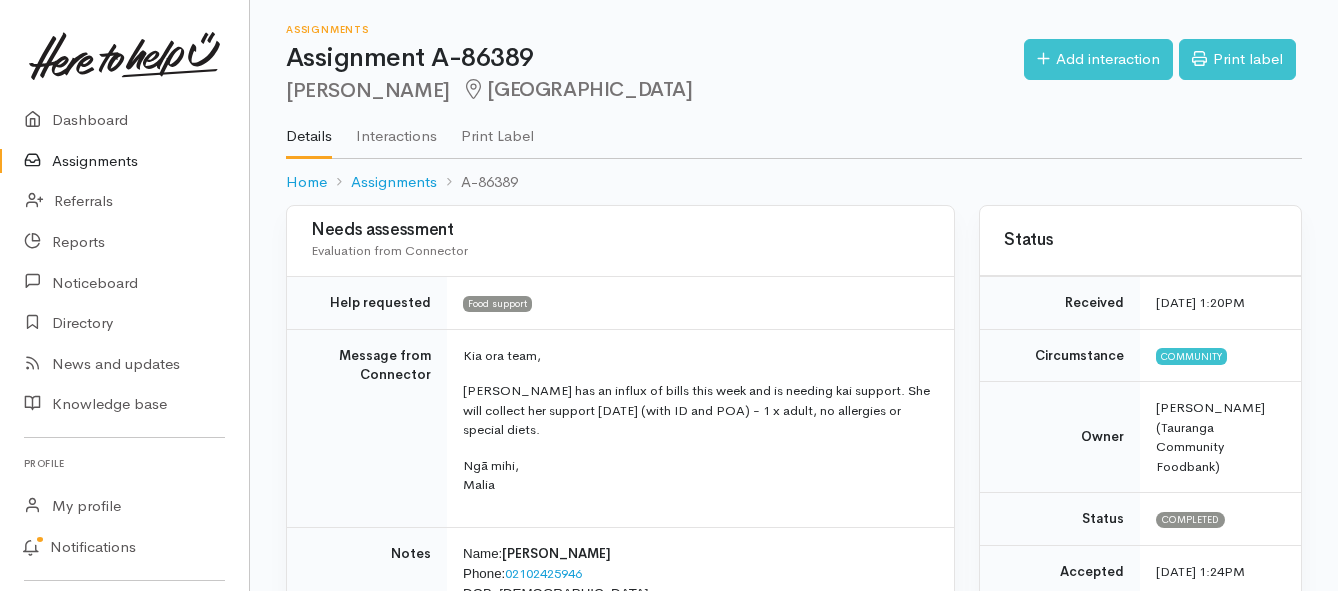 scroll, scrollTop: 0, scrollLeft: 0, axis: both 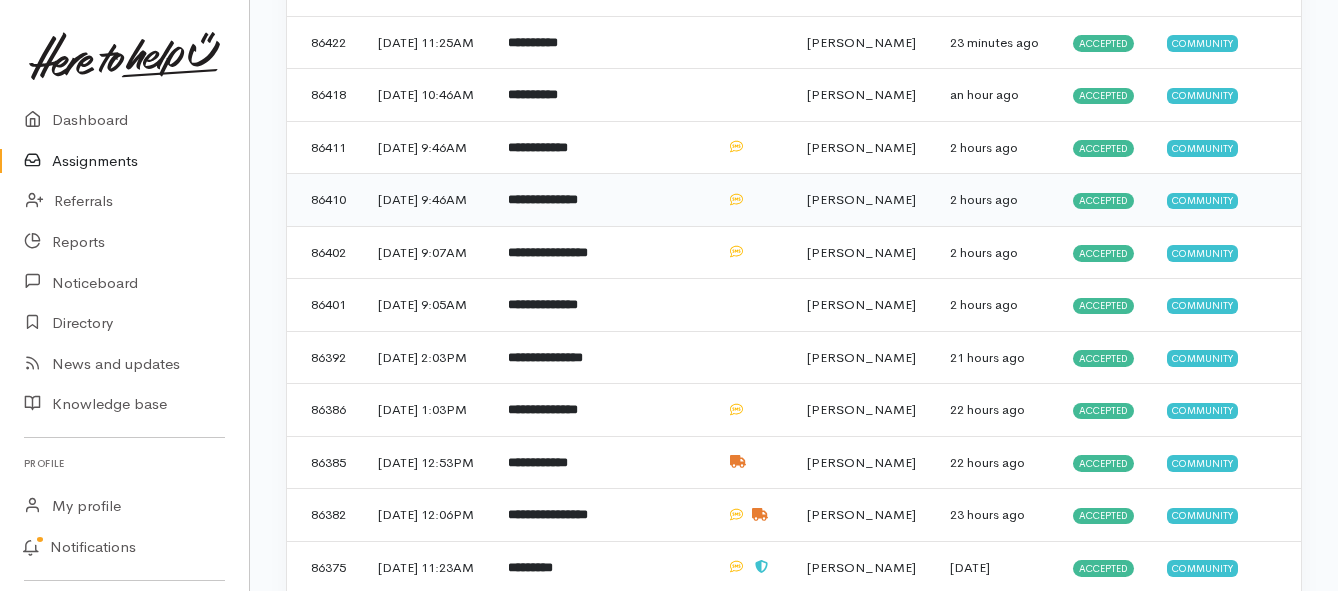 click on "**********" at bounding box center (543, 199) 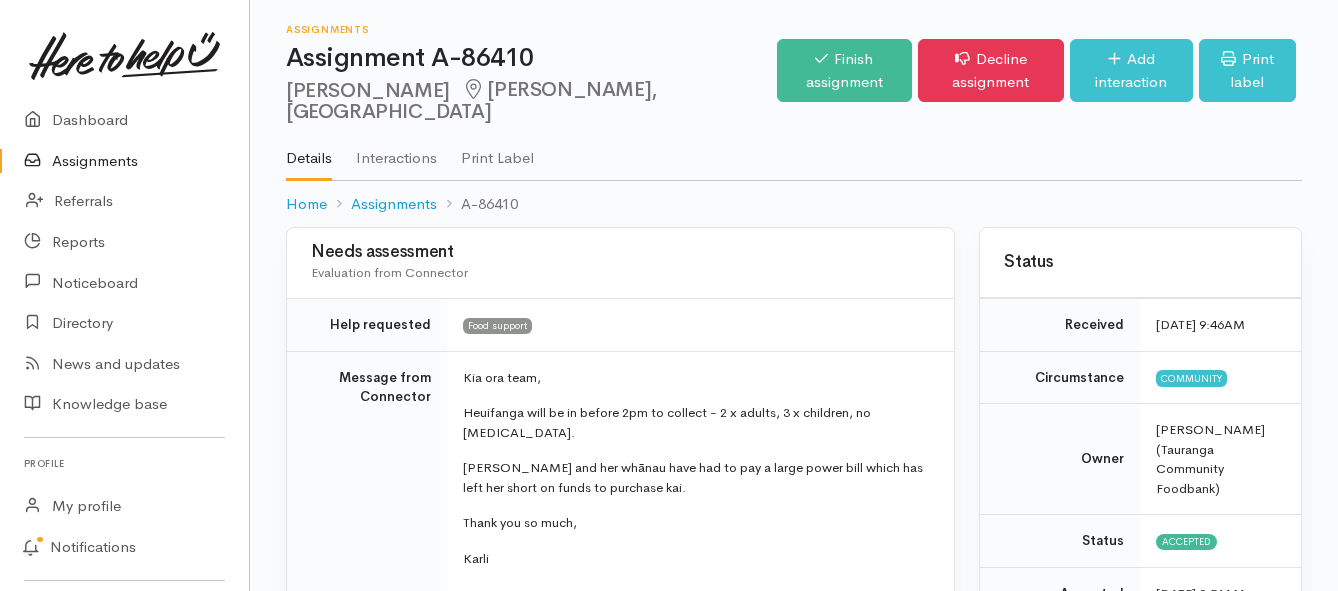 scroll, scrollTop: 0, scrollLeft: 0, axis: both 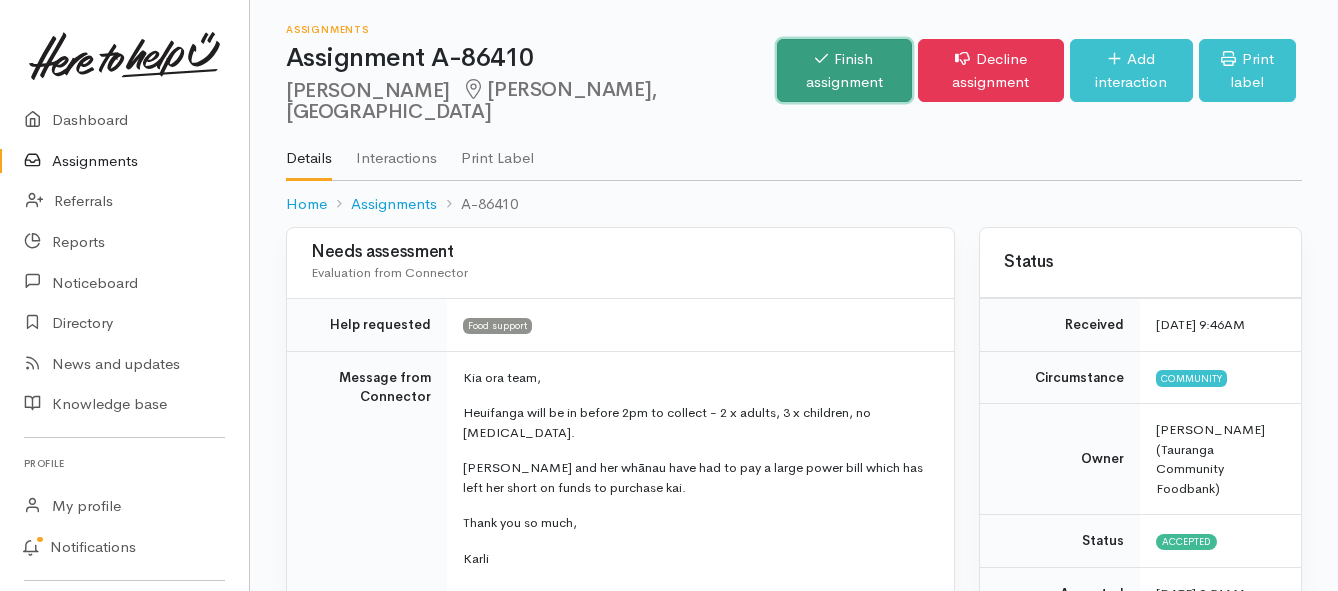 click on "Finish assignment" at bounding box center (844, 70) 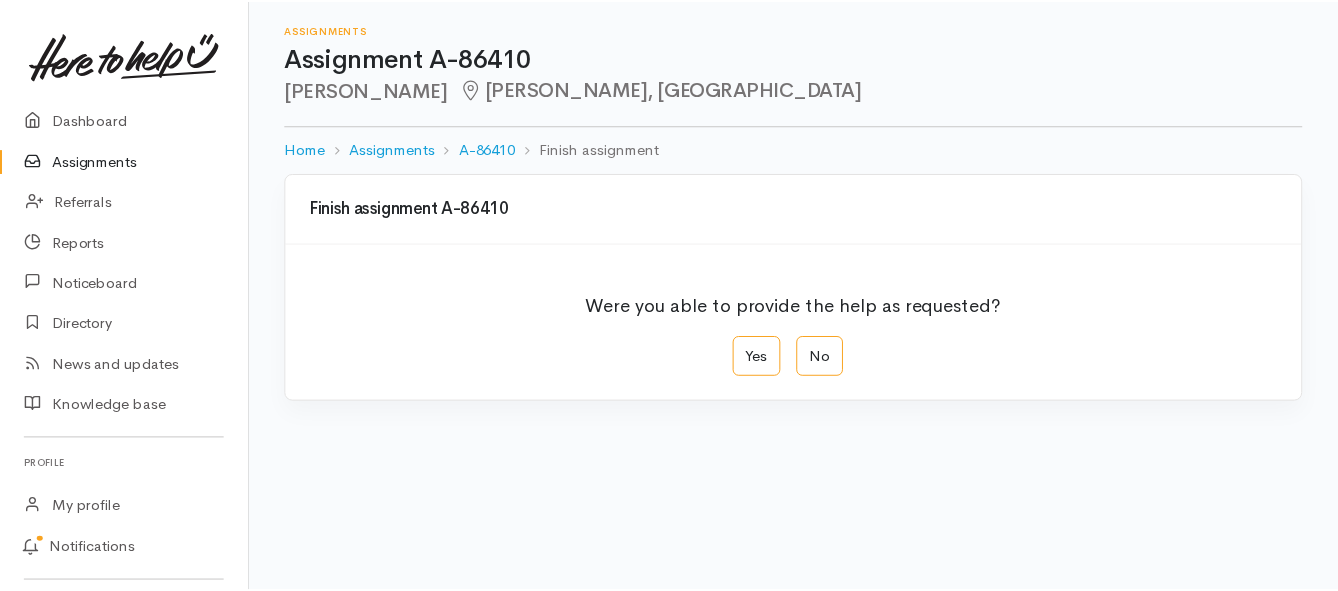 scroll, scrollTop: 0, scrollLeft: 0, axis: both 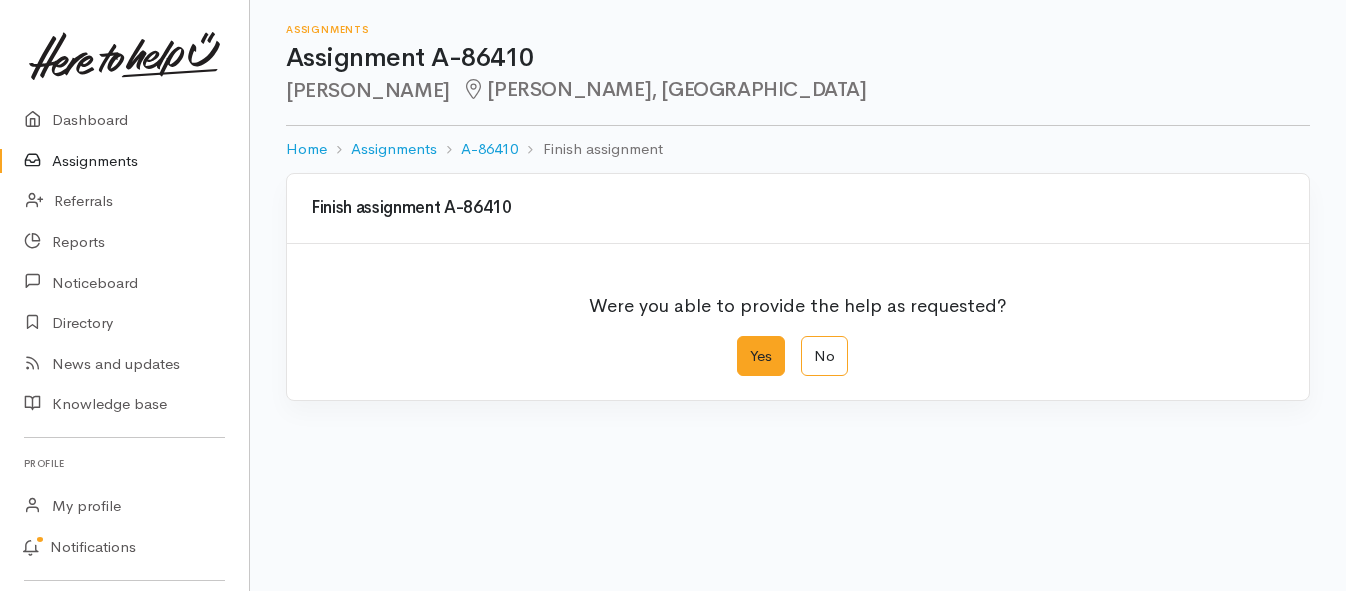 drag, startPoint x: 771, startPoint y: 367, endPoint x: 710, endPoint y: 342, distance: 65.9242 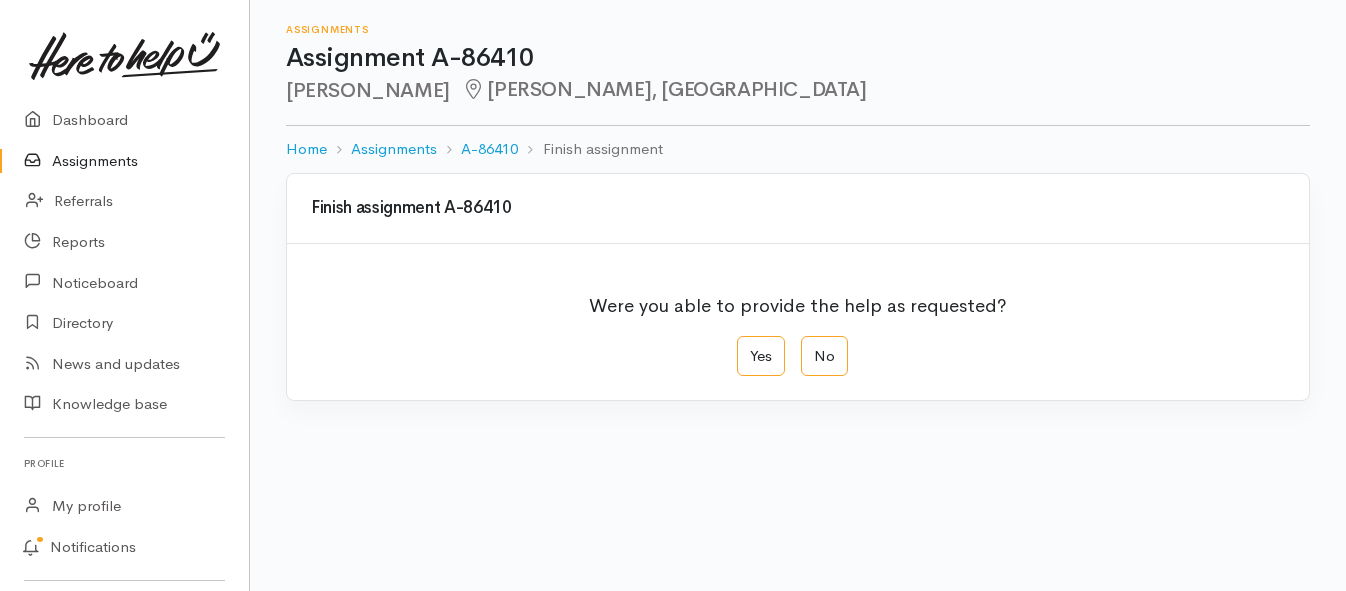click on "Yes" at bounding box center [761, 356] 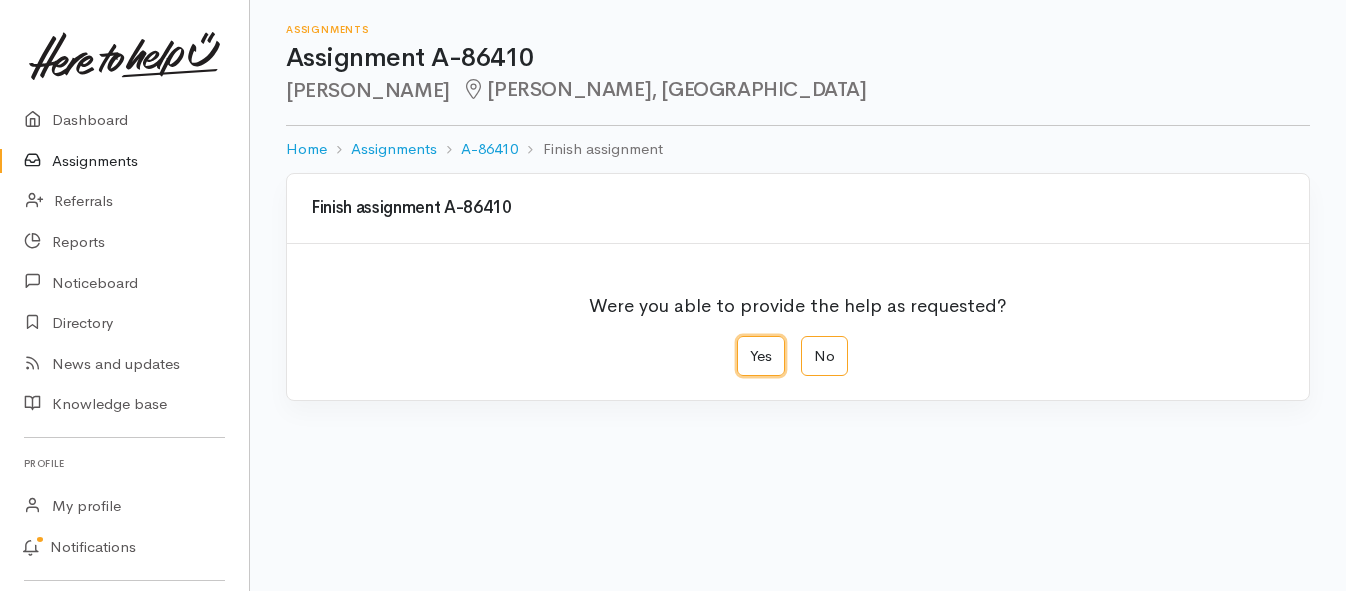 click on "Yes" at bounding box center (743, 342) 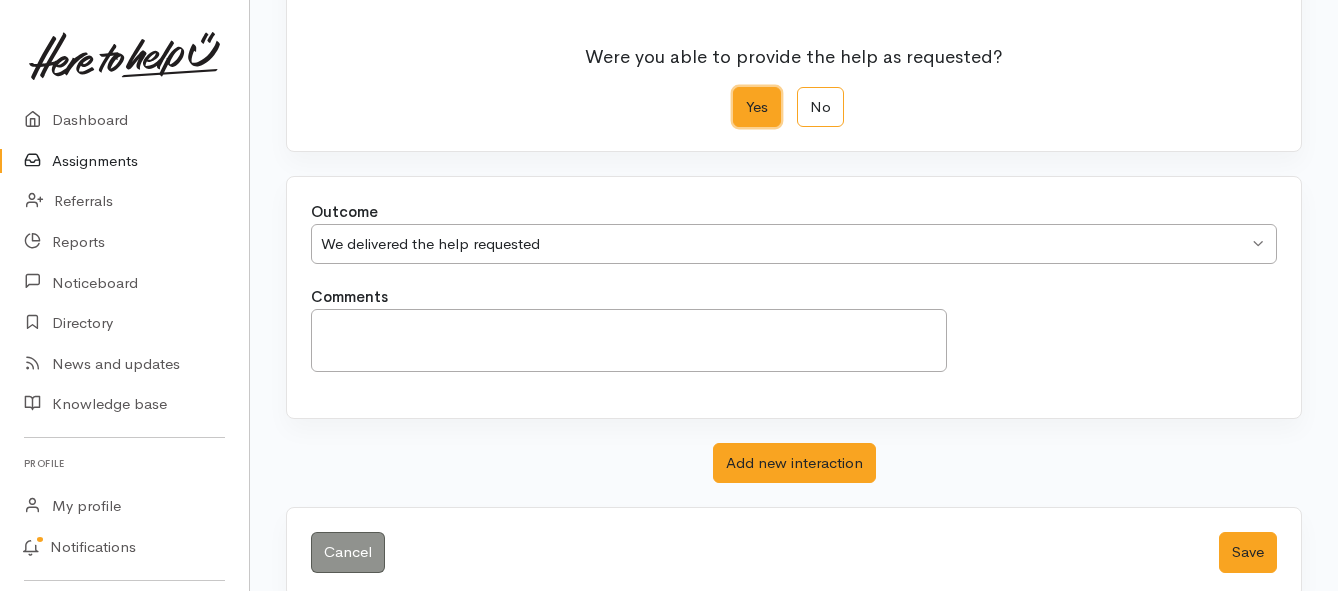 scroll, scrollTop: 280, scrollLeft: 0, axis: vertical 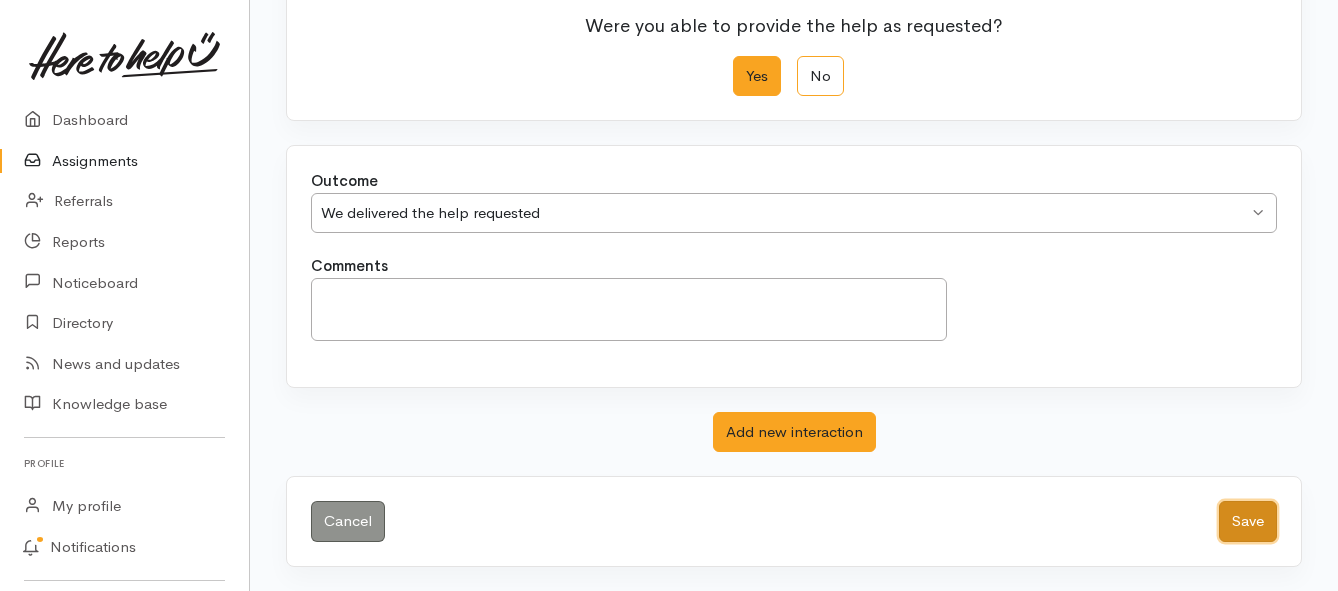 click on "Save" at bounding box center (1248, 521) 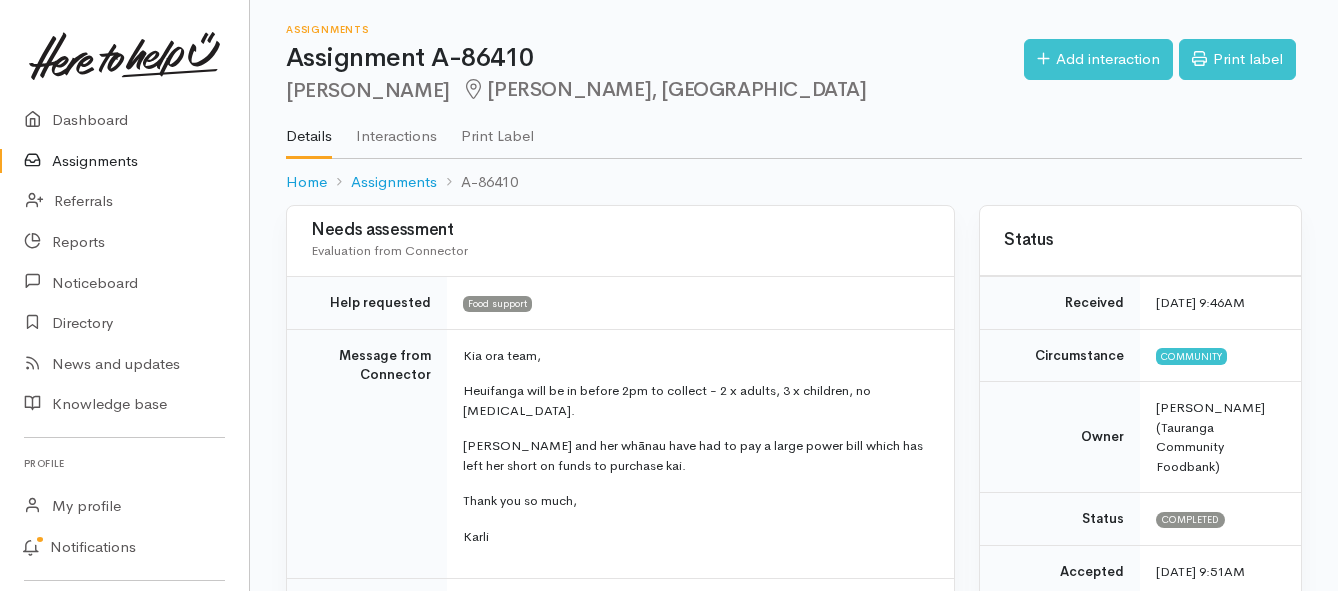 scroll, scrollTop: 0, scrollLeft: 0, axis: both 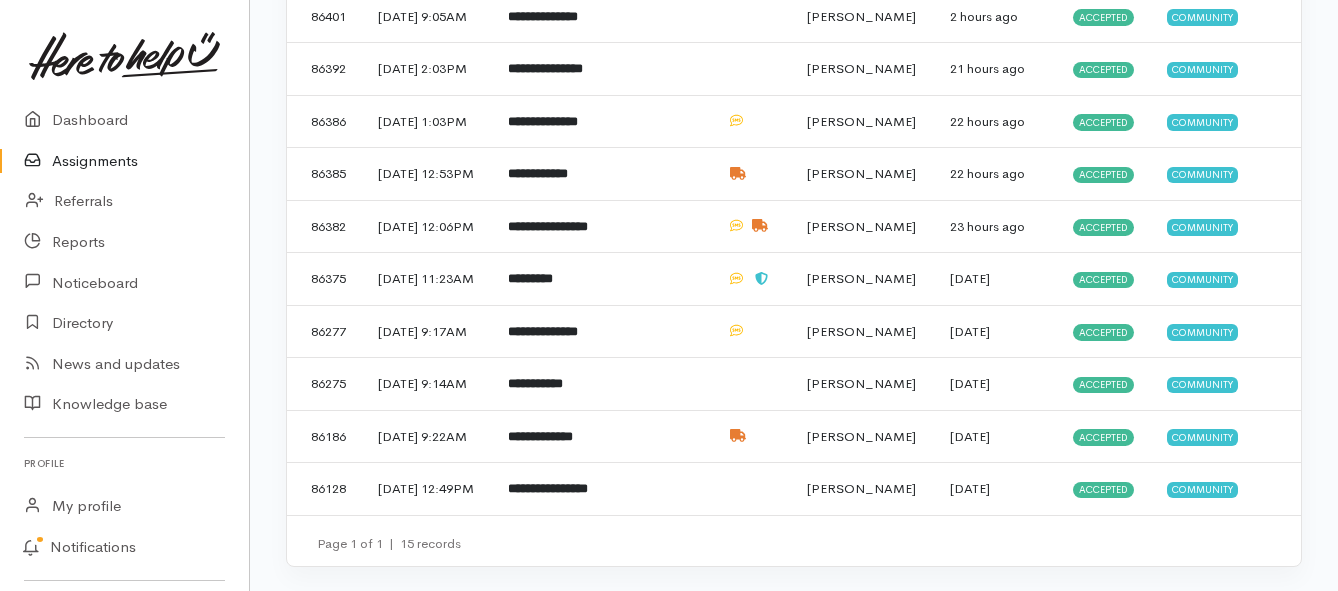 click on "Assignments" at bounding box center (124, 161) 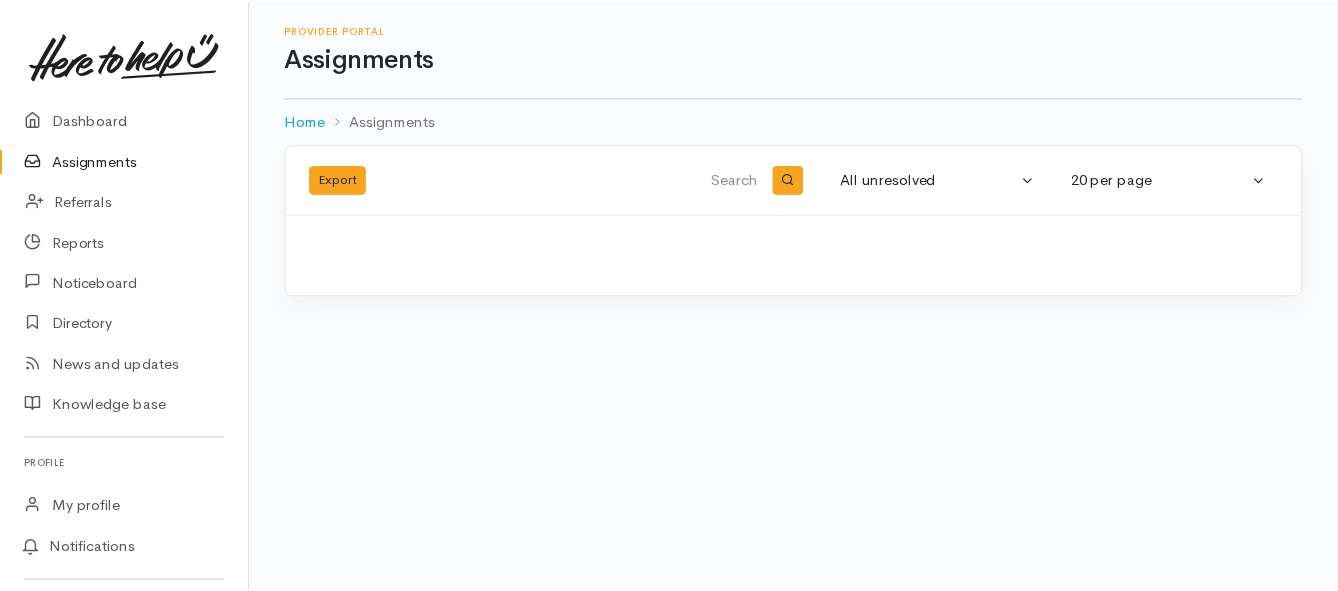 scroll, scrollTop: 0, scrollLeft: 0, axis: both 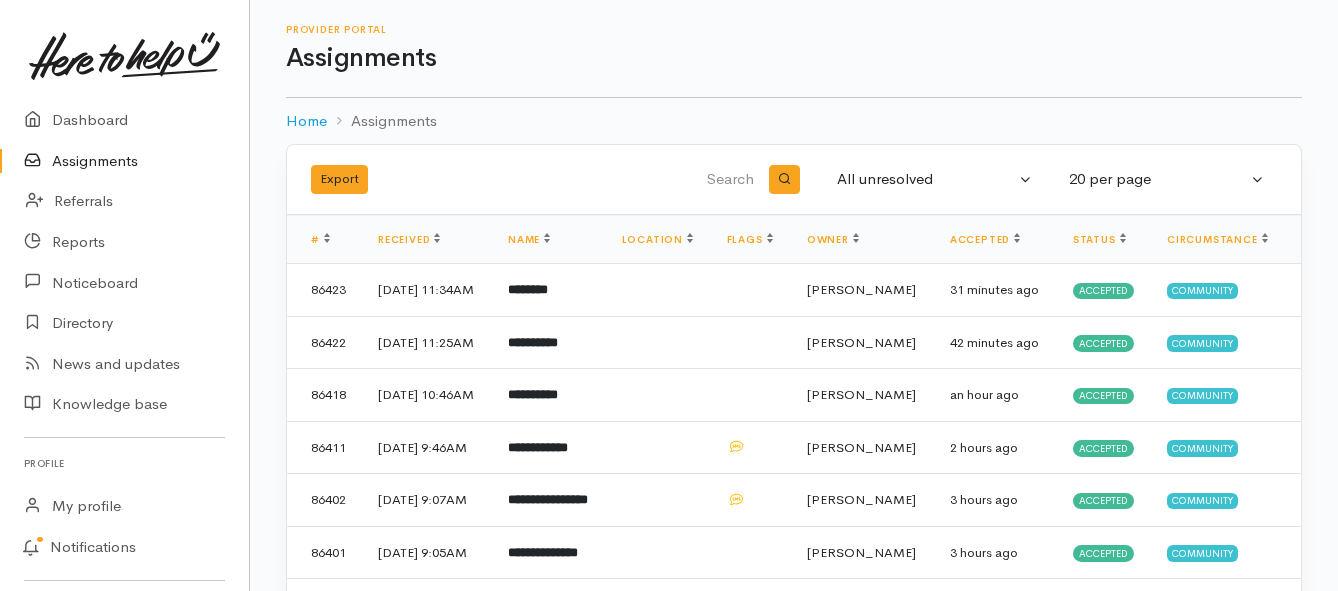 click on "Assignments" at bounding box center (124, 161) 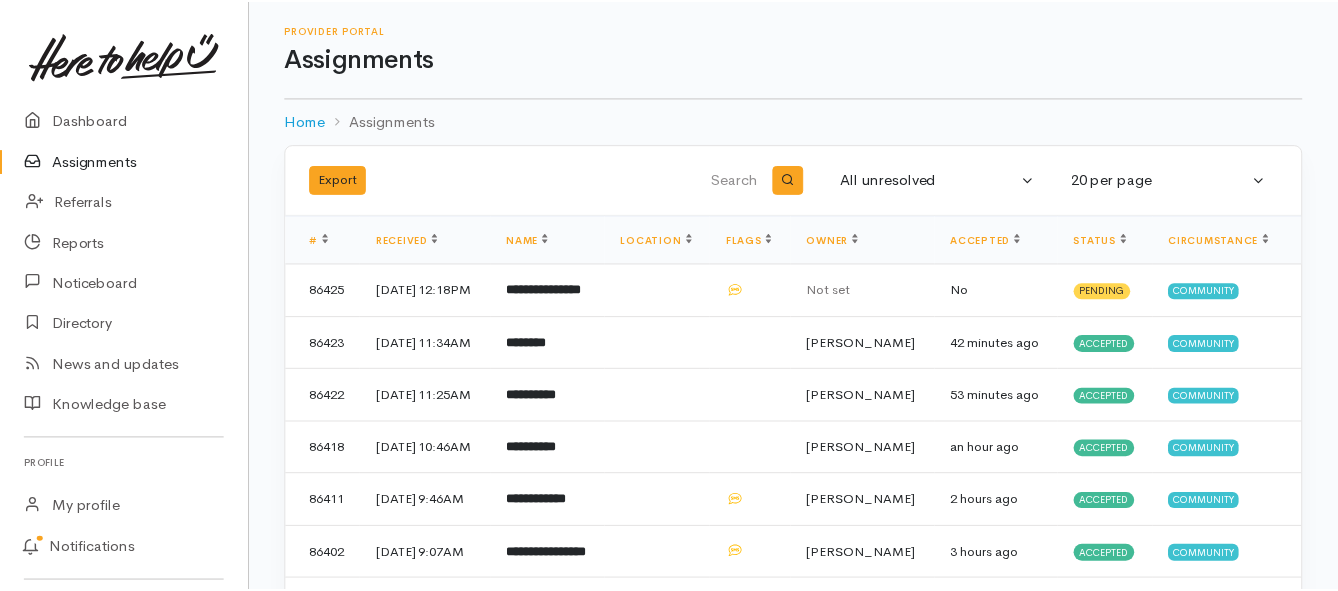 scroll, scrollTop: 0, scrollLeft: 0, axis: both 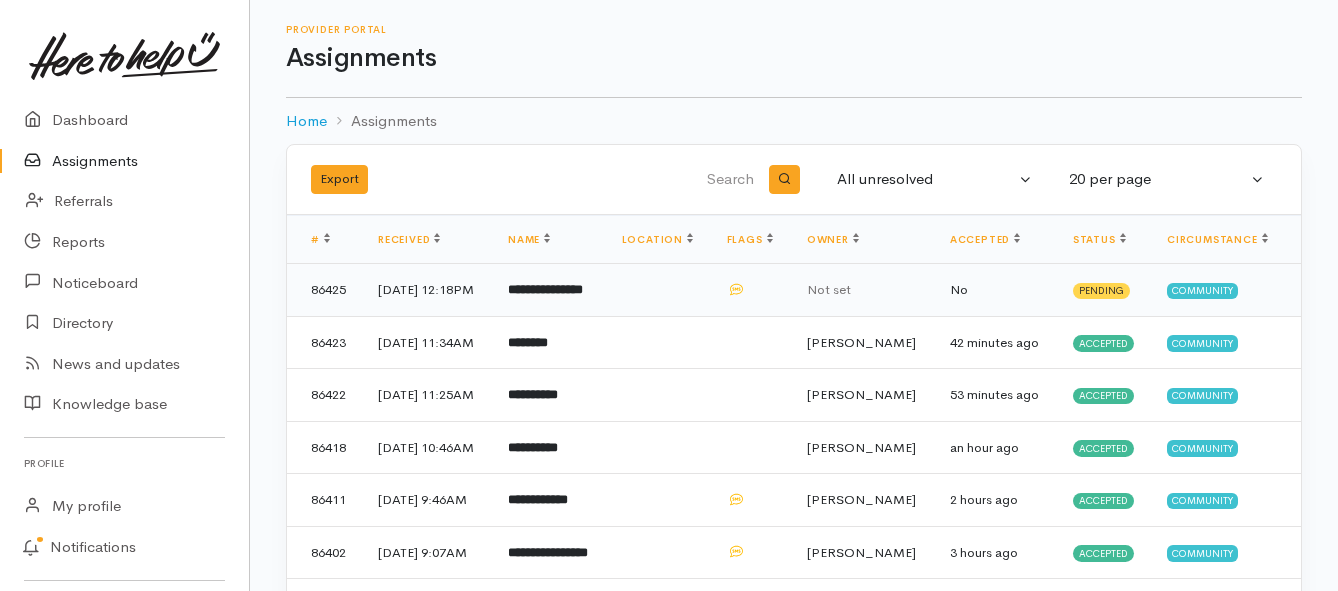 click on "**********" at bounding box center [545, 289] 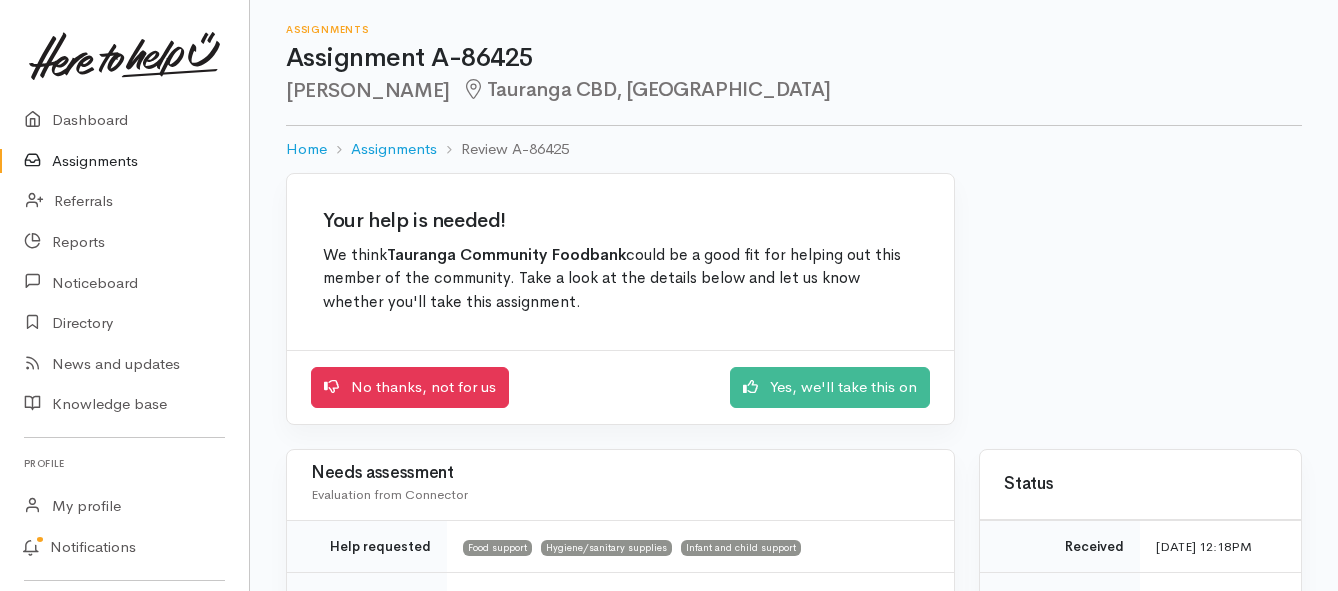 scroll, scrollTop: 0, scrollLeft: 0, axis: both 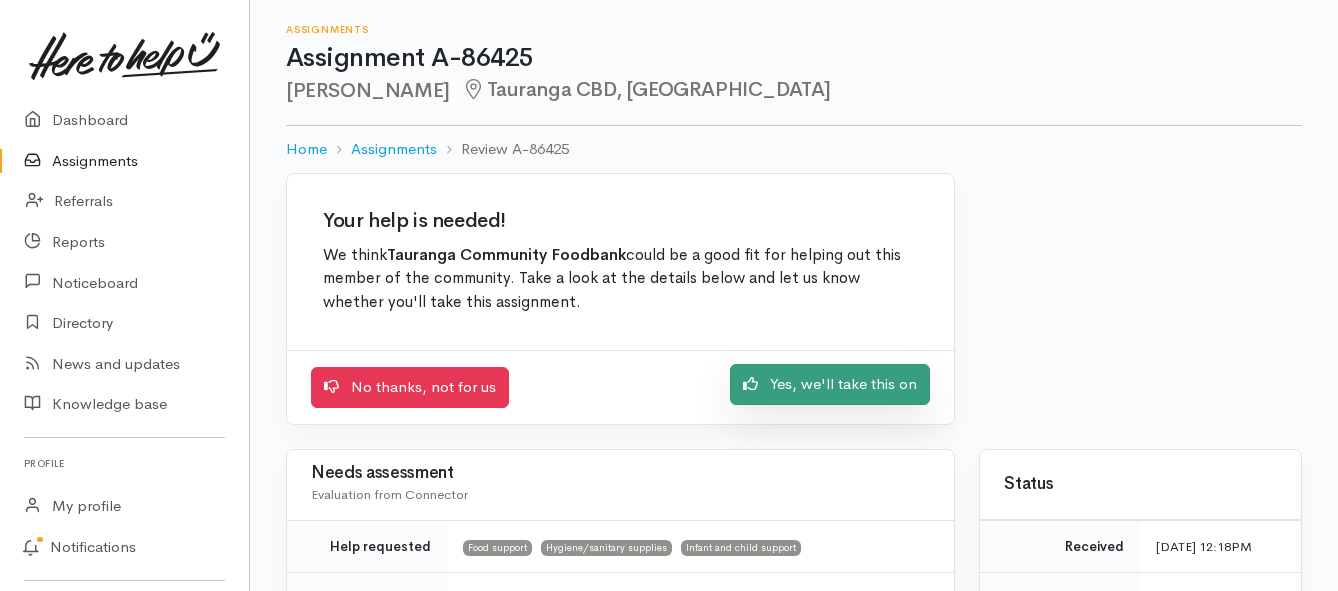 click on "Yes, we'll take this on" at bounding box center (830, 384) 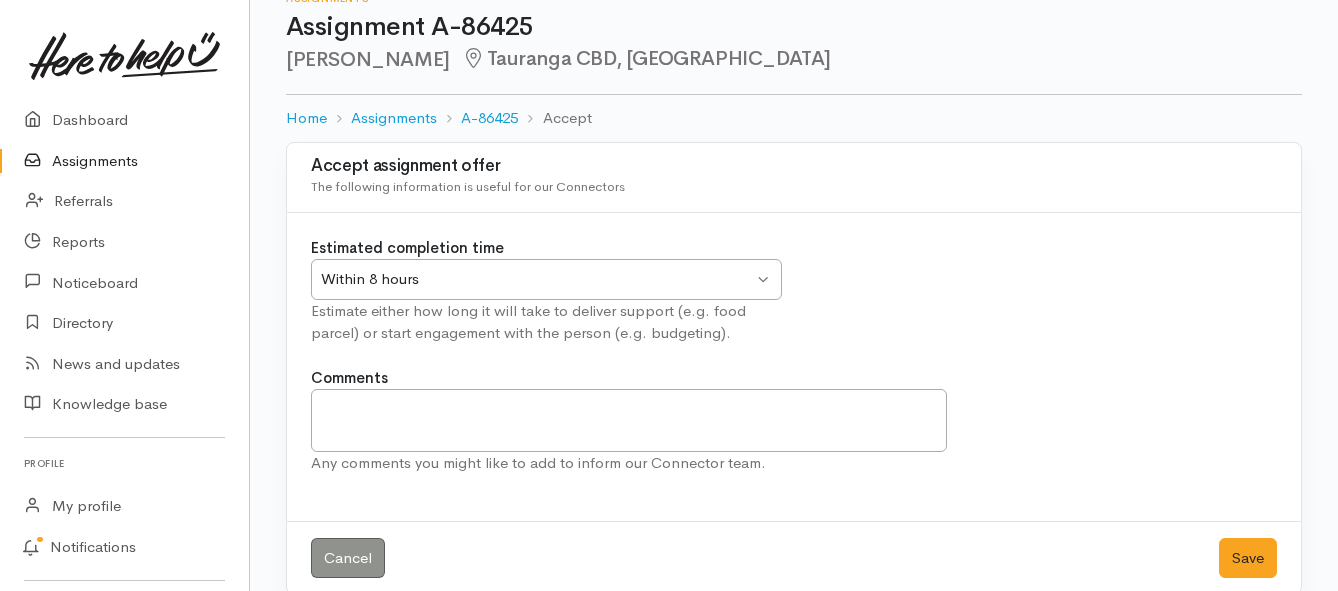 scroll, scrollTop: 59, scrollLeft: 0, axis: vertical 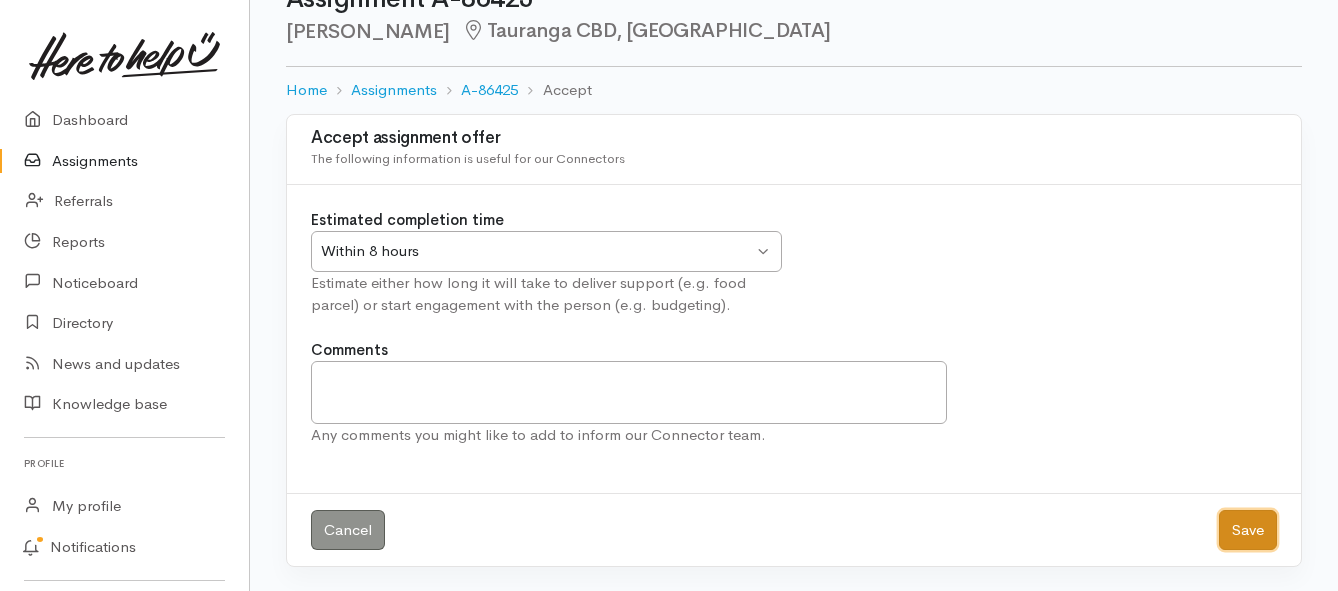 click on "Save" at bounding box center [1248, 530] 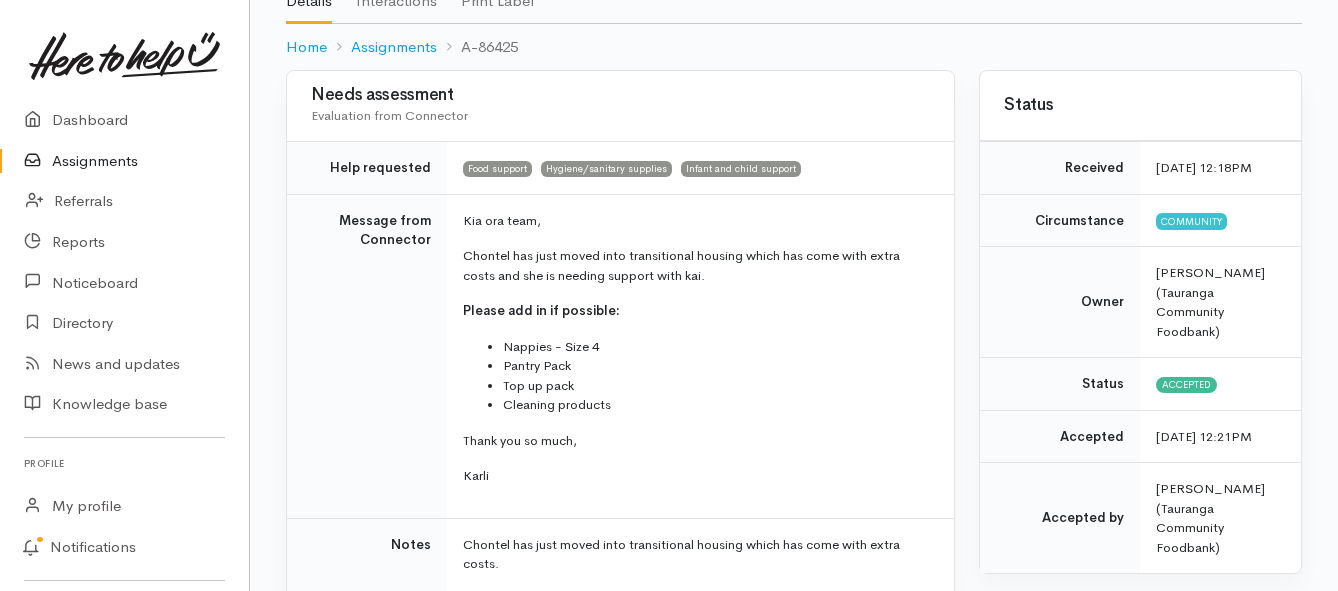 scroll, scrollTop: 200, scrollLeft: 0, axis: vertical 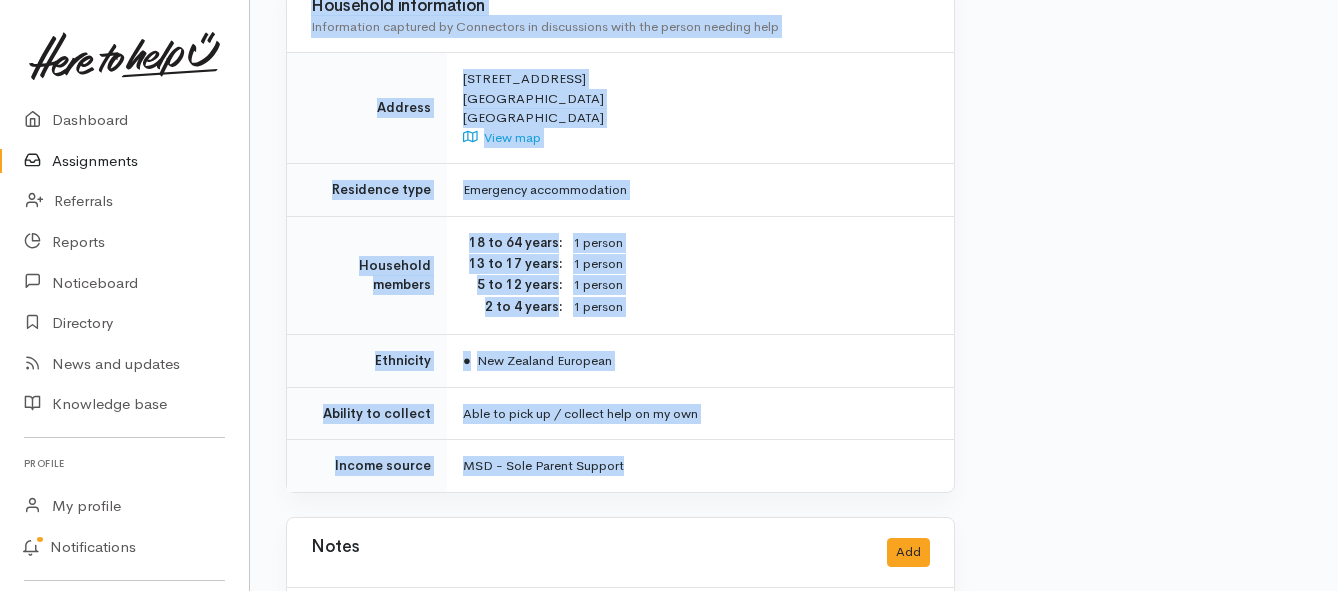drag, startPoint x: 464, startPoint y: 177, endPoint x: 703, endPoint y: 437, distance: 353.1586 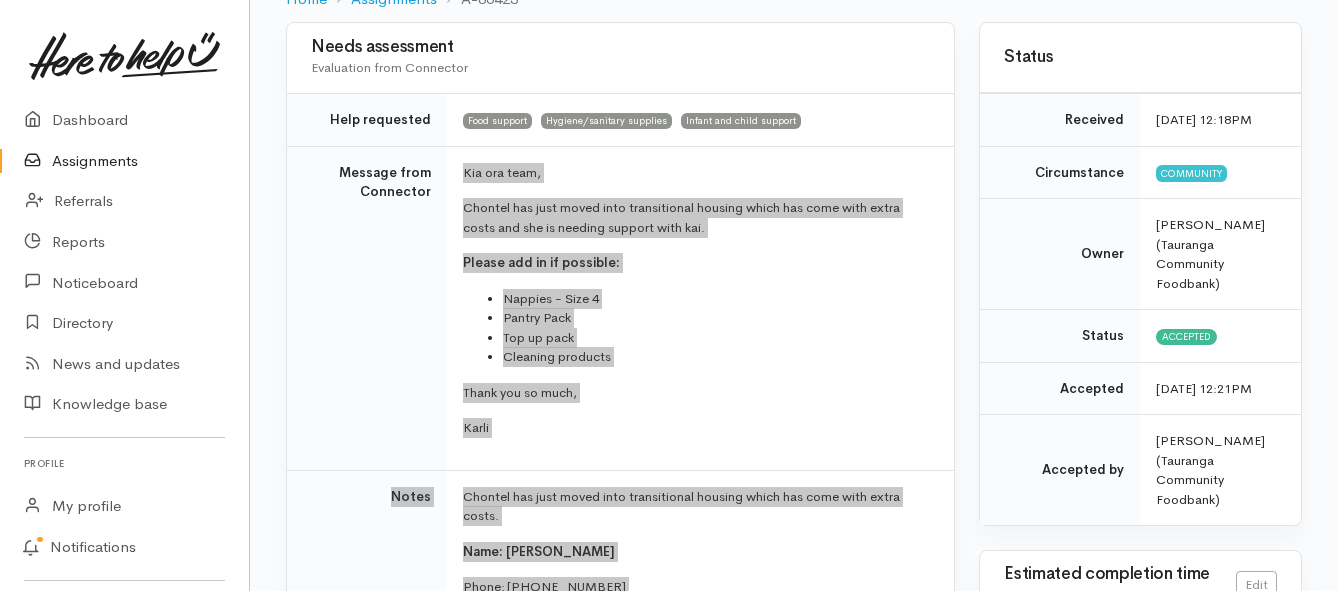 scroll, scrollTop: 200, scrollLeft: 0, axis: vertical 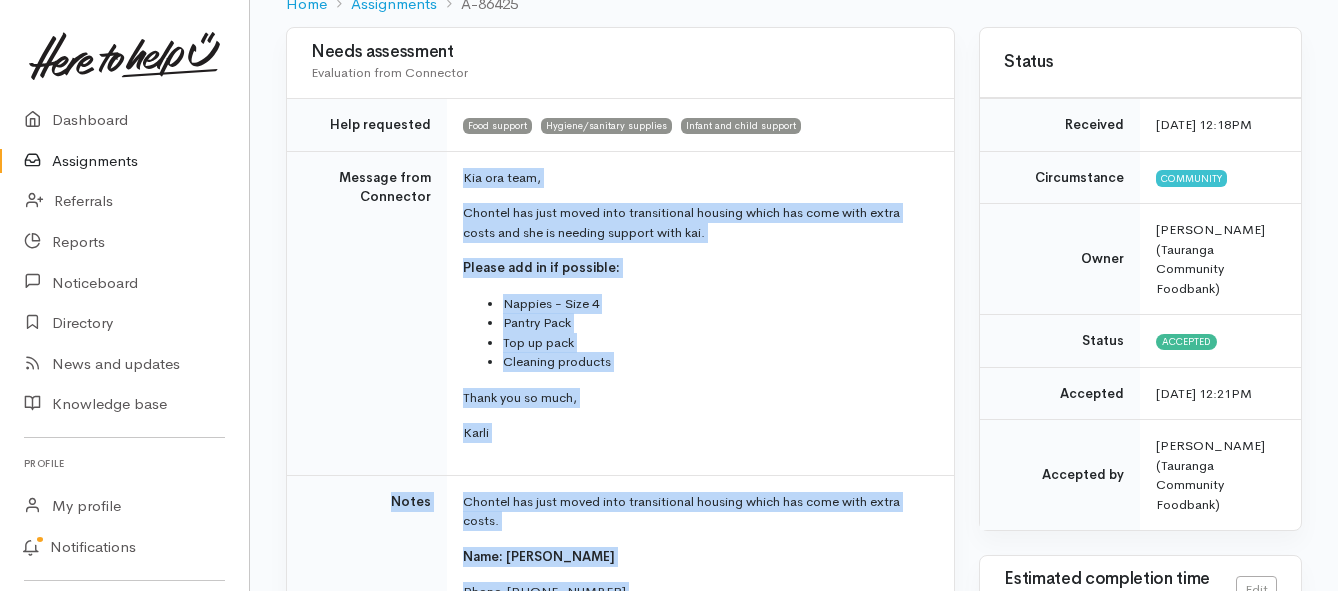 click on "Assignments" at bounding box center [124, 161] 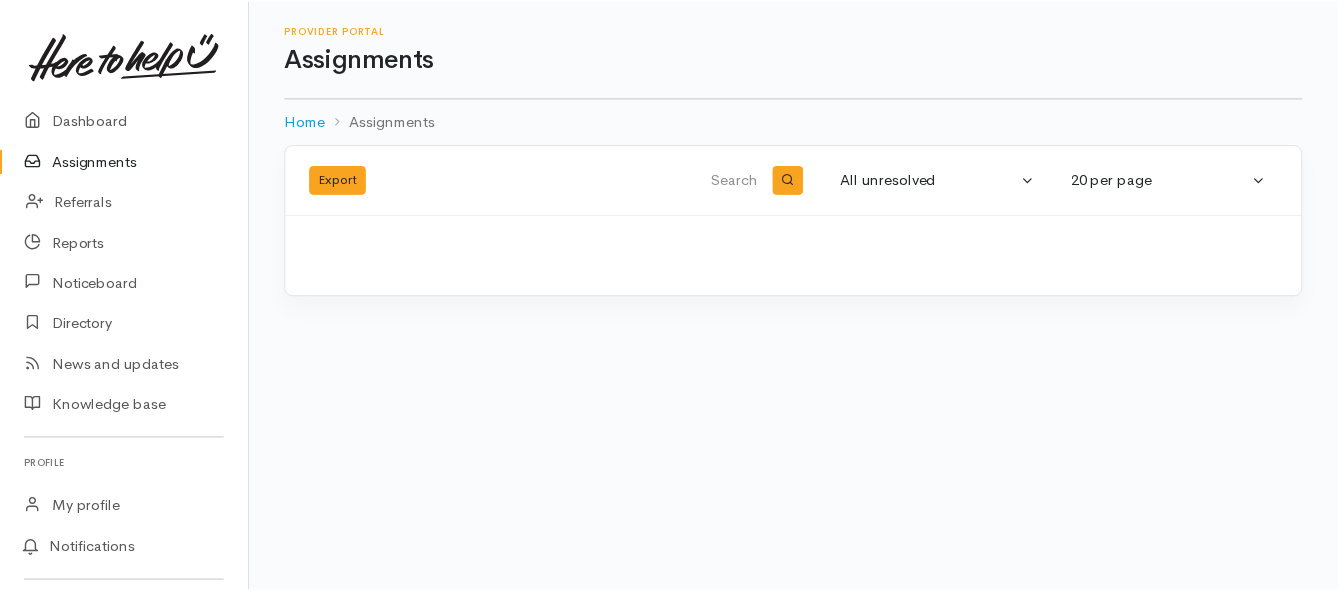 scroll, scrollTop: 0, scrollLeft: 0, axis: both 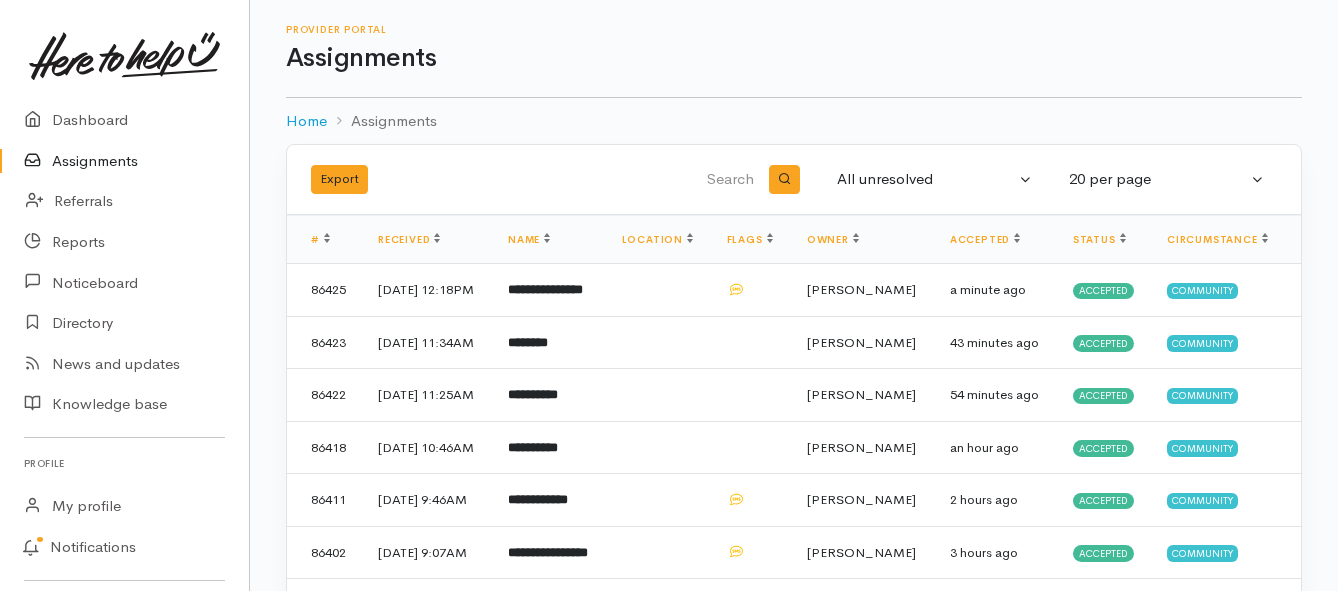 click on "Assignments" at bounding box center [124, 161] 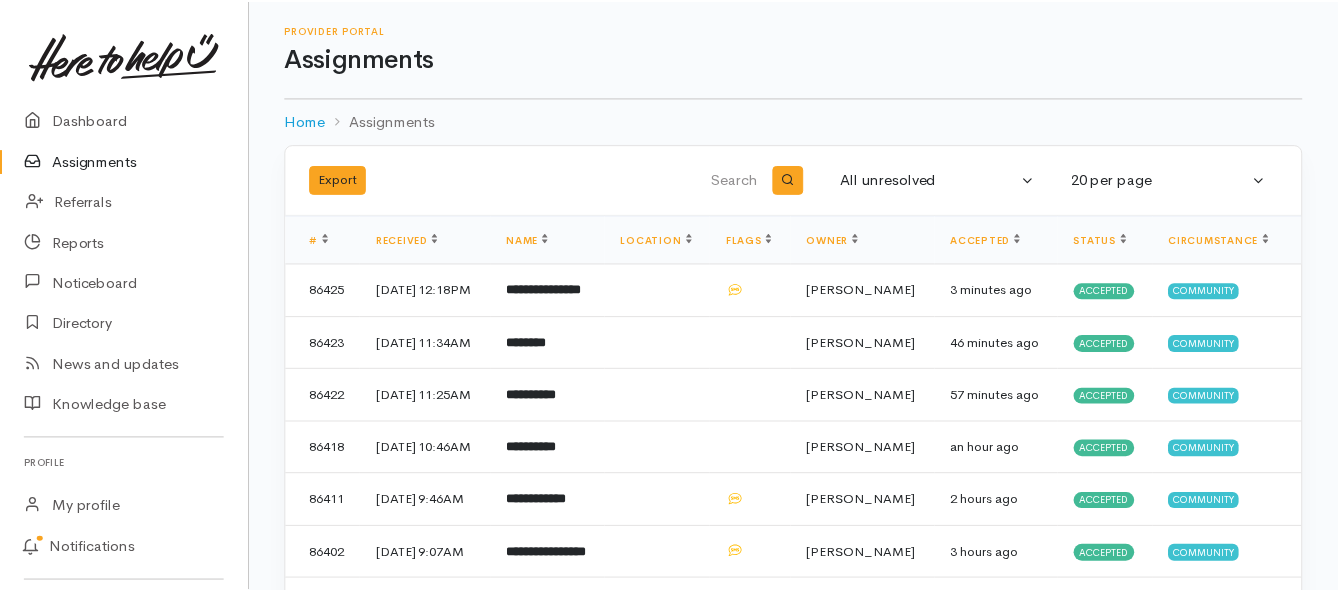scroll, scrollTop: 0, scrollLeft: 0, axis: both 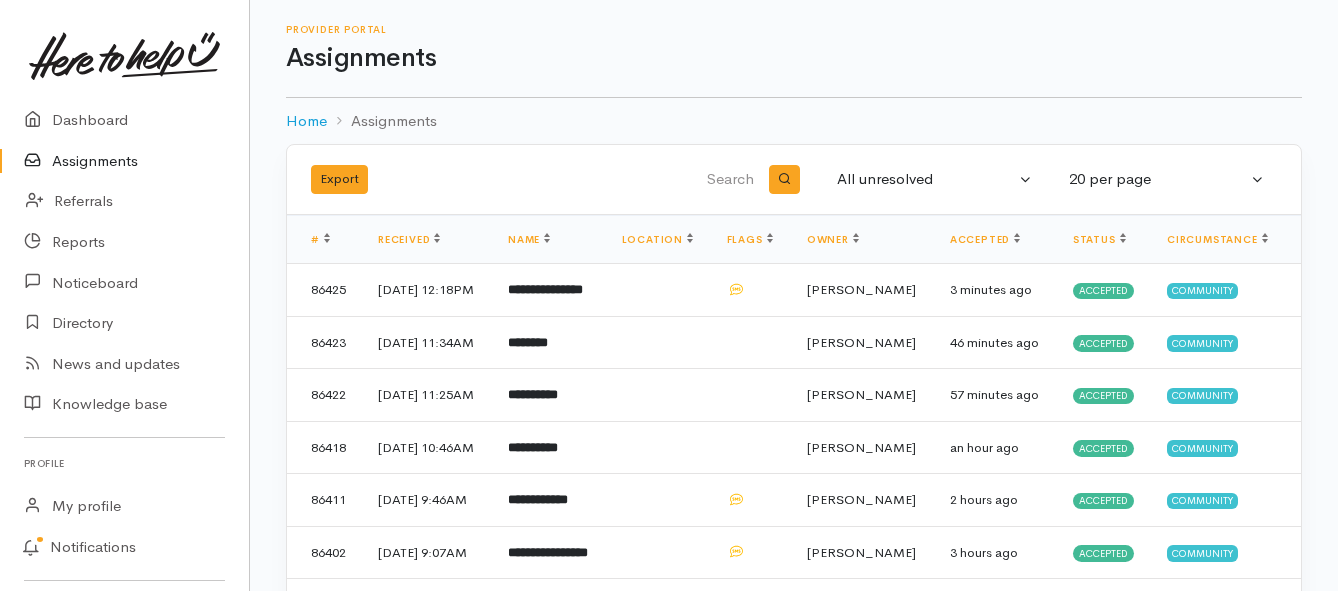 click on "Assignments" at bounding box center (124, 161) 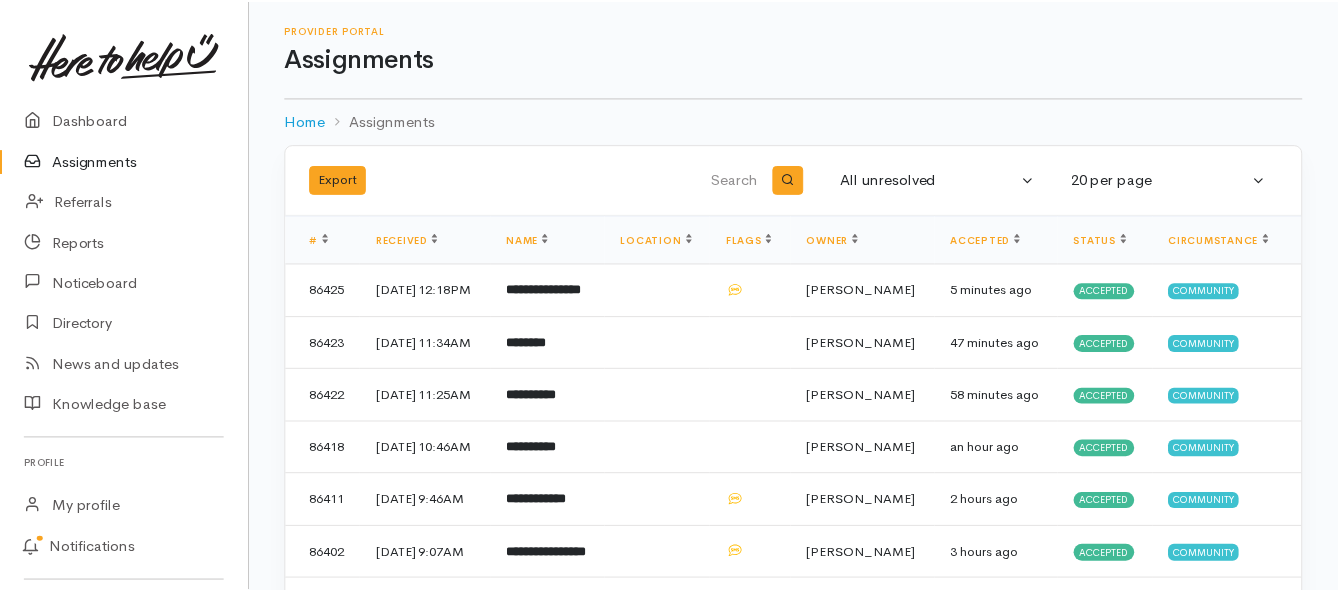 scroll, scrollTop: 0, scrollLeft: 0, axis: both 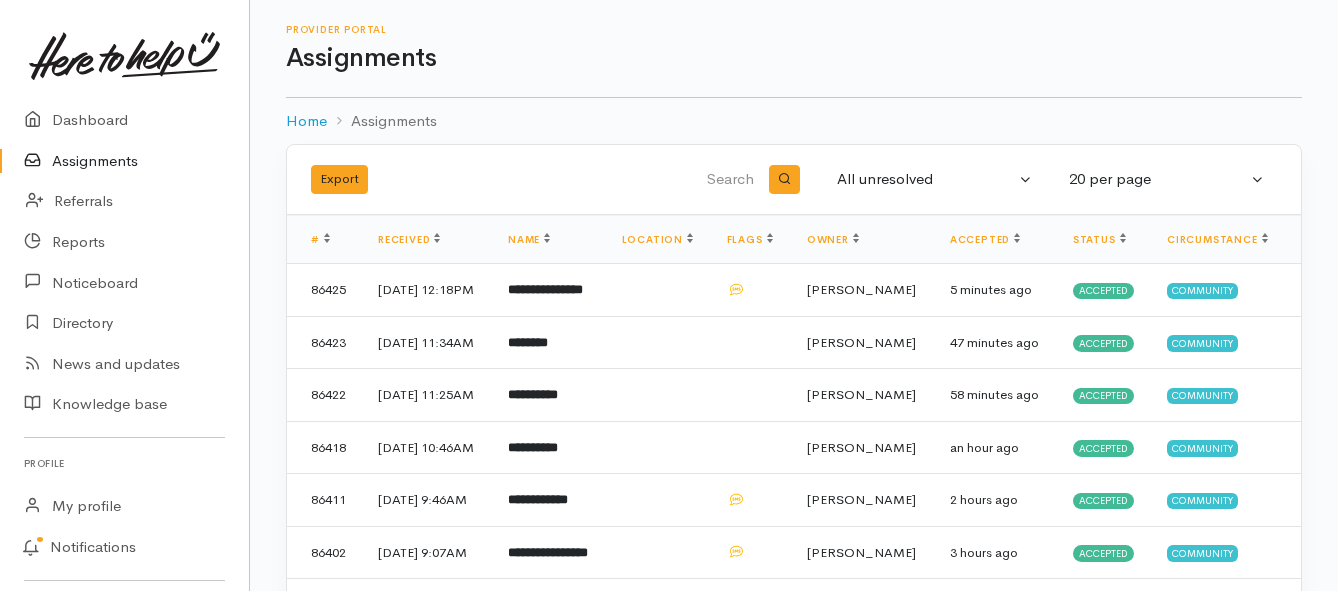click on "Assignments" at bounding box center [124, 161] 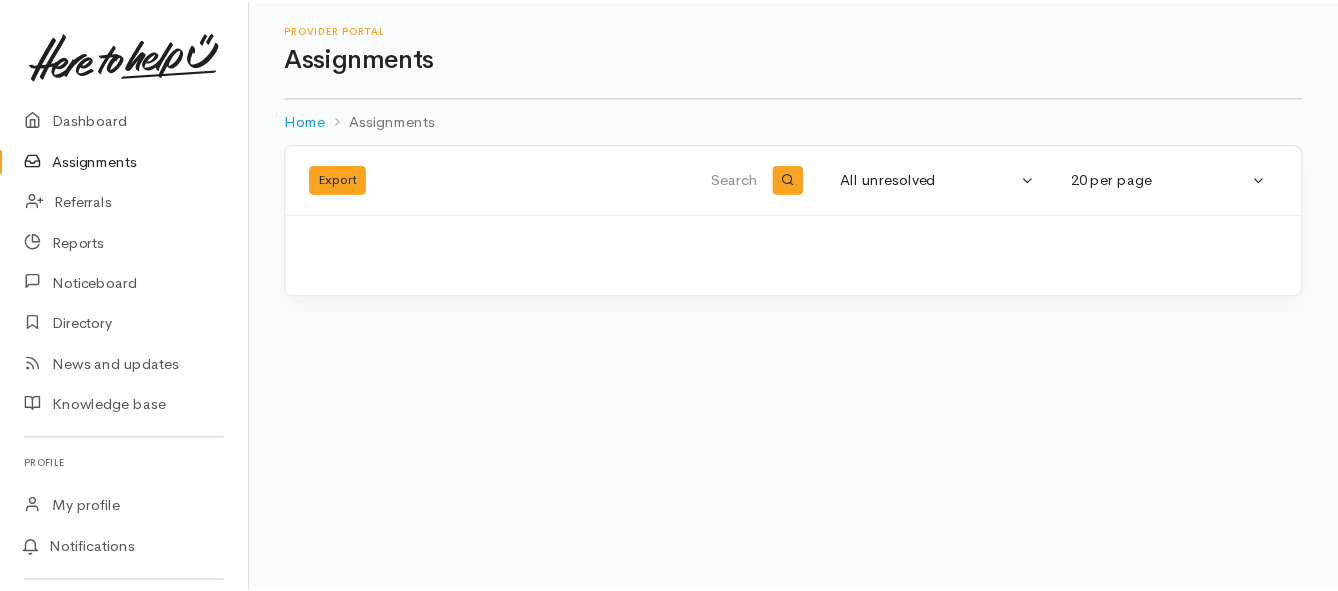 scroll, scrollTop: 0, scrollLeft: 0, axis: both 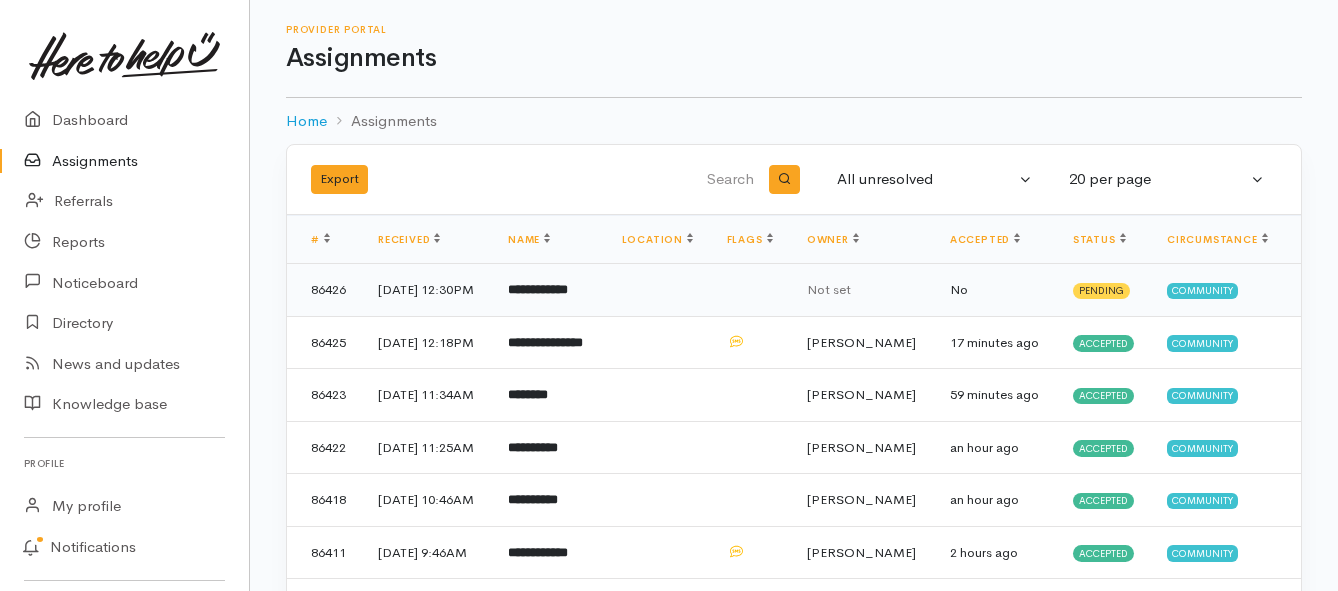 click on "**********" at bounding box center (538, 289) 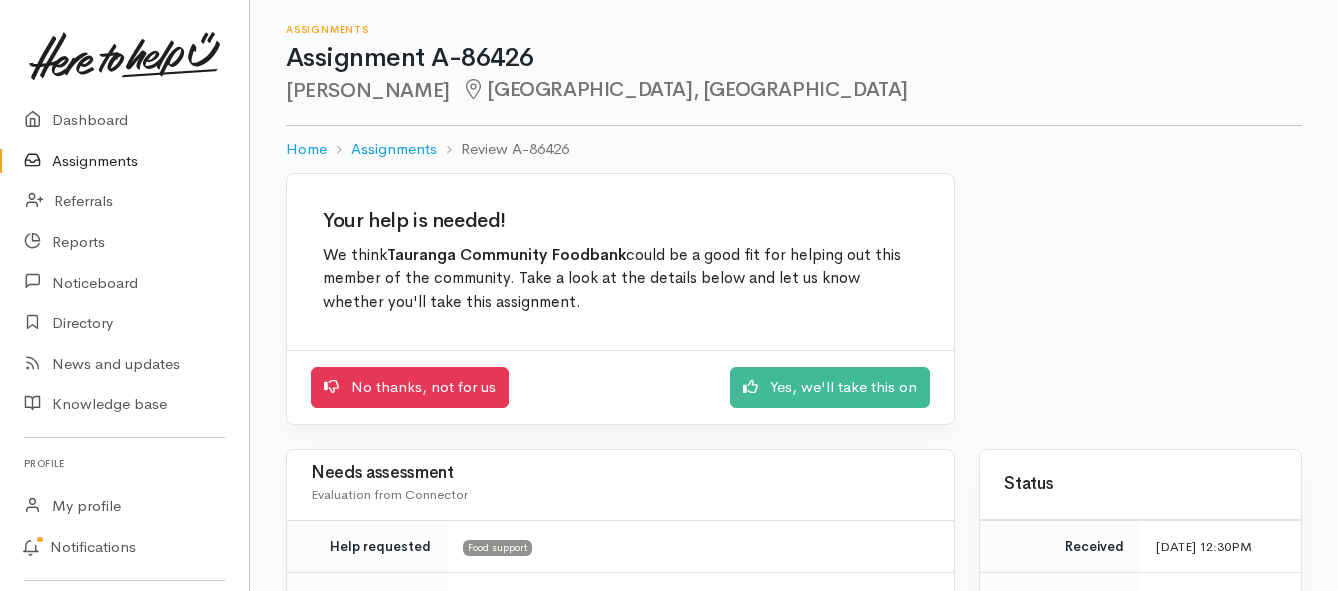scroll, scrollTop: 0, scrollLeft: 0, axis: both 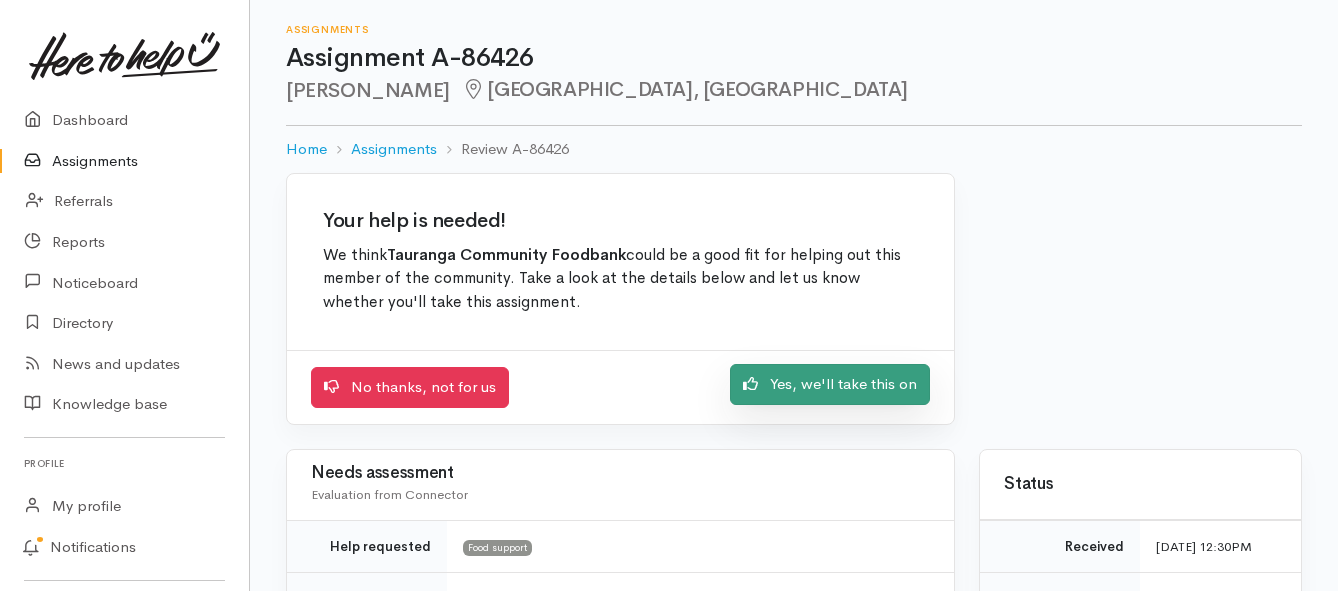 click on "Yes, we'll take this on" at bounding box center (830, 384) 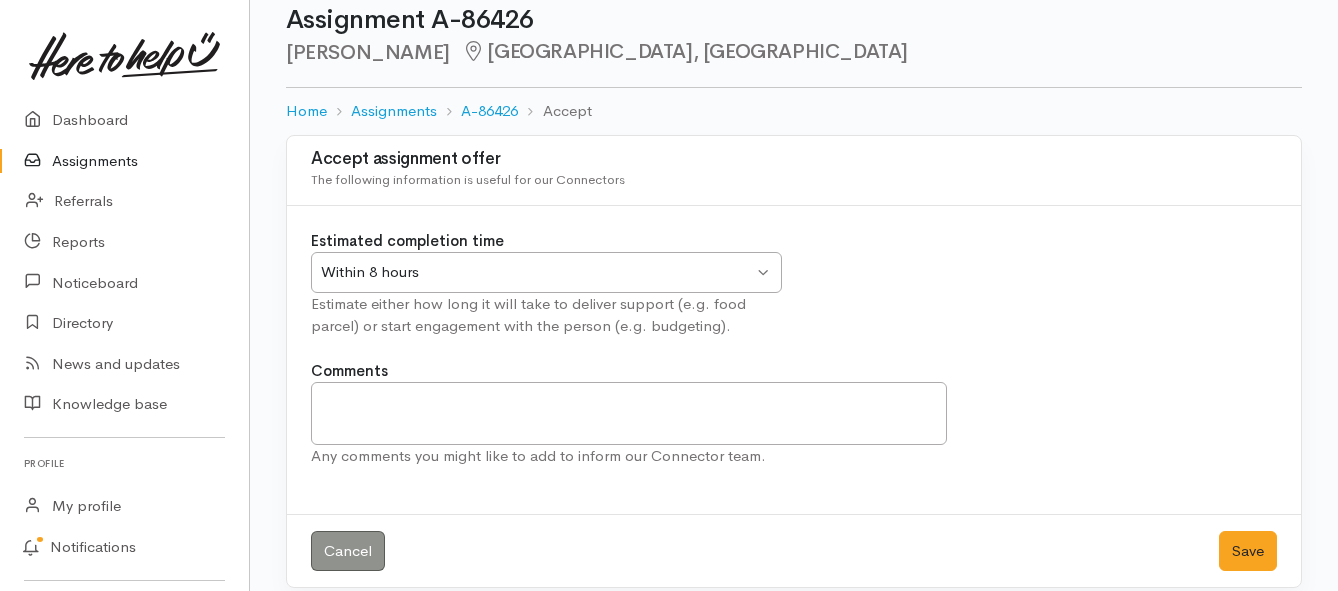 scroll, scrollTop: 59, scrollLeft: 0, axis: vertical 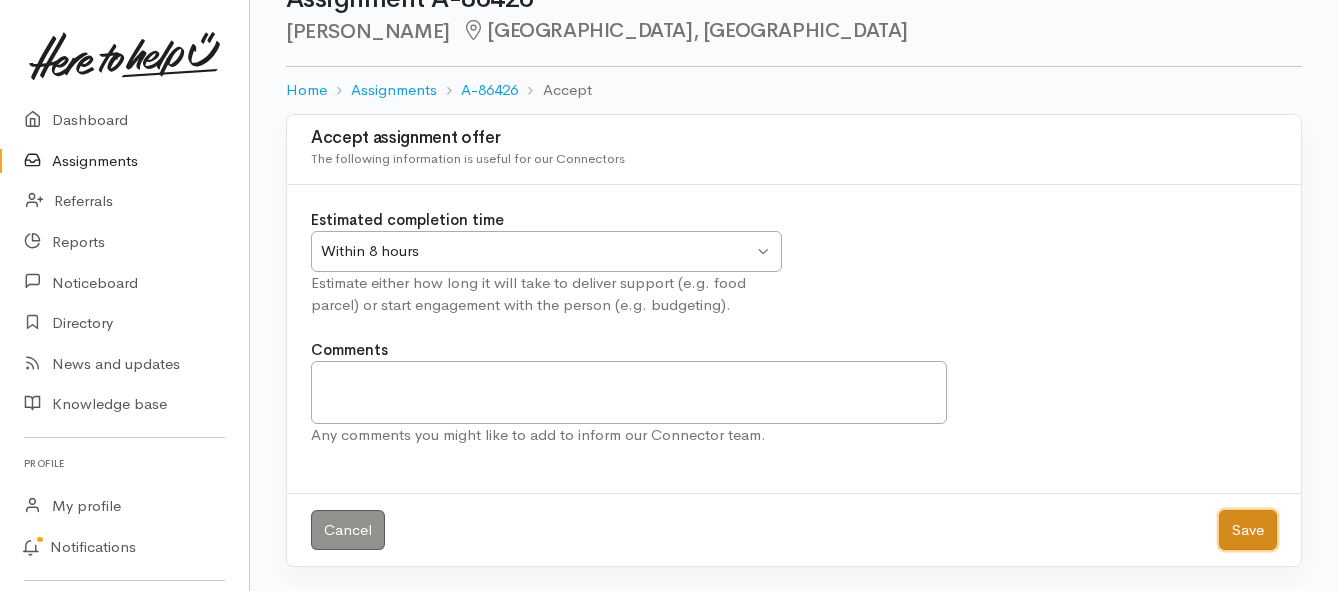 click on "Save" at bounding box center [1248, 530] 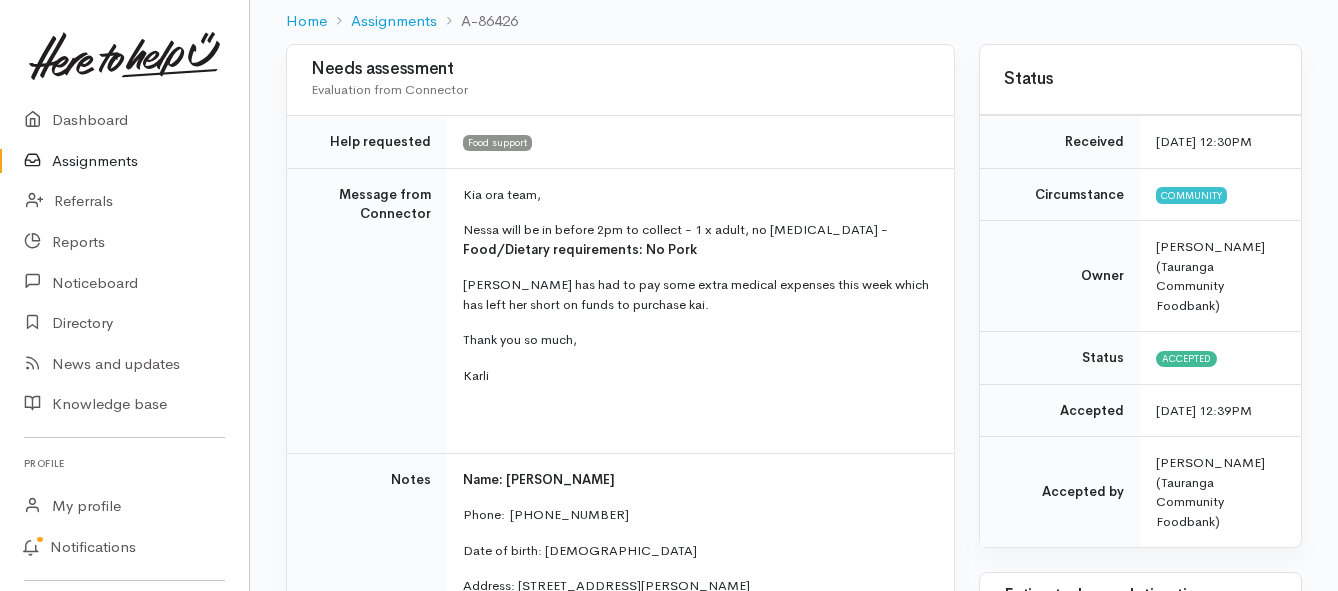 scroll, scrollTop: 200, scrollLeft: 0, axis: vertical 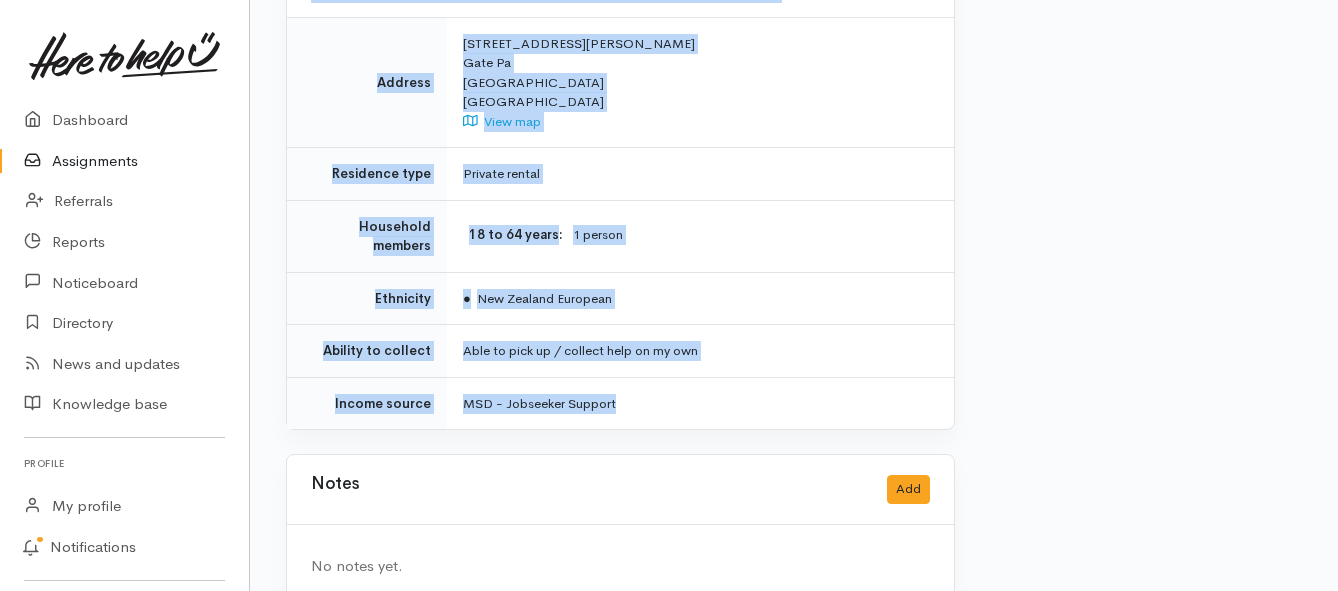 drag, startPoint x: 464, startPoint y: 158, endPoint x: 658, endPoint y: 376, distance: 291.82187 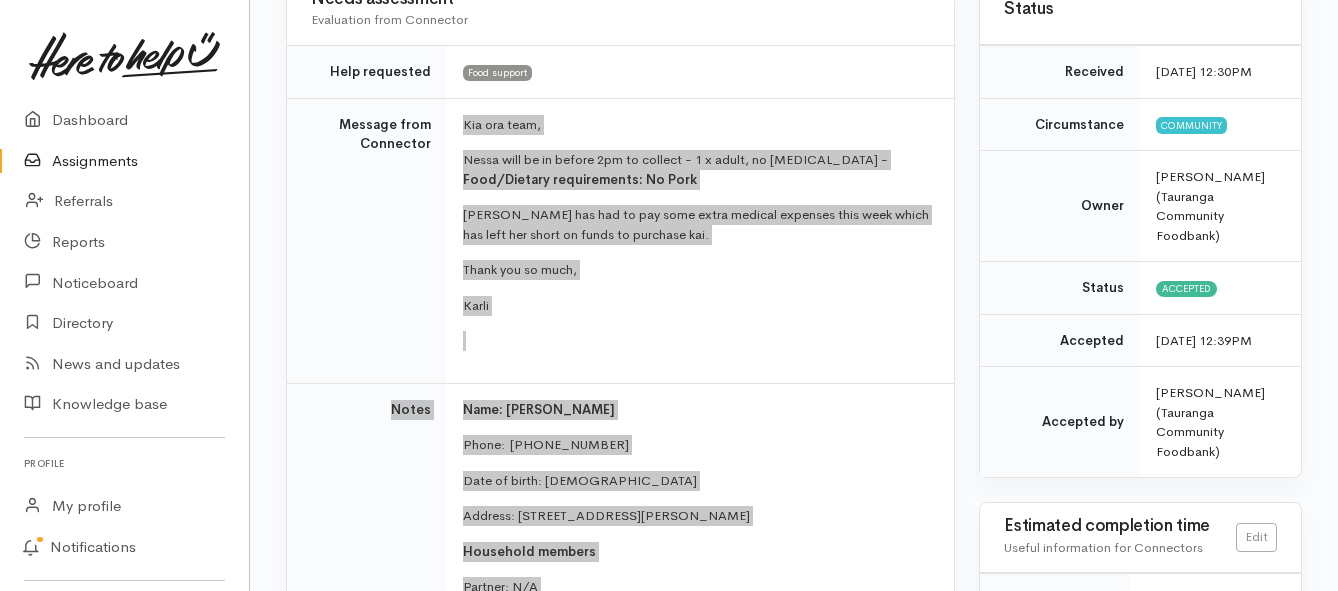 scroll, scrollTop: 153, scrollLeft: 0, axis: vertical 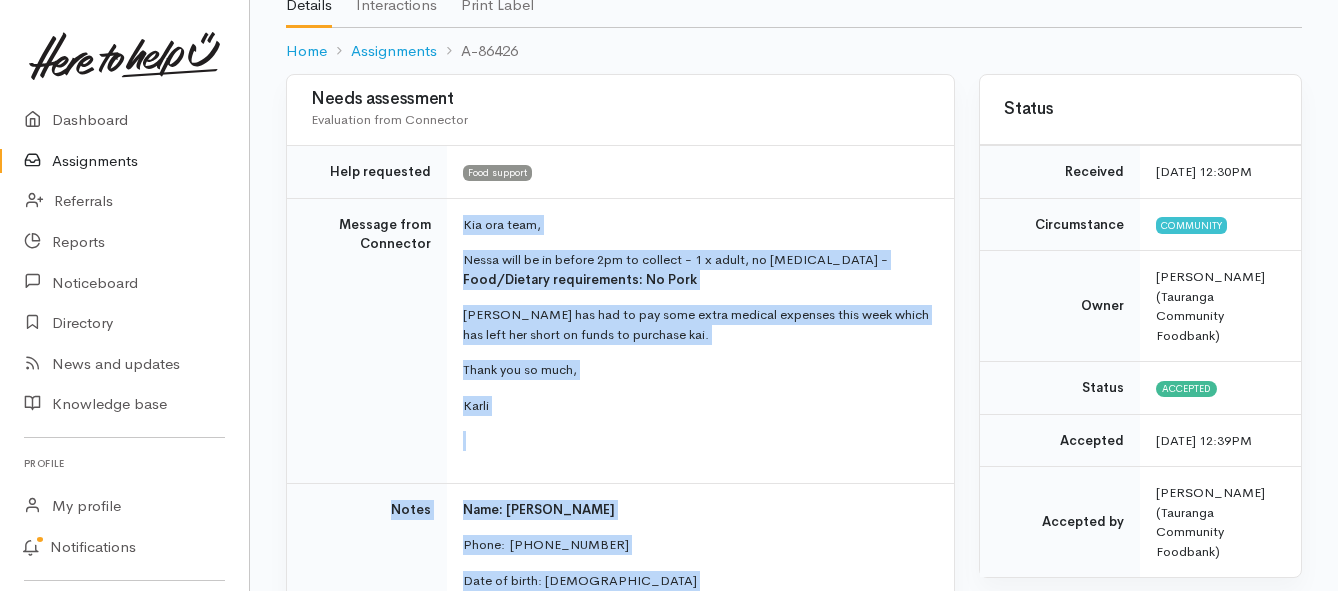click on "Assignments" at bounding box center (124, 161) 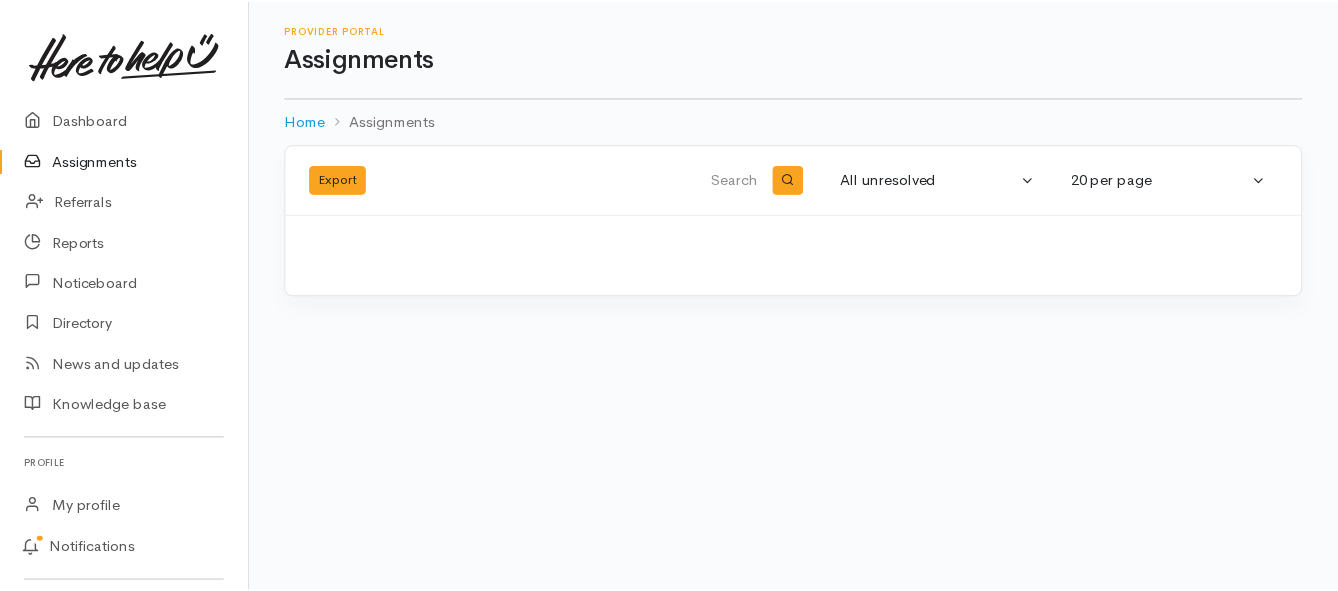 scroll, scrollTop: 0, scrollLeft: 0, axis: both 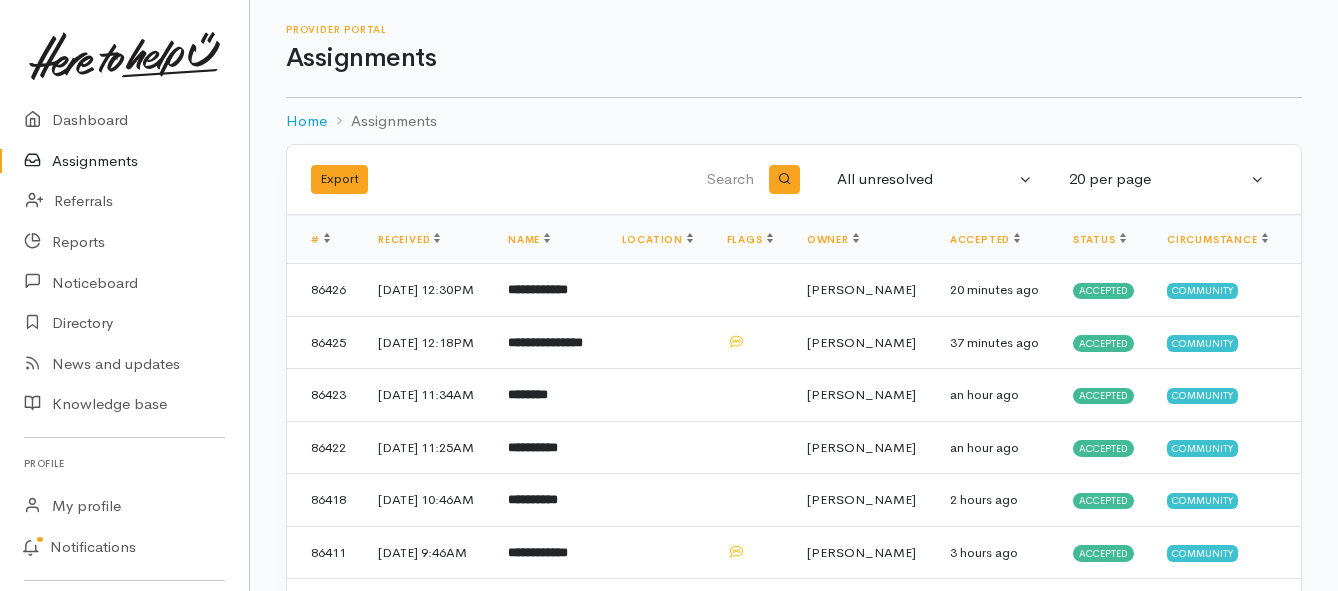 click on "Assignments" at bounding box center (124, 161) 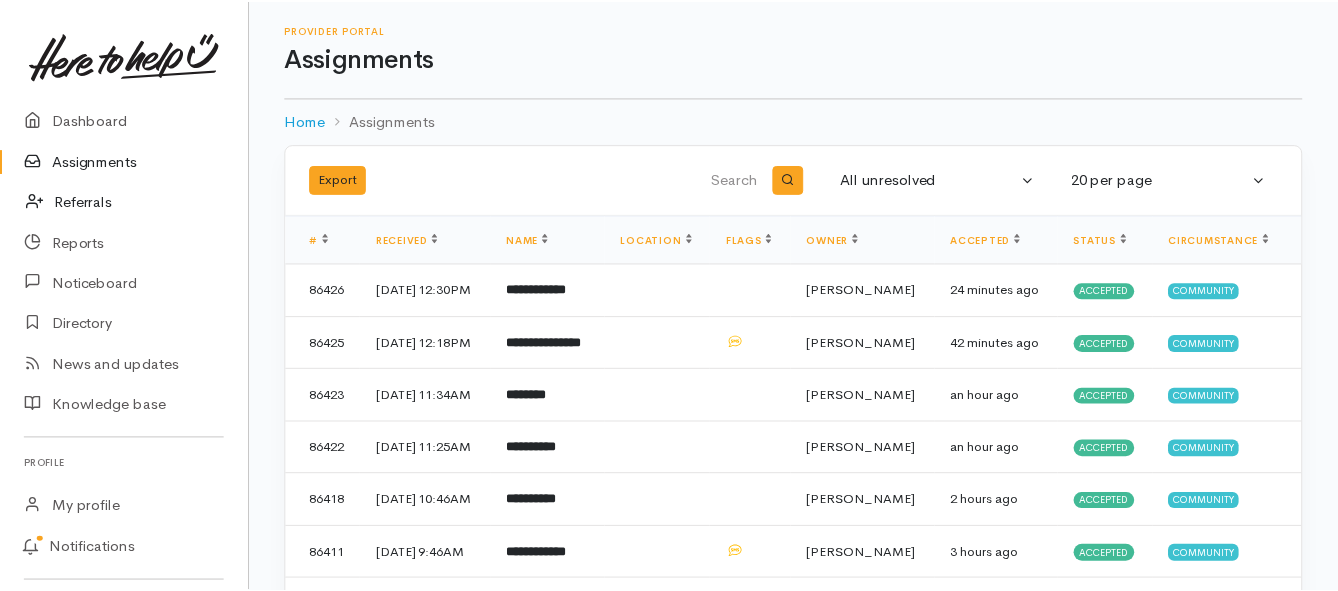 scroll, scrollTop: 0, scrollLeft: 0, axis: both 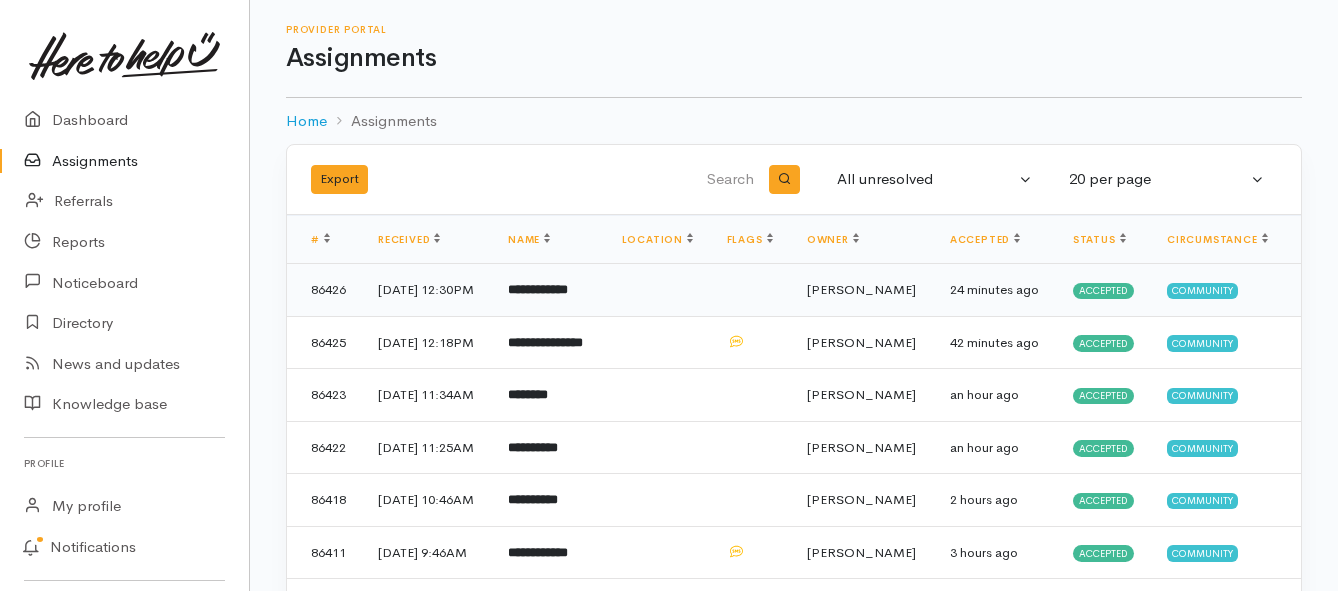 click on "**********" at bounding box center (538, 289) 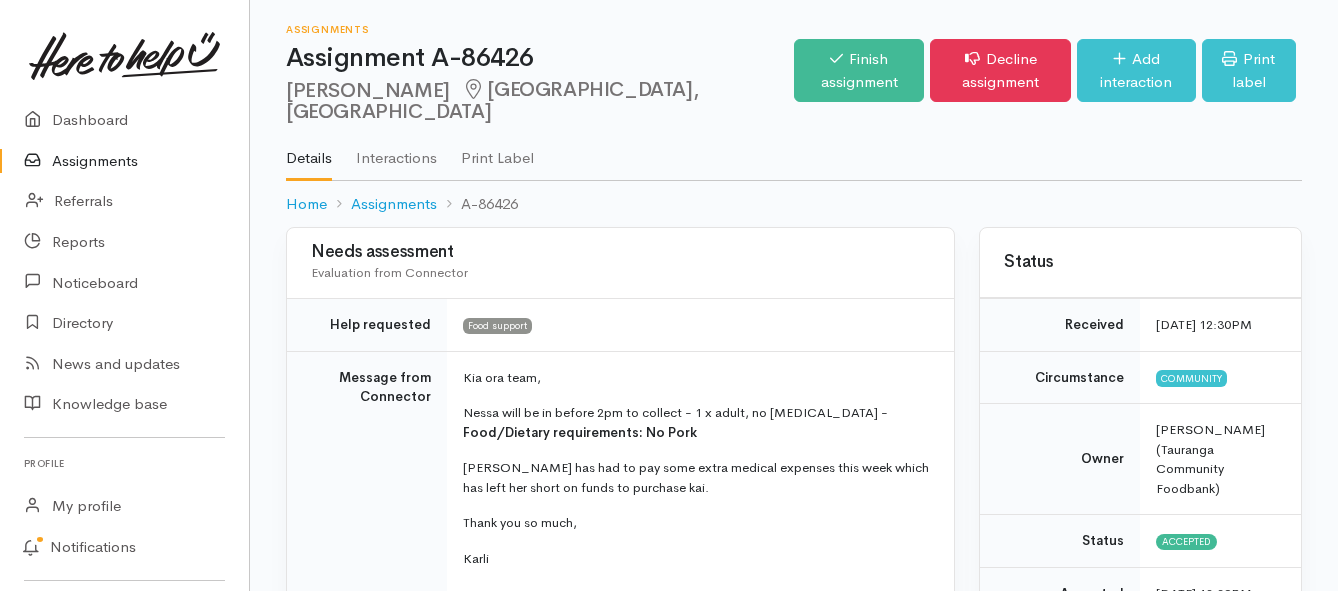 scroll, scrollTop: 0, scrollLeft: 0, axis: both 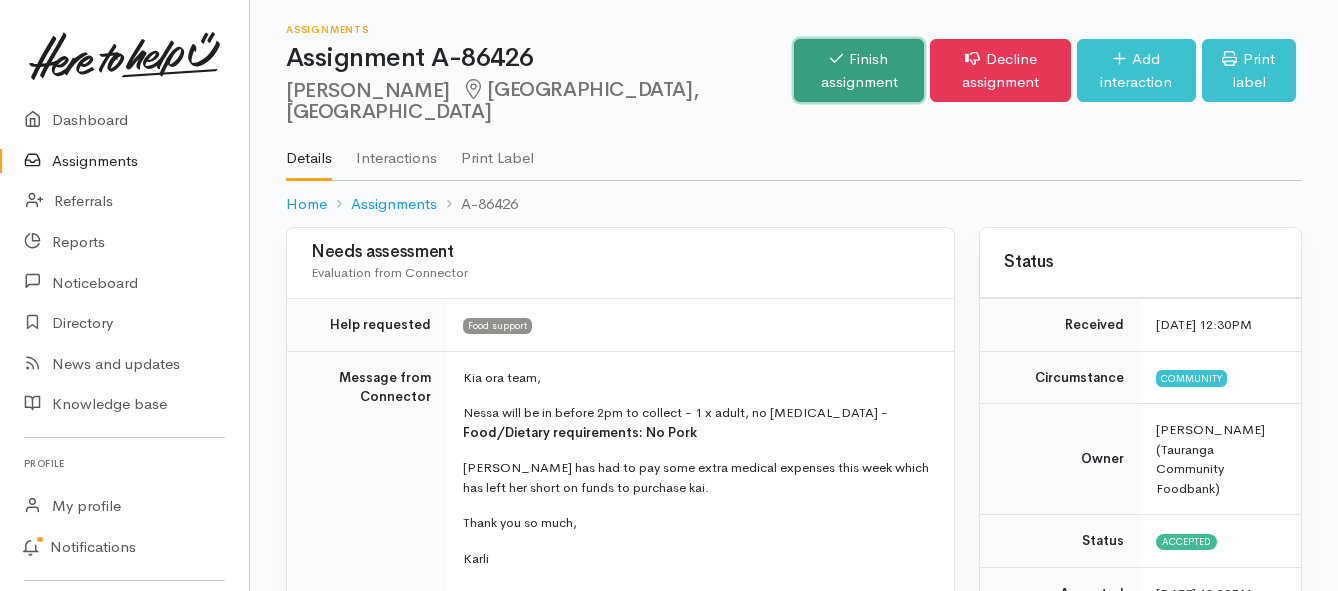 click on "Finish assignment" at bounding box center [859, 70] 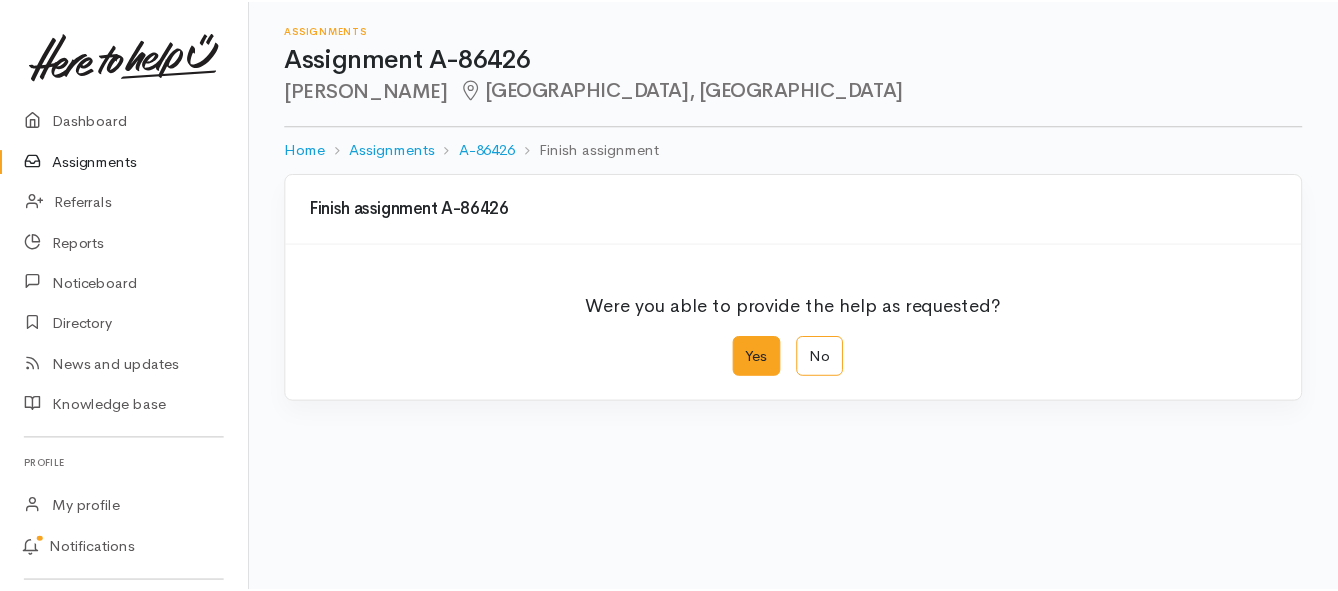scroll, scrollTop: 0, scrollLeft: 0, axis: both 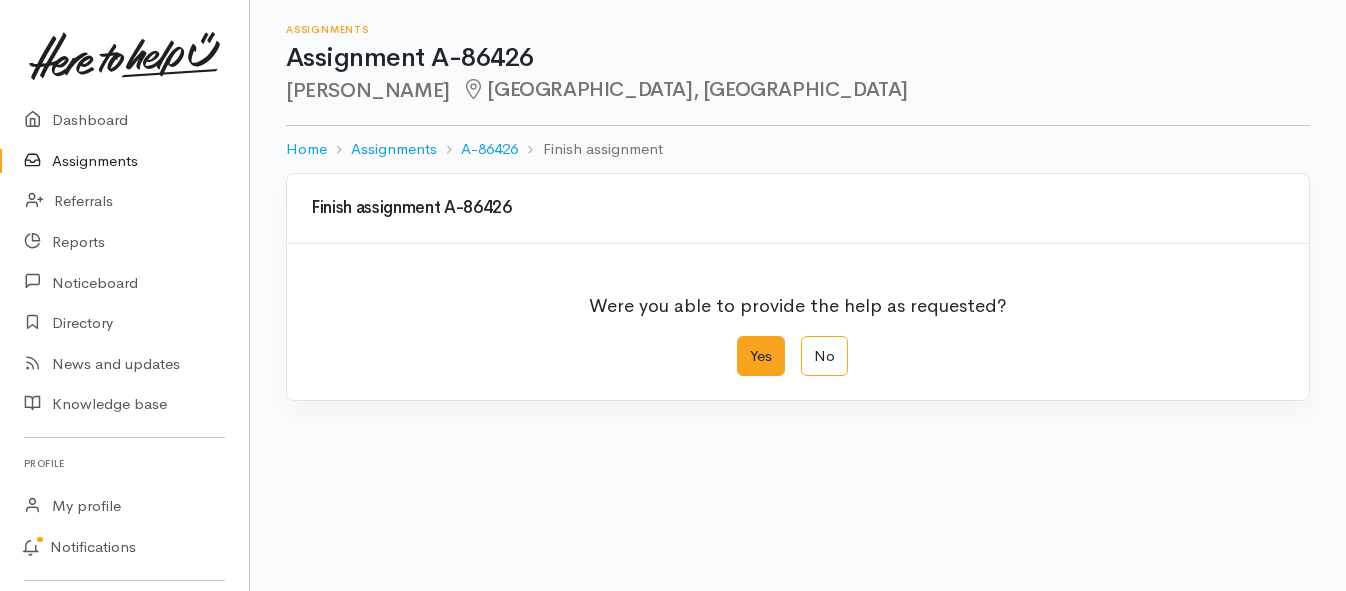 click on "Yes" at bounding box center (761, 356) 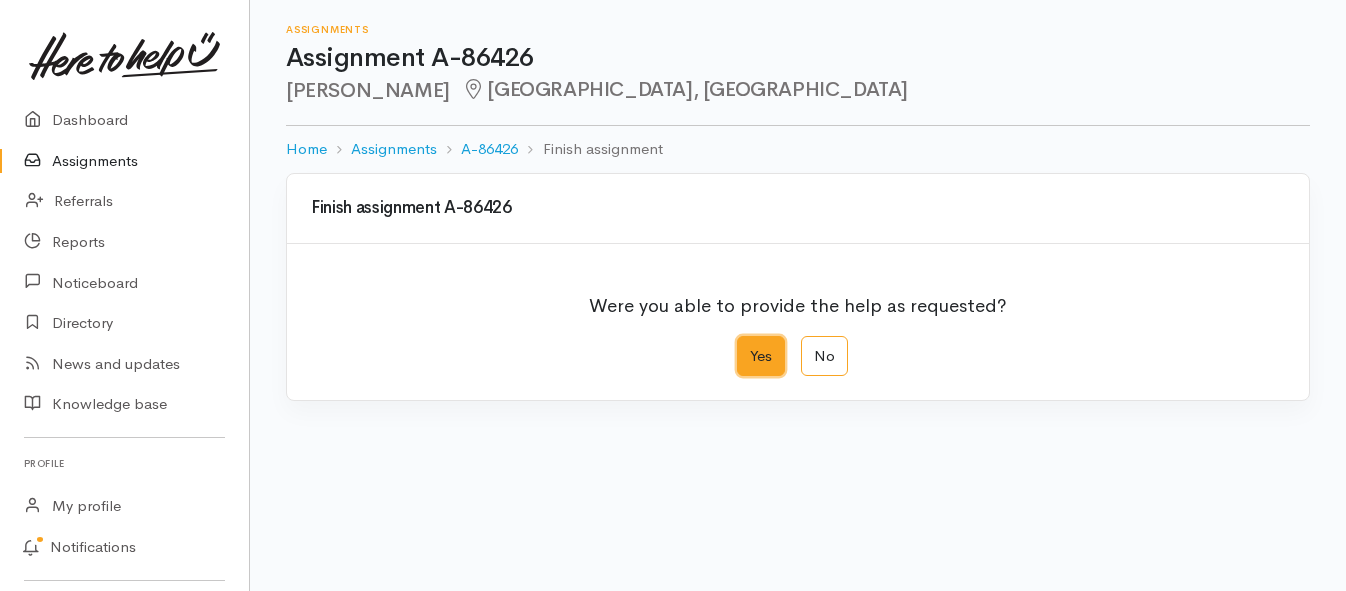 click on "Yes" at bounding box center (743, 342) 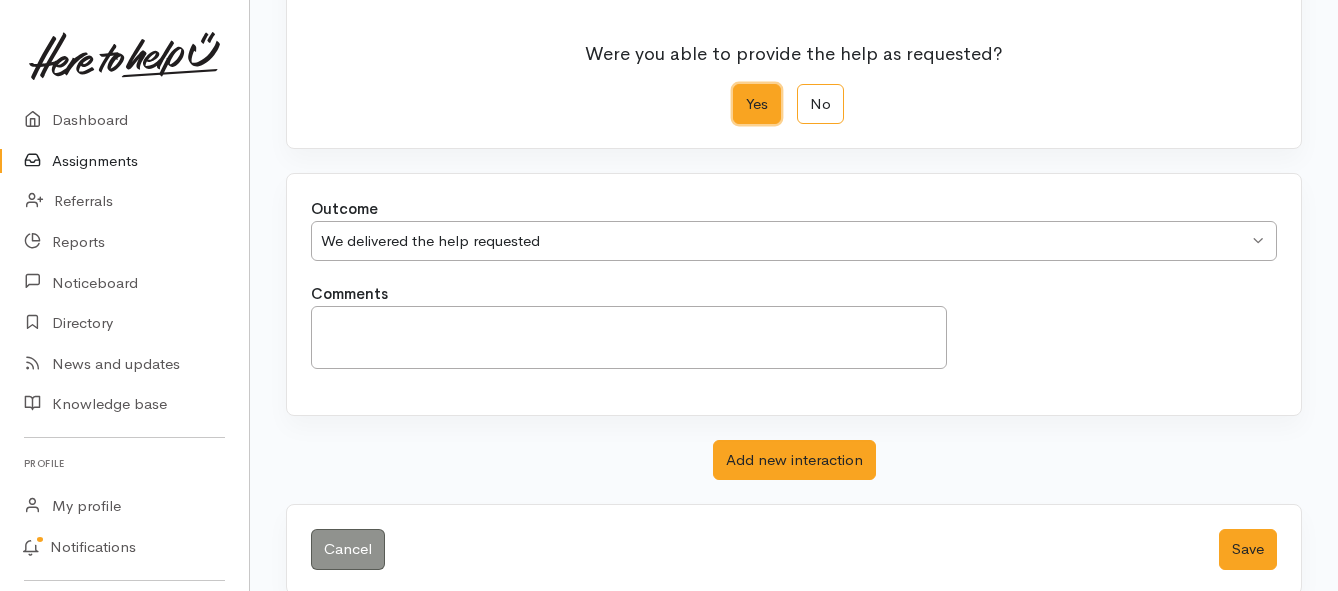 scroll, scrollTop: 280, scrollLeft: 0, axis: vertical 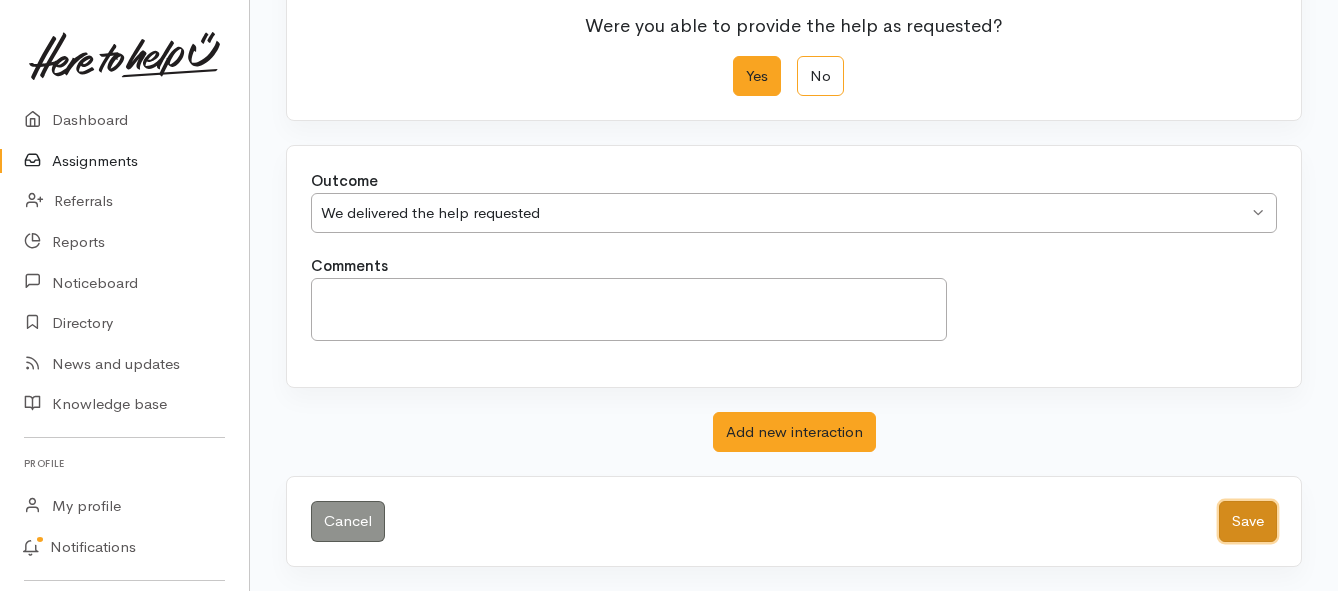 click on "Save" at bounding box center [1248, 521] 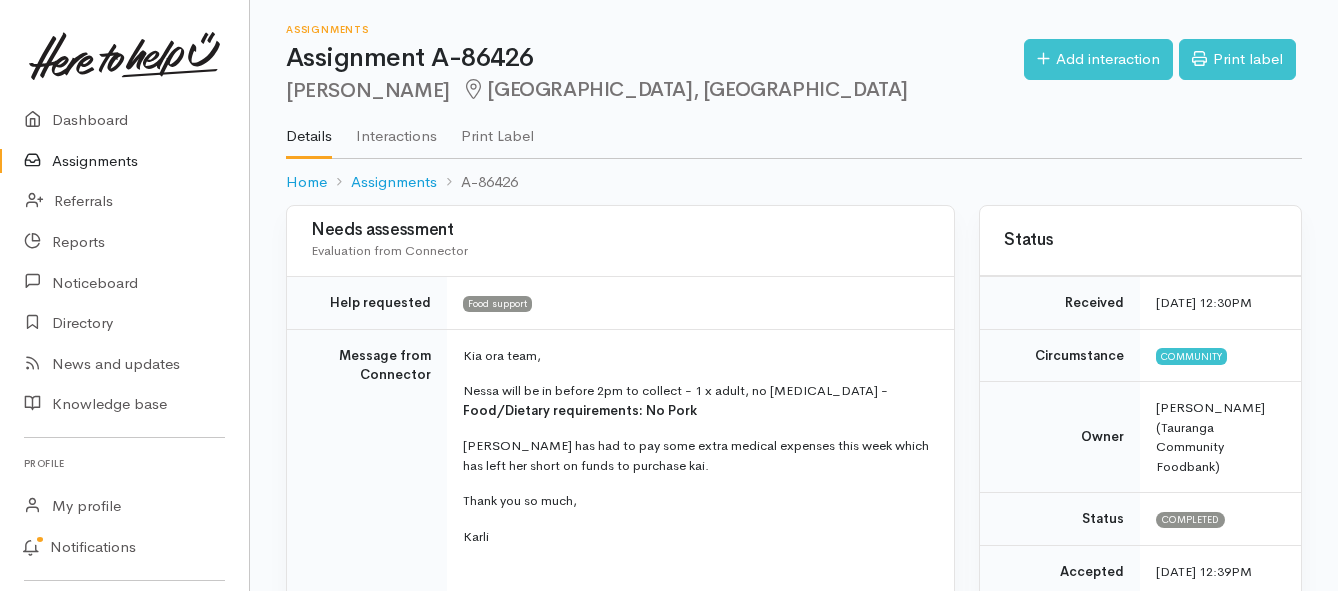 scroll, scrollTop: 0, scrollLeft: 0, axis: both 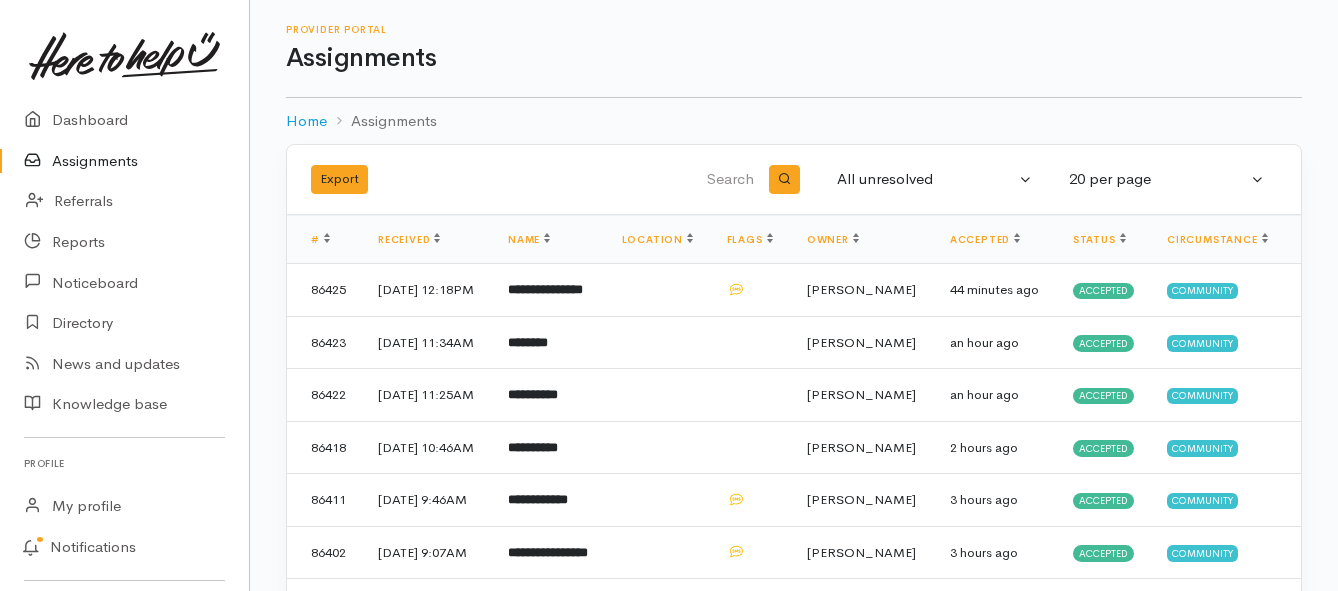 click on "Assignments" at bounding box center [124, 161] 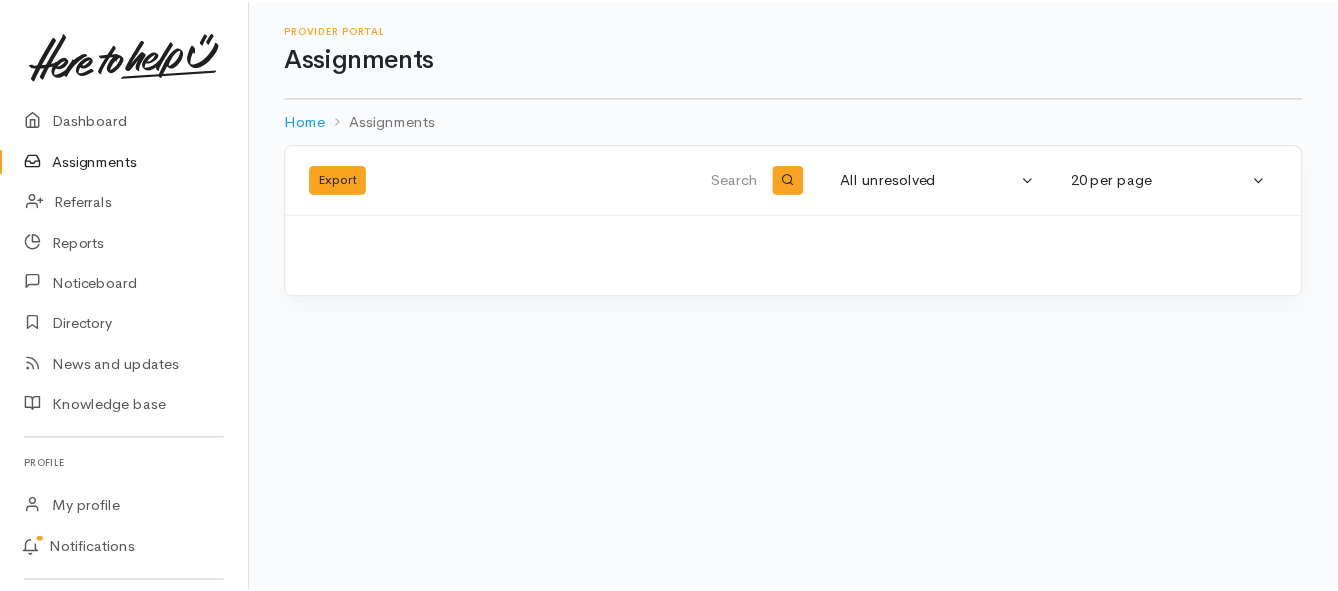 scroll, scrollTop: 0, scrollLeft: 0, axis: both 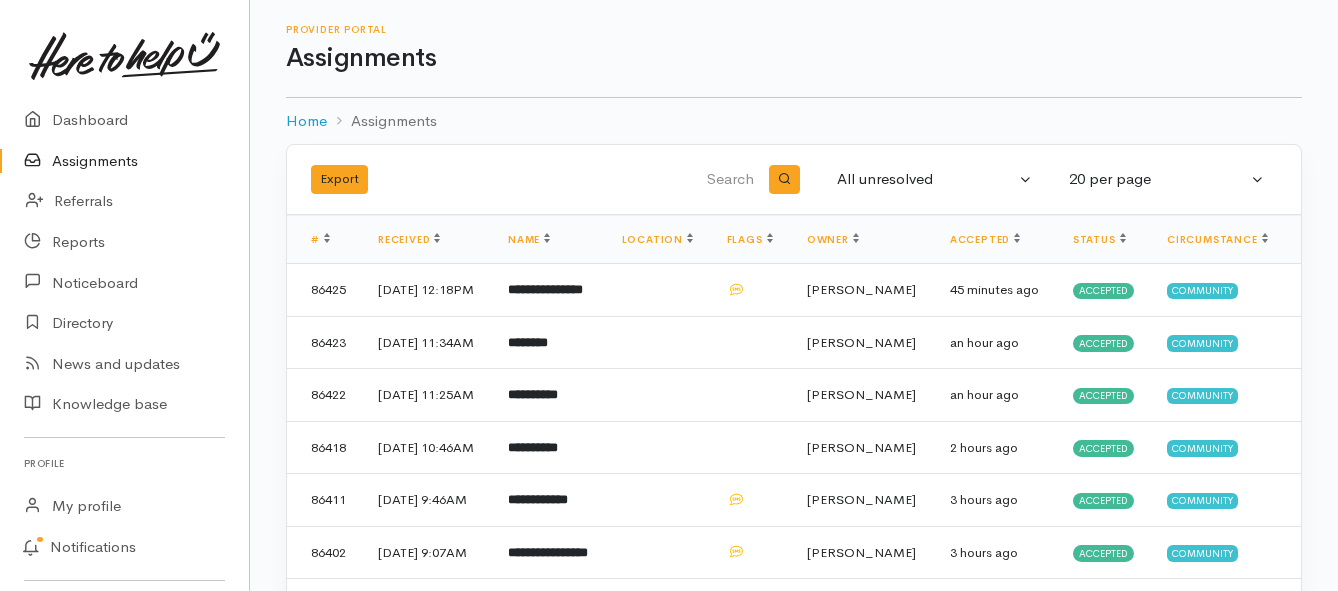 click on "Assignments" at bounding box center [124, 161] 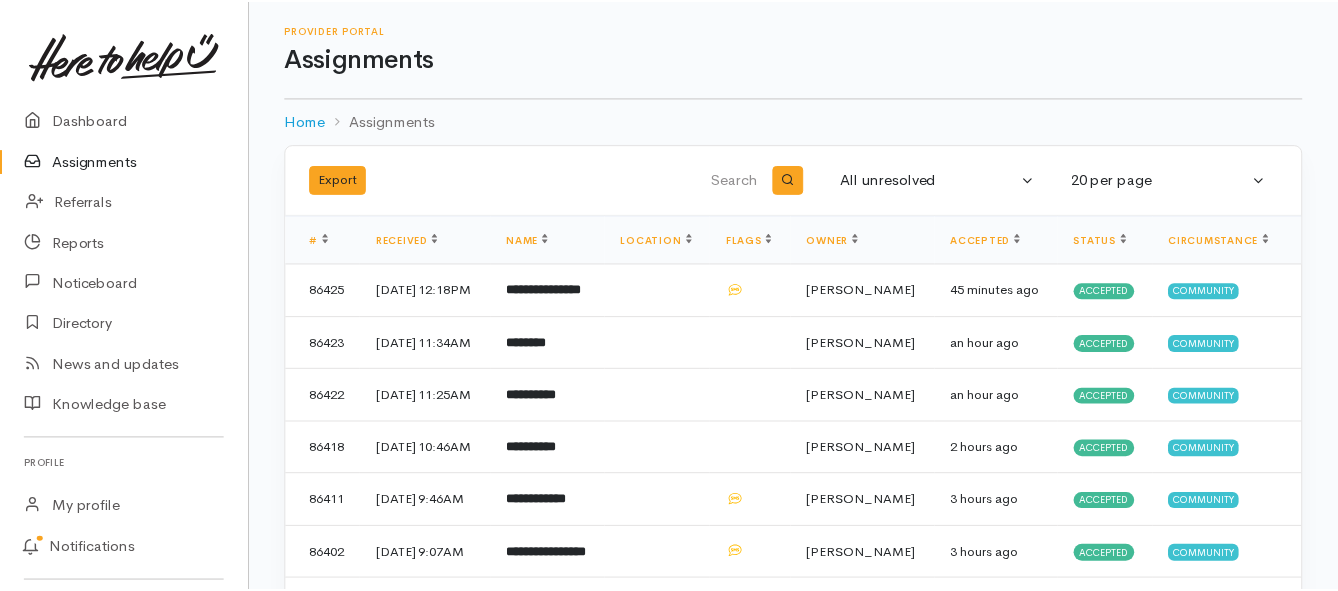 scroll, scrollTop: 0, scrollLeft: 0, axis: both 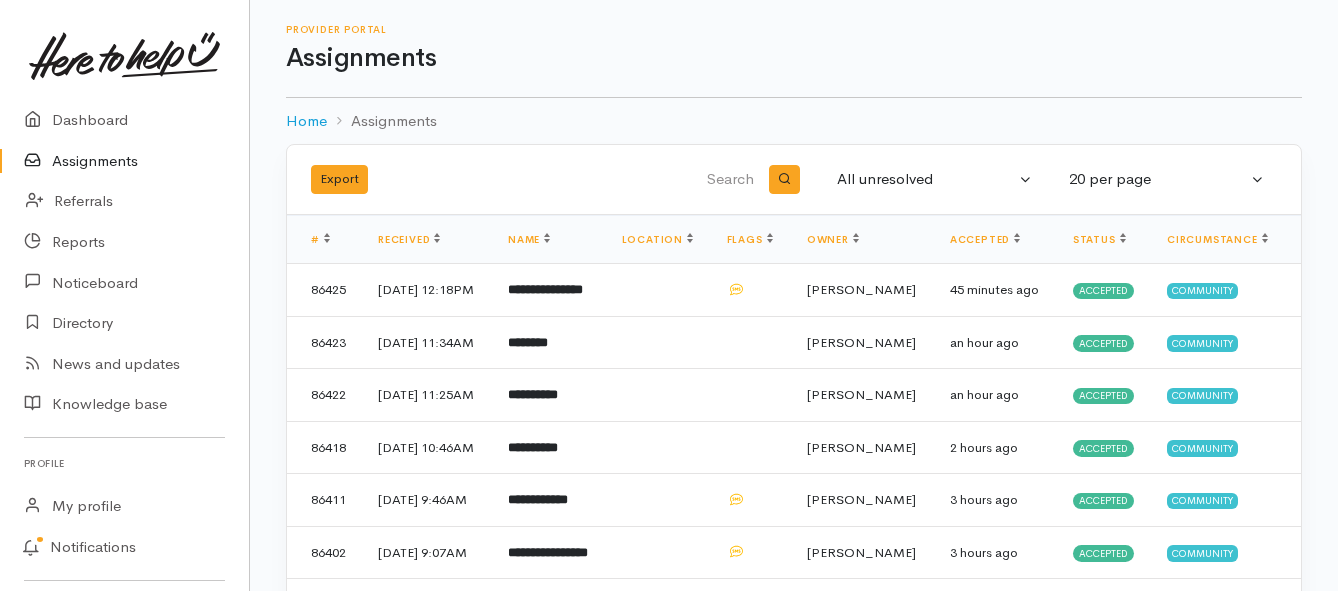 click on "Assignments" at bounding box center [124, 161] 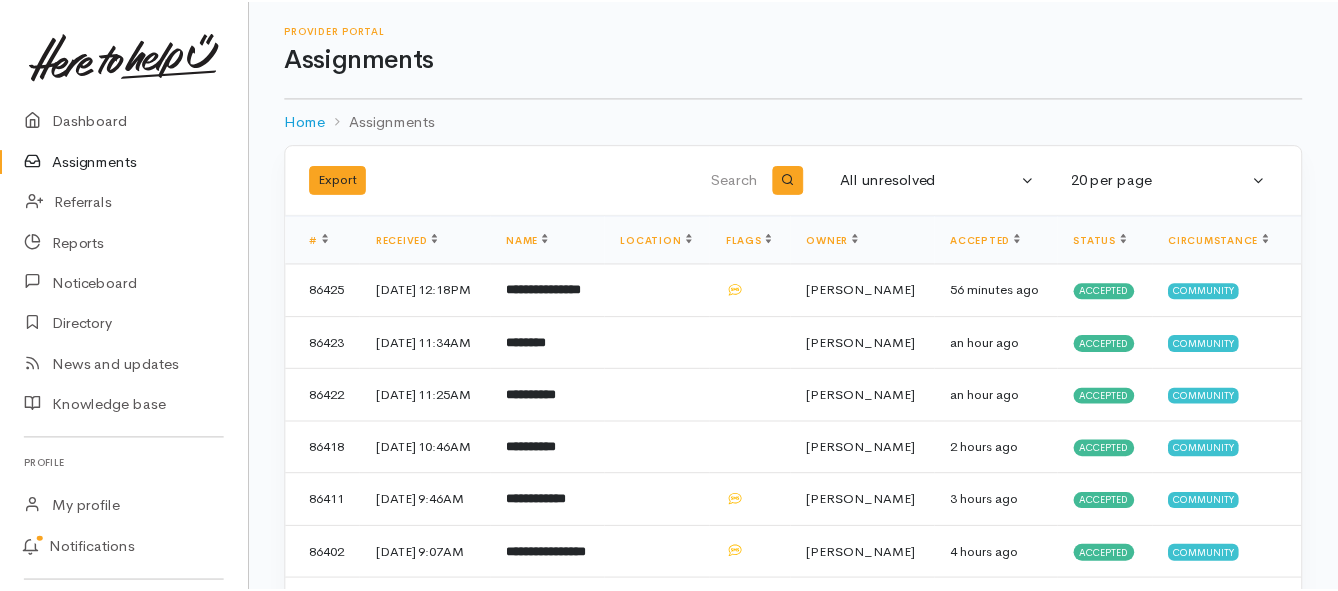 scroll, scrollTop: 0, scrollLeft: 0, axis: both 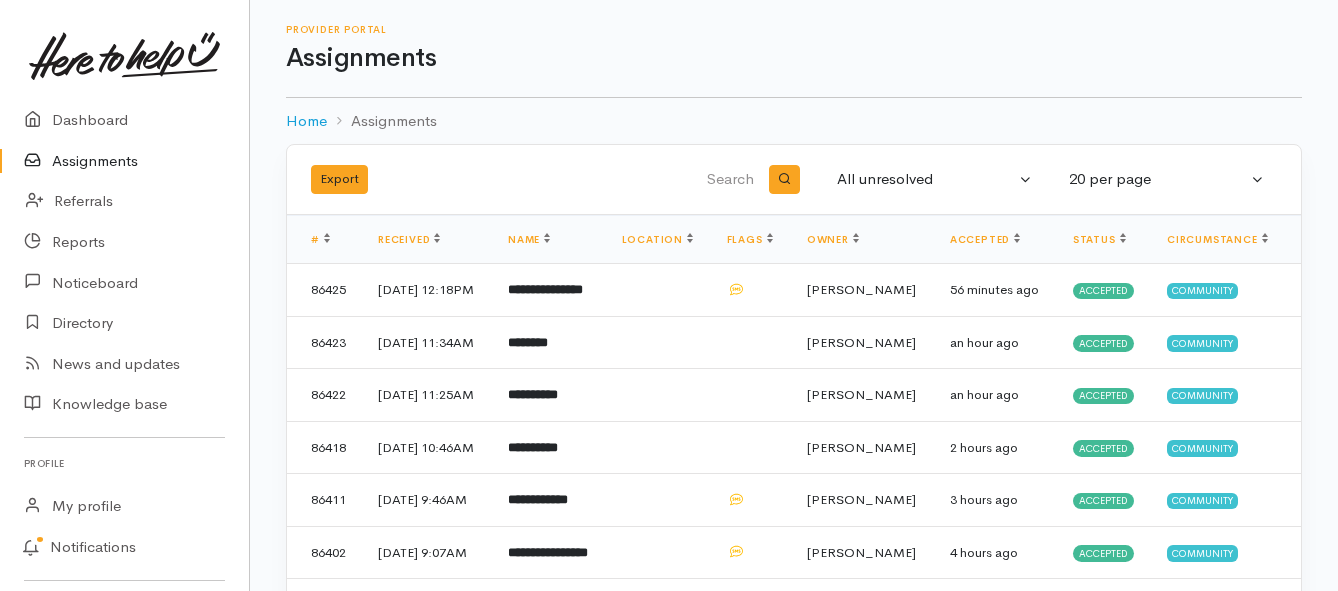click on "Assignments" at bounding box center [124, 161] 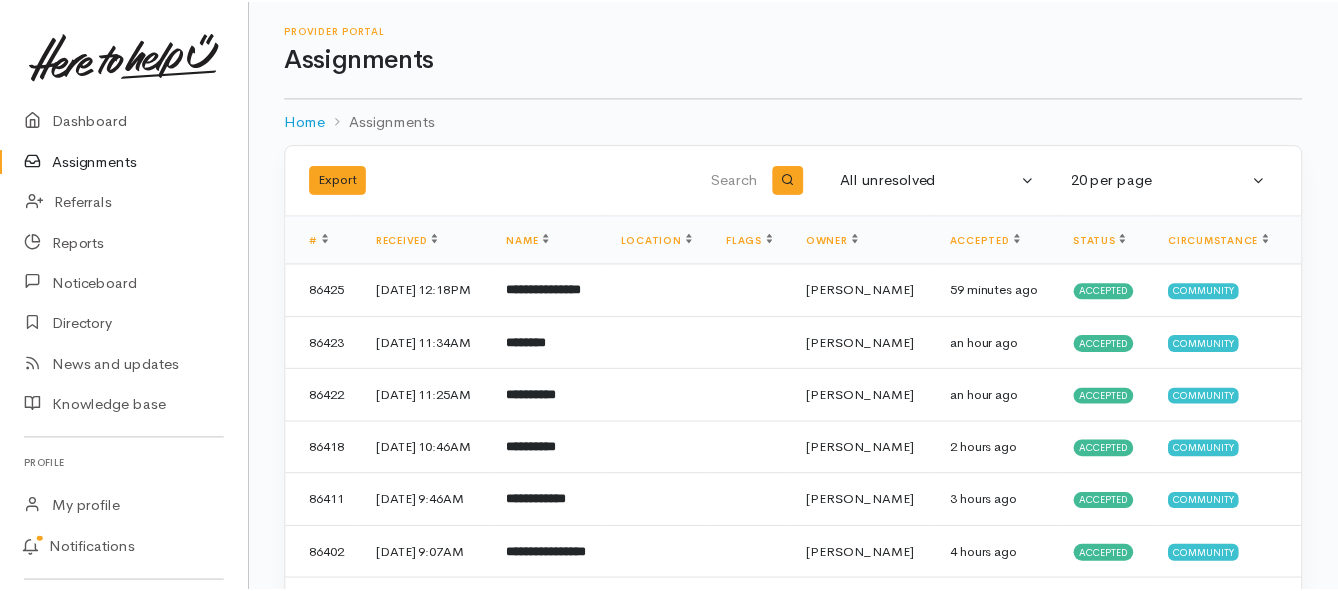 scroll, scrollTop: 0, scrollLeft: 0, axis: both 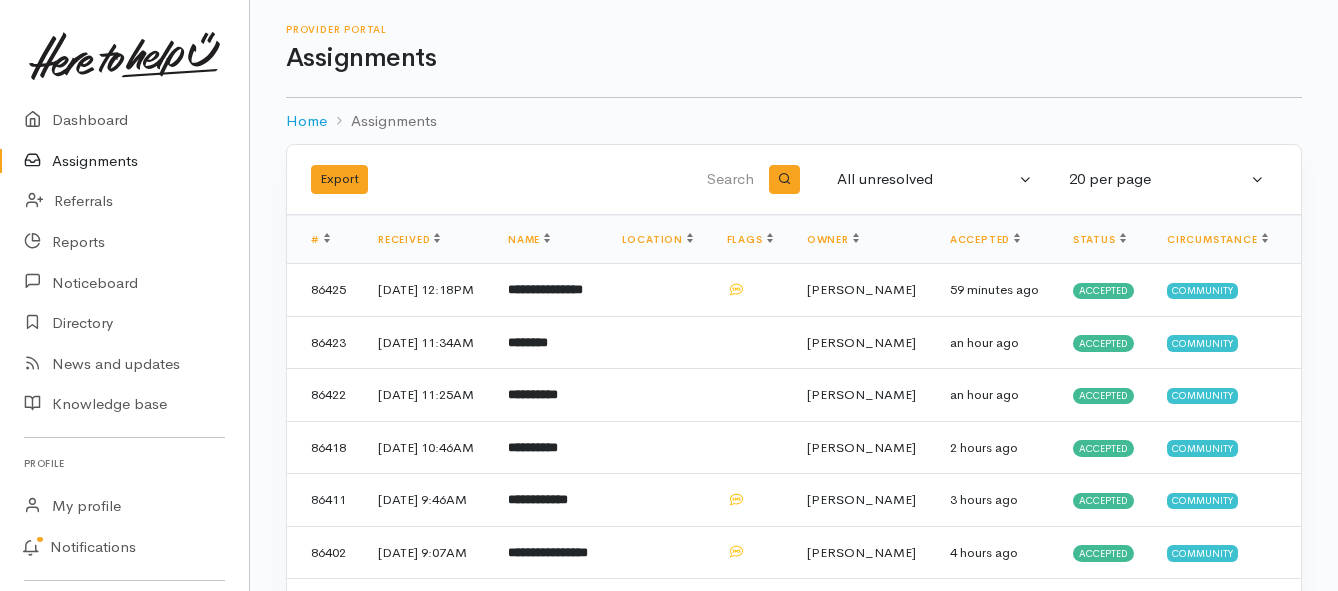 click on "Assignments" at bounding box center [124, 161] 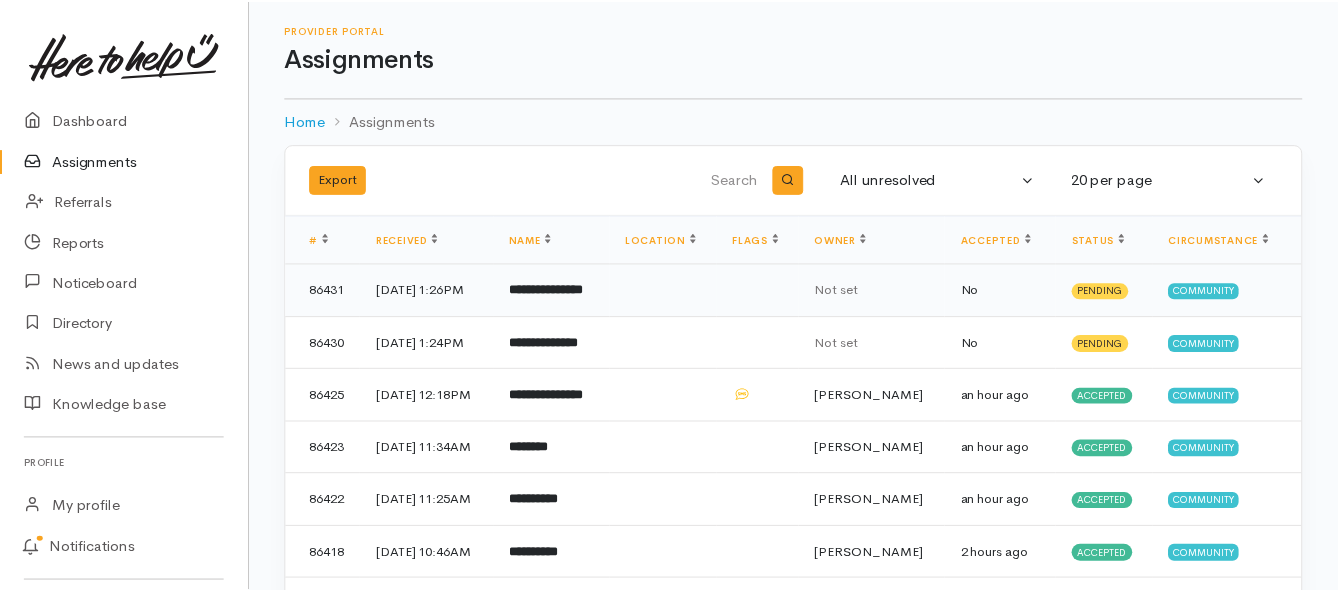 scroll, scrollTop: 0, scrollLeft: 0, axis: both 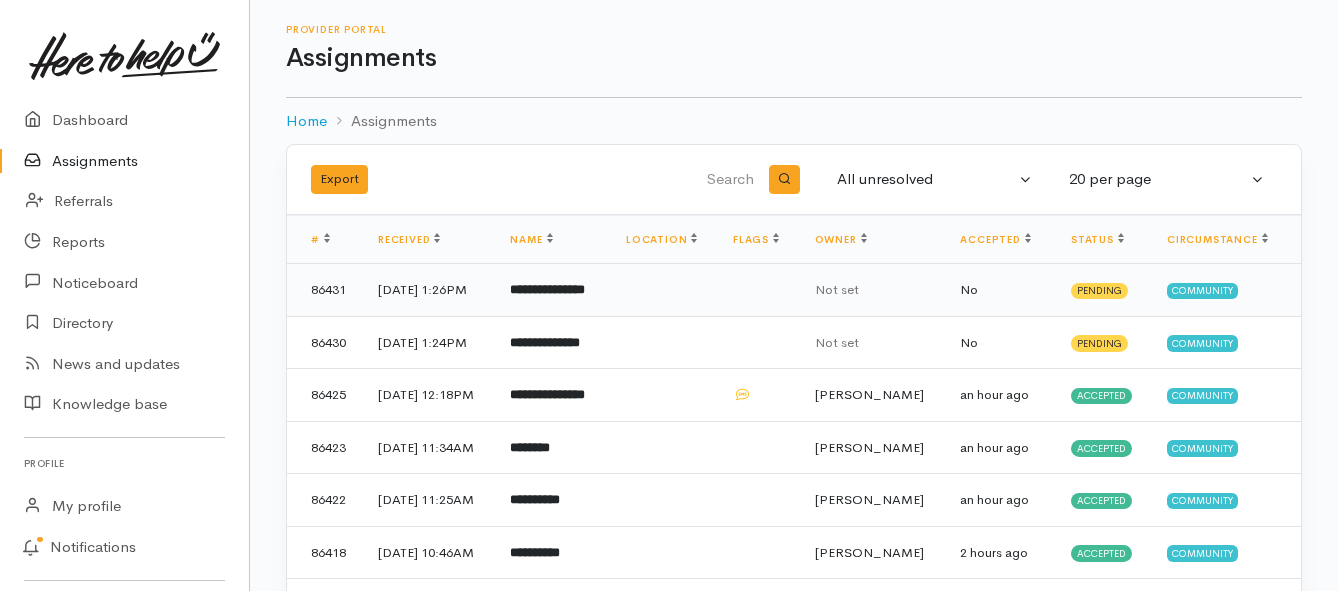 click on "**********" at bounding box center (547, 289) 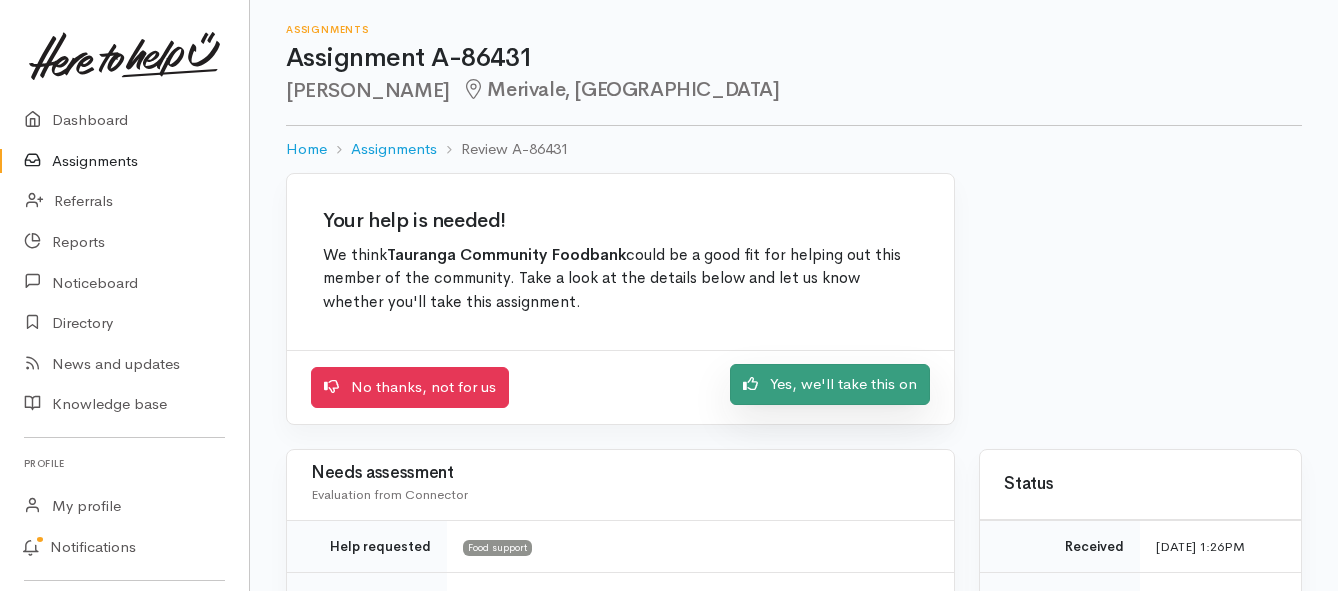 scroll, scrollTop: 0, scrollLeft: 0, axis: both 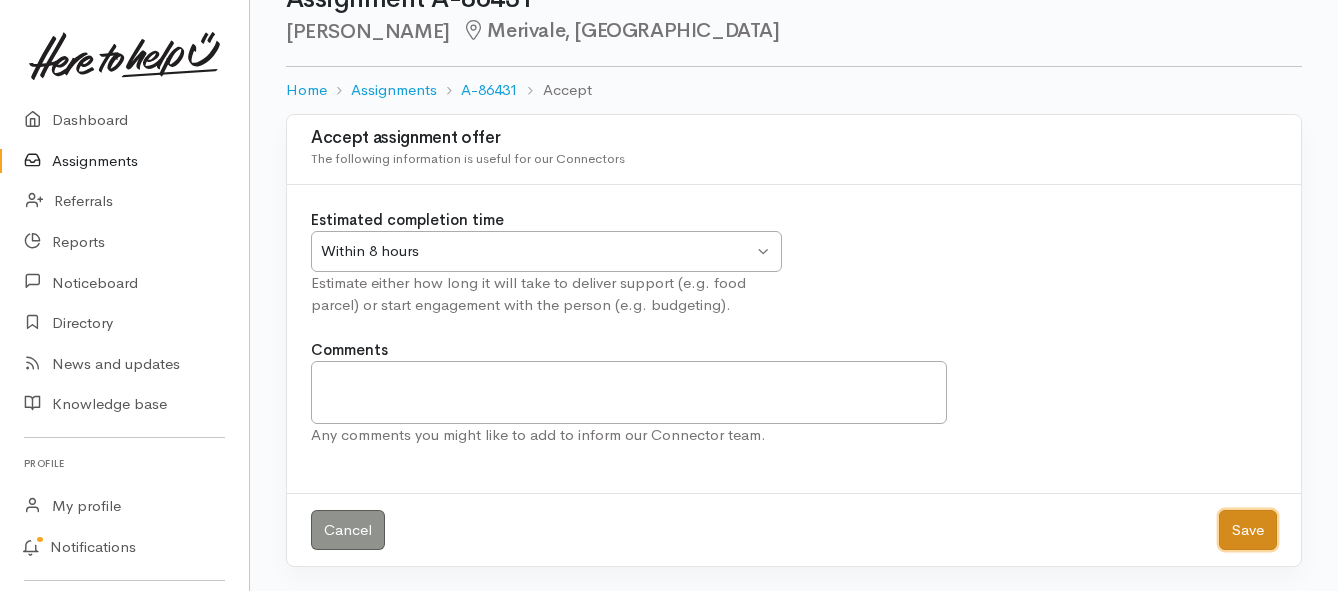 click on "Save" at bounding box center (1248, 530) 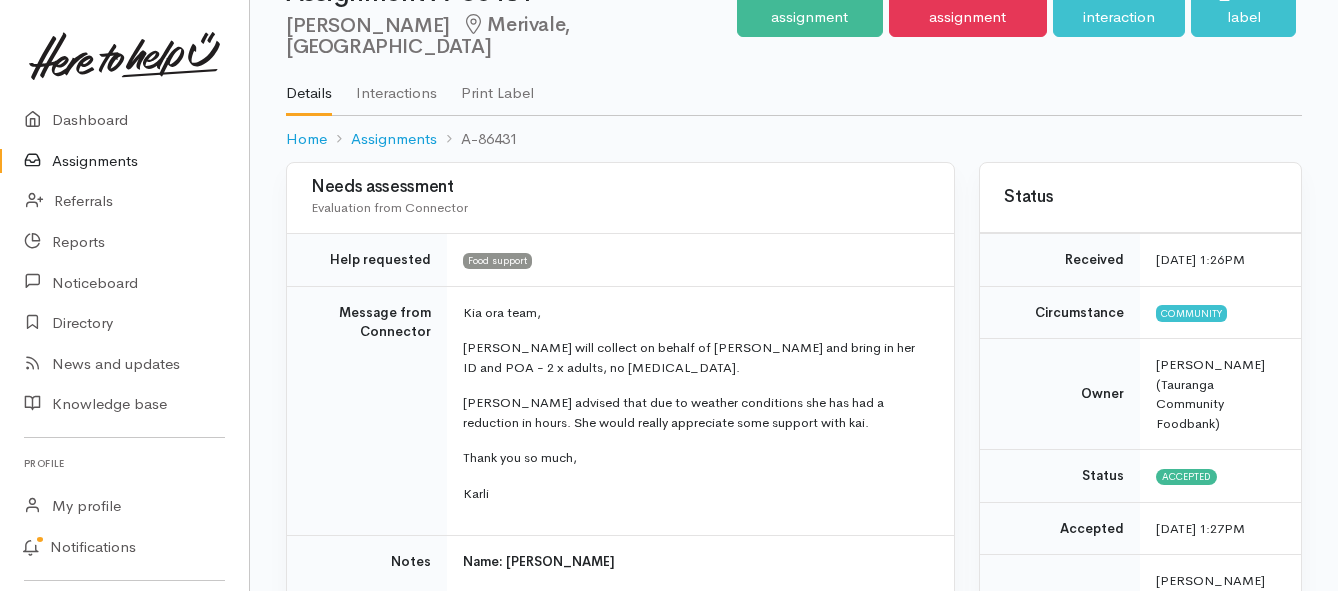 scroll, scrollTop: 100, scrollLeft: 0, axis: vertical 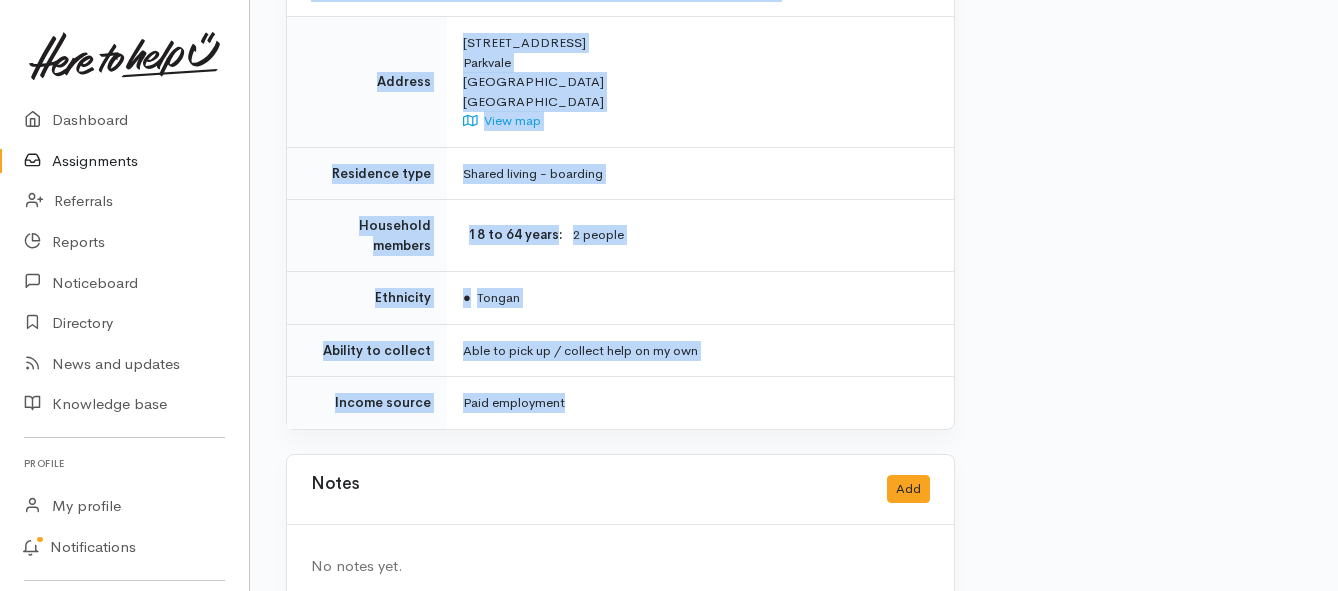 drag, startPoint x: 533, startPoint y: 259, endPoint x: 645, endPoint y: 347, distance: 142.43594 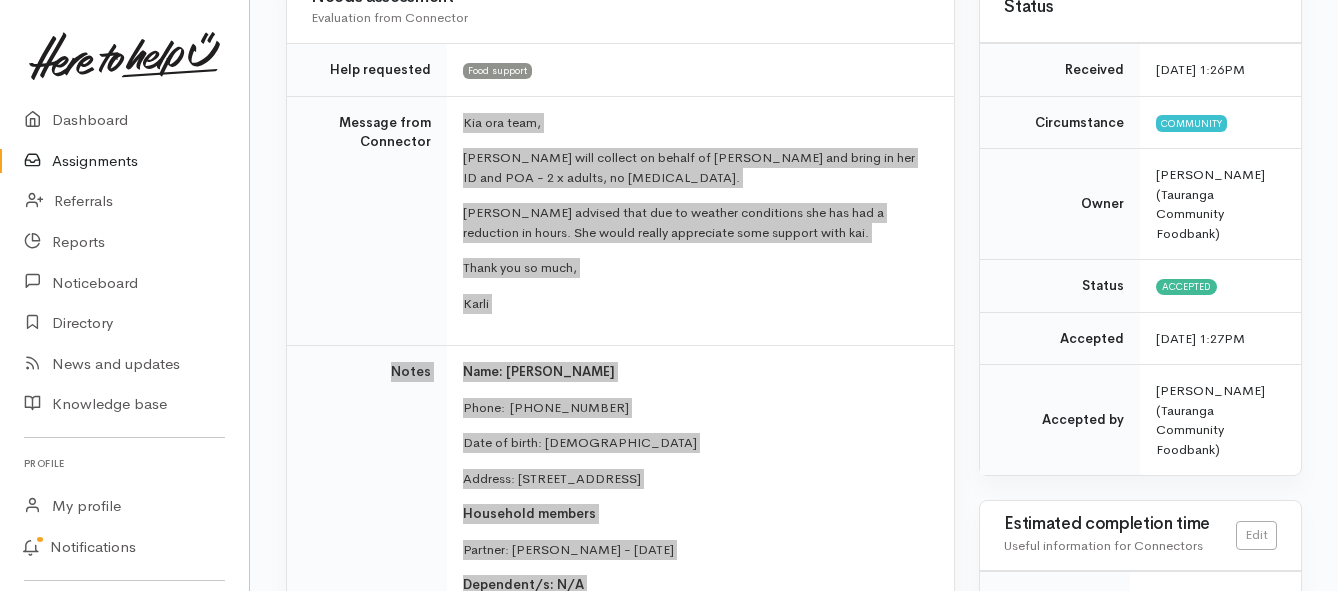 scroll, scrollTop: 155, scrollLeft: 0, axis: vertical 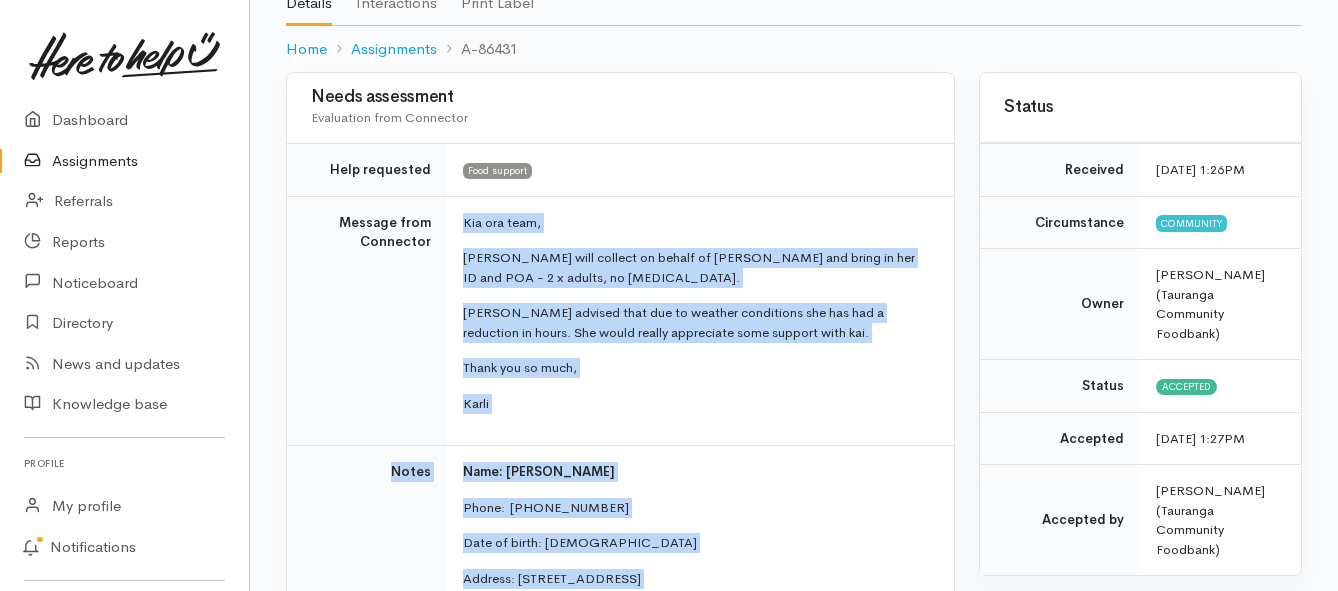 click on "Assignments" at bounding box center (124, 161) 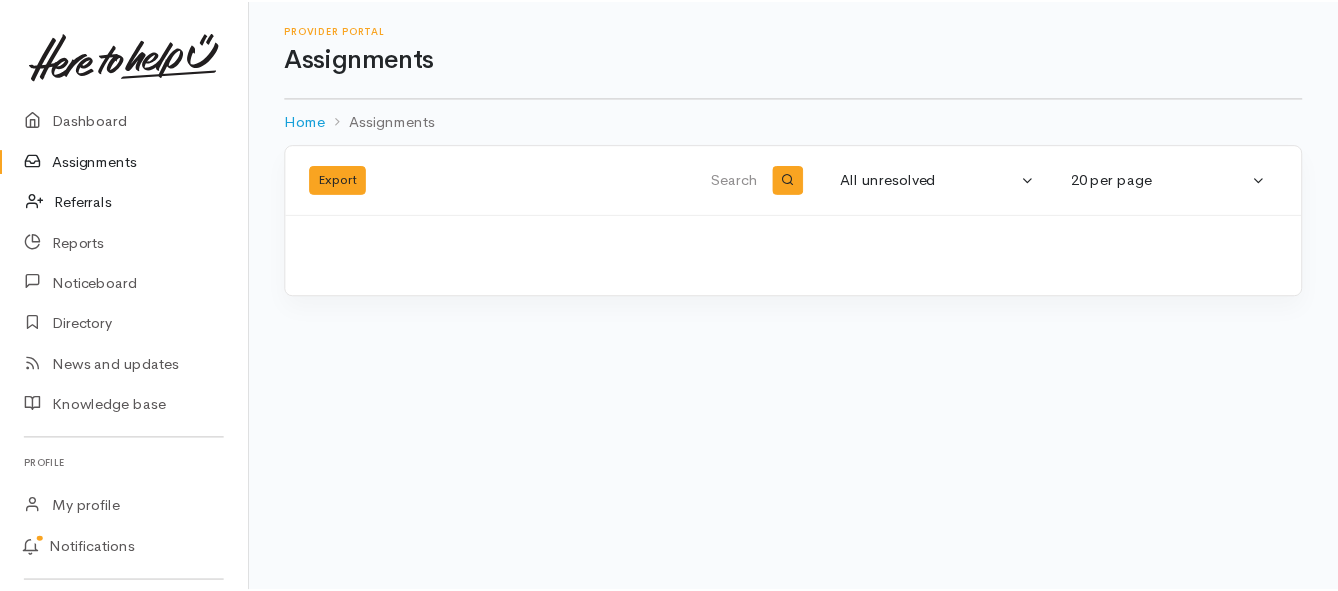 scroll, scrollTop: 0, scrollLeft: 0, axis: both 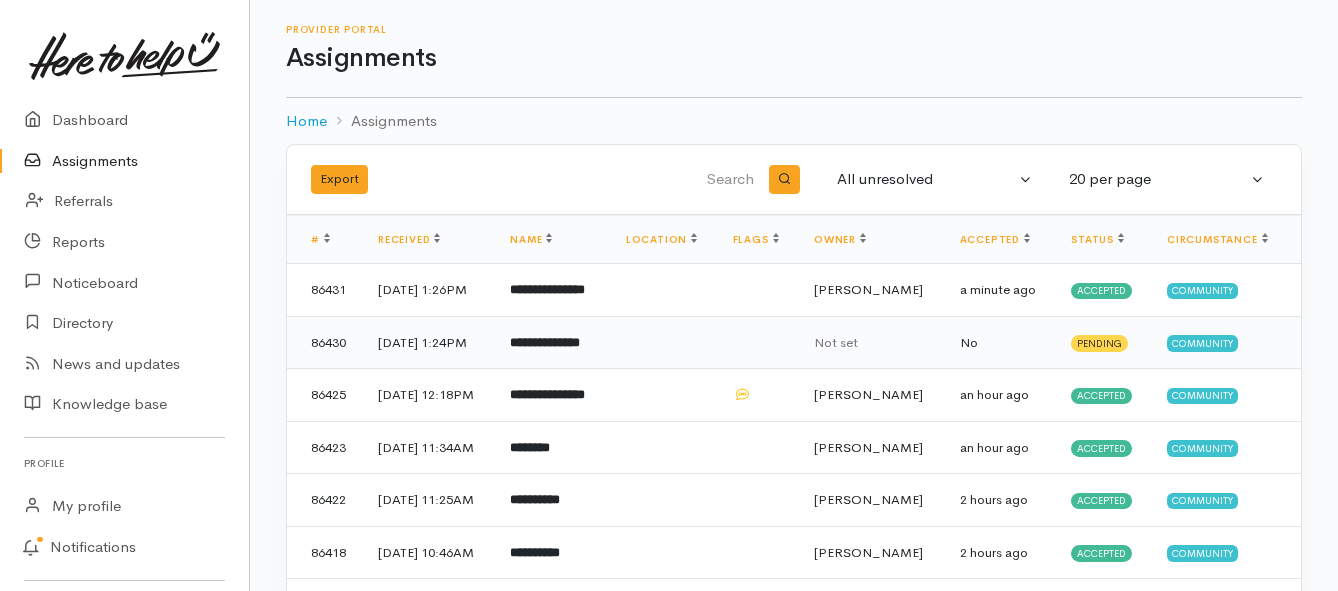 click on "**********" at bounding box center [545, 342] 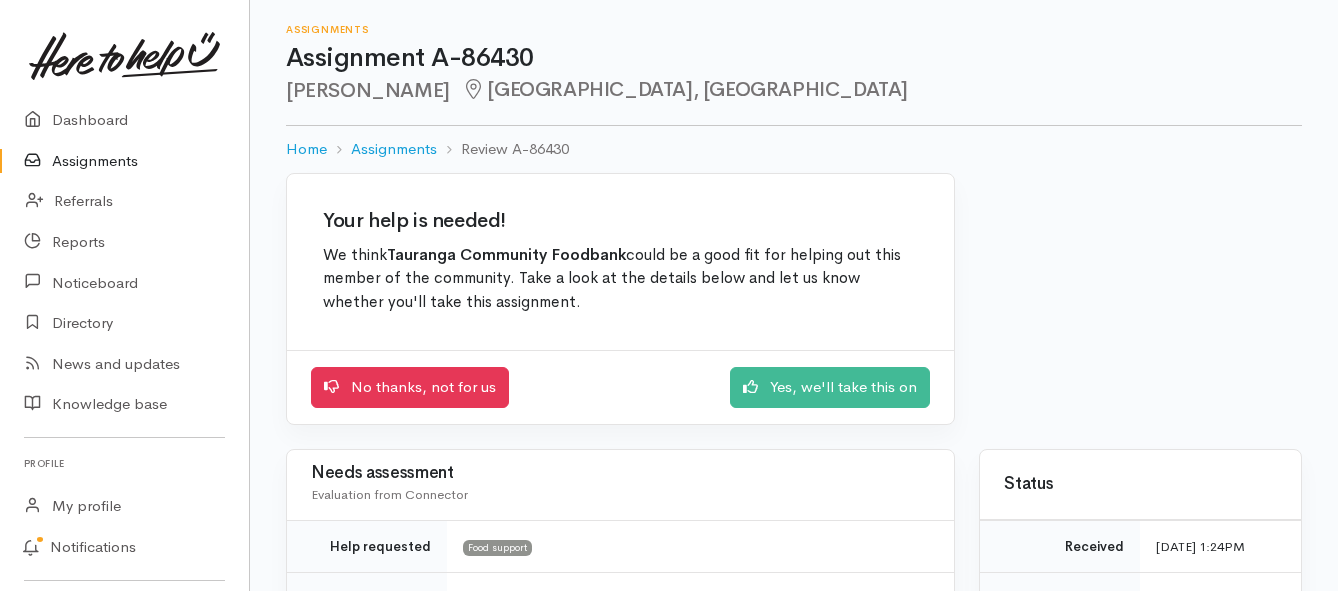 scroll, scrollTop: 0, scrollLeft: 0, axis: both 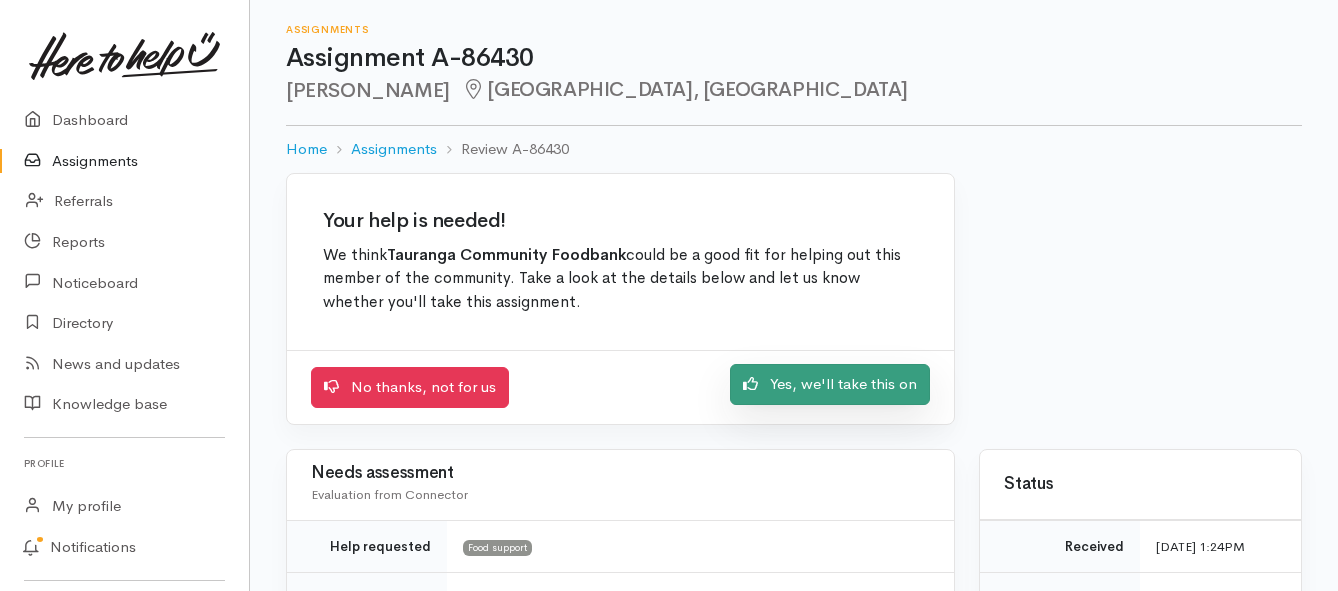 click on "Yes, we'll take this on" at bounding box center [830, 384] 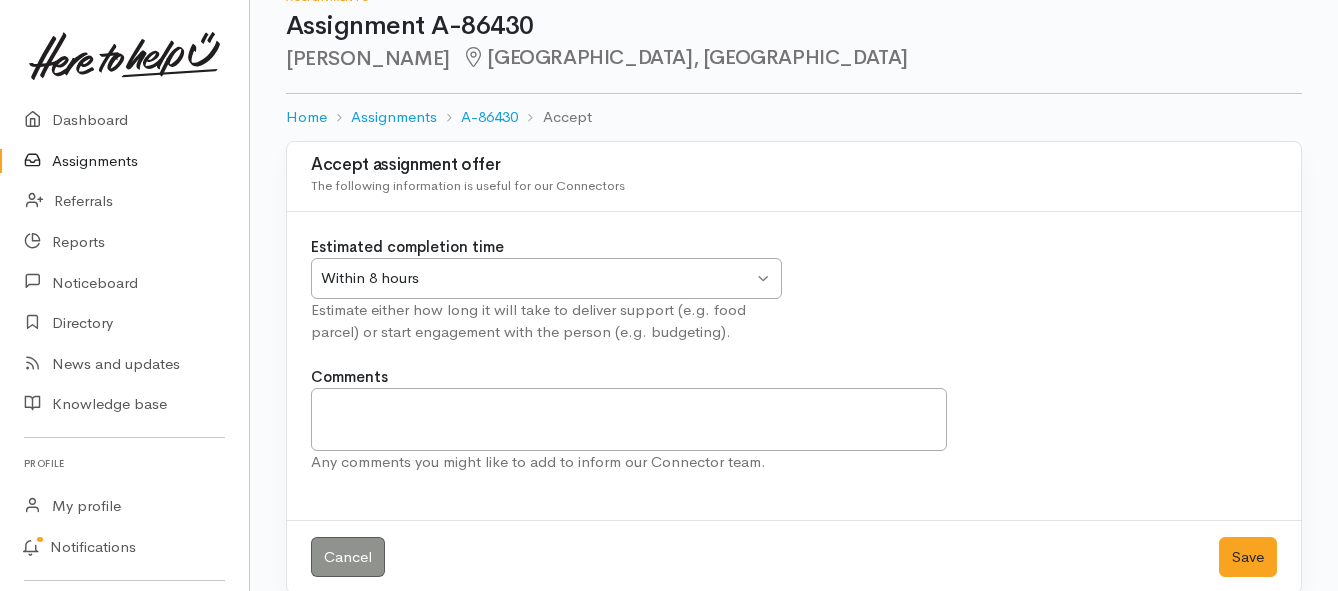 scroll, scrollTop: 59, scrollLeft: 0, axis: vertical 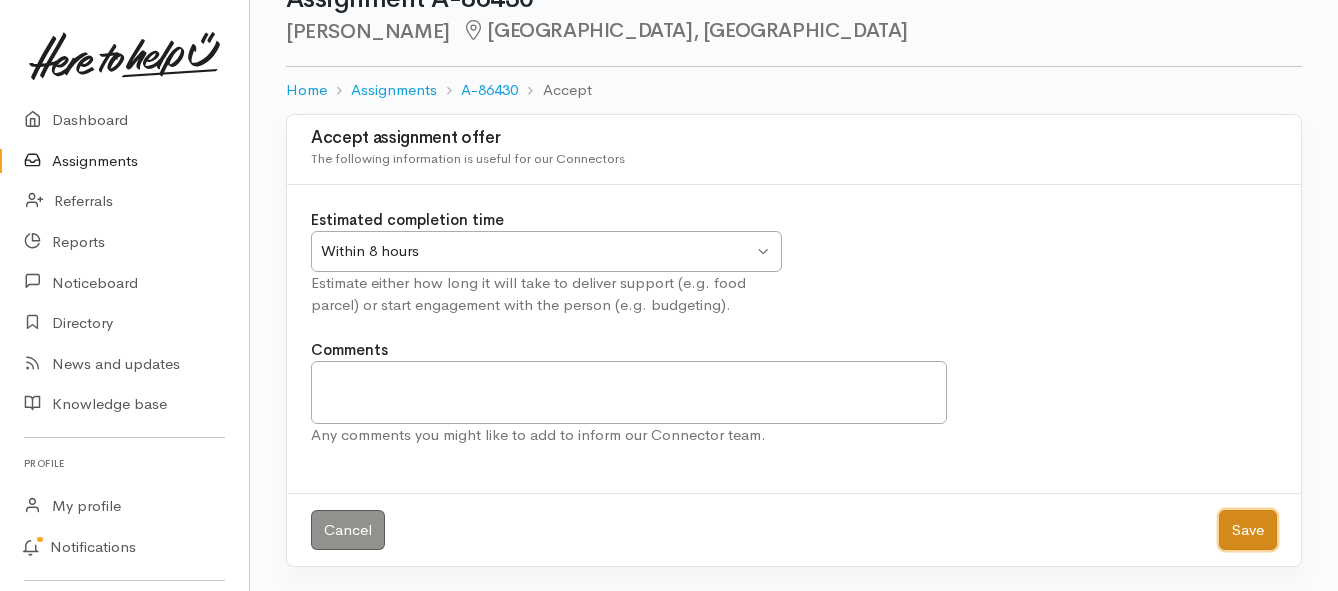 click on "Save" at bounding box center [1248, 530] 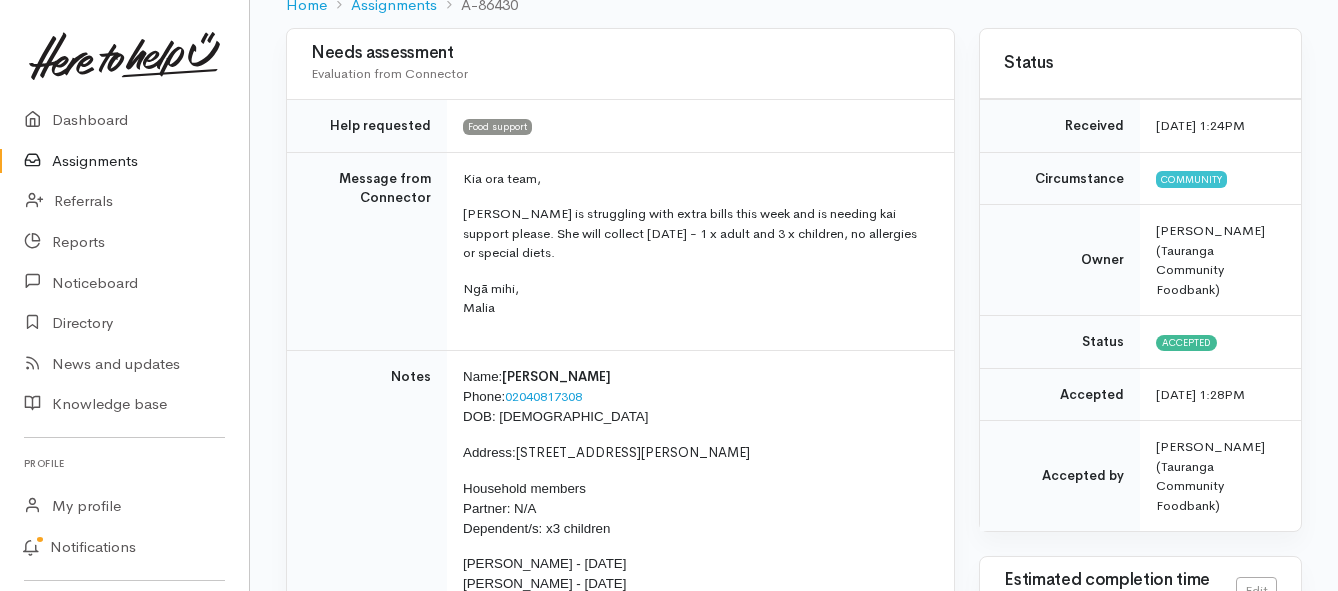 scroll, scrollTop: 200, scrollLeft: 0, axis: vertical 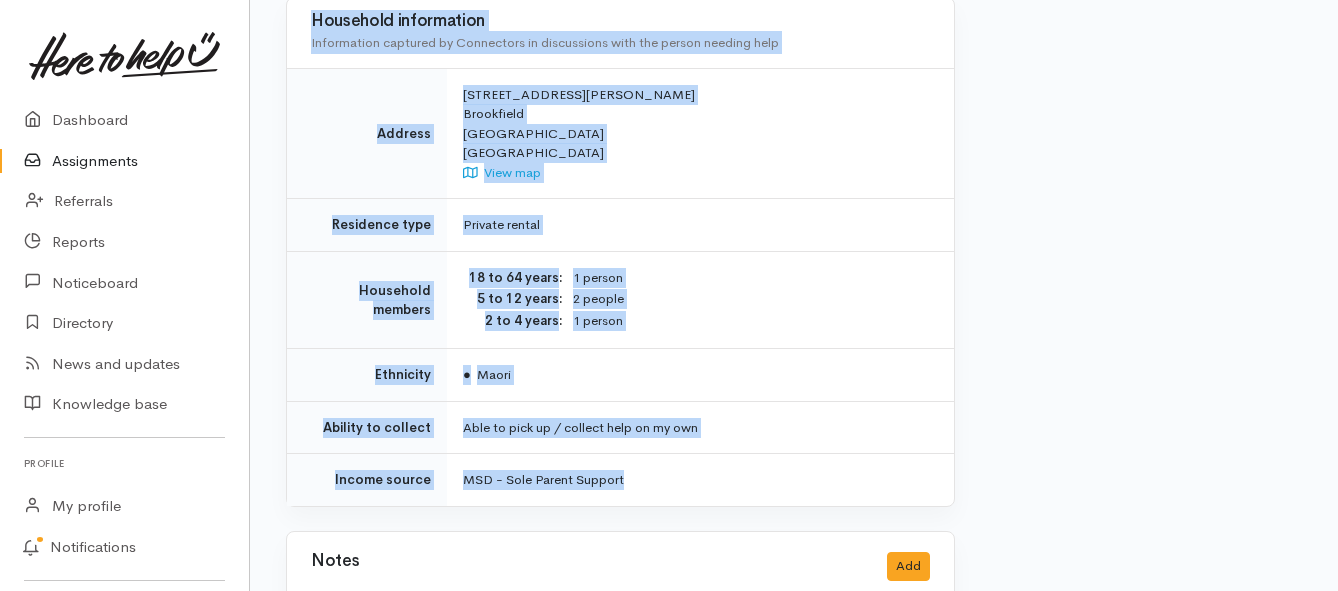 drag, startPoint x: 455, startPoint y: 175, endPoint x: 665, endPoint y: 449, distance: 345.21878 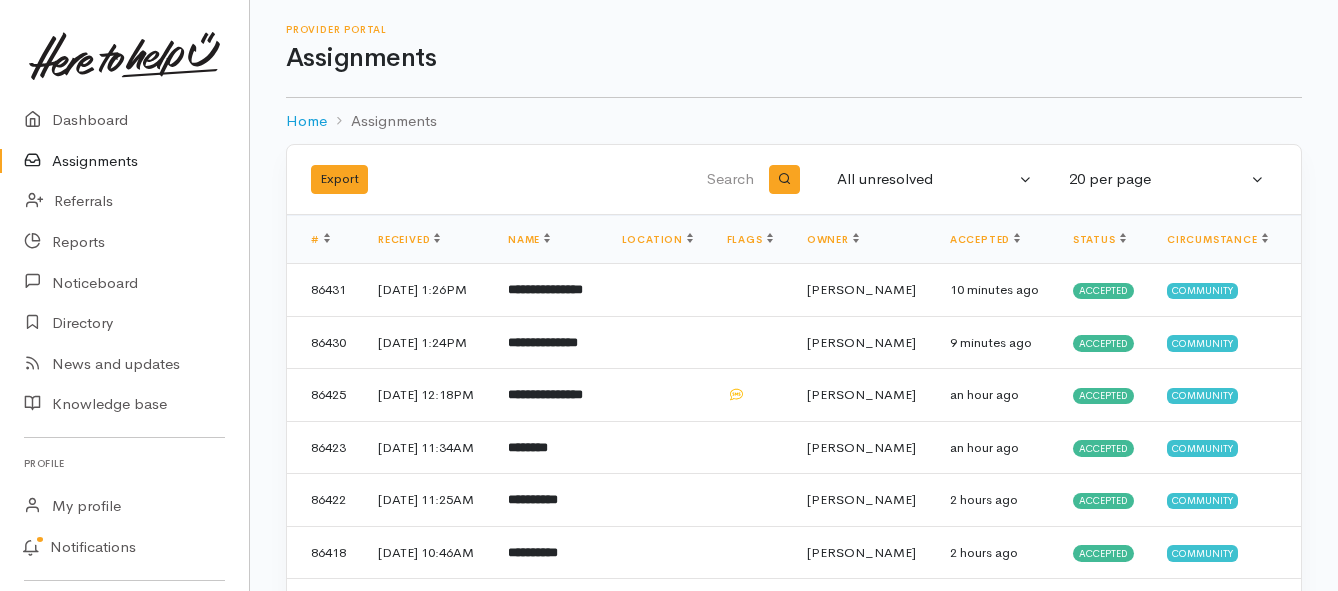 scroll, scrollTop: 0, scrollLeft: 0, axis: both 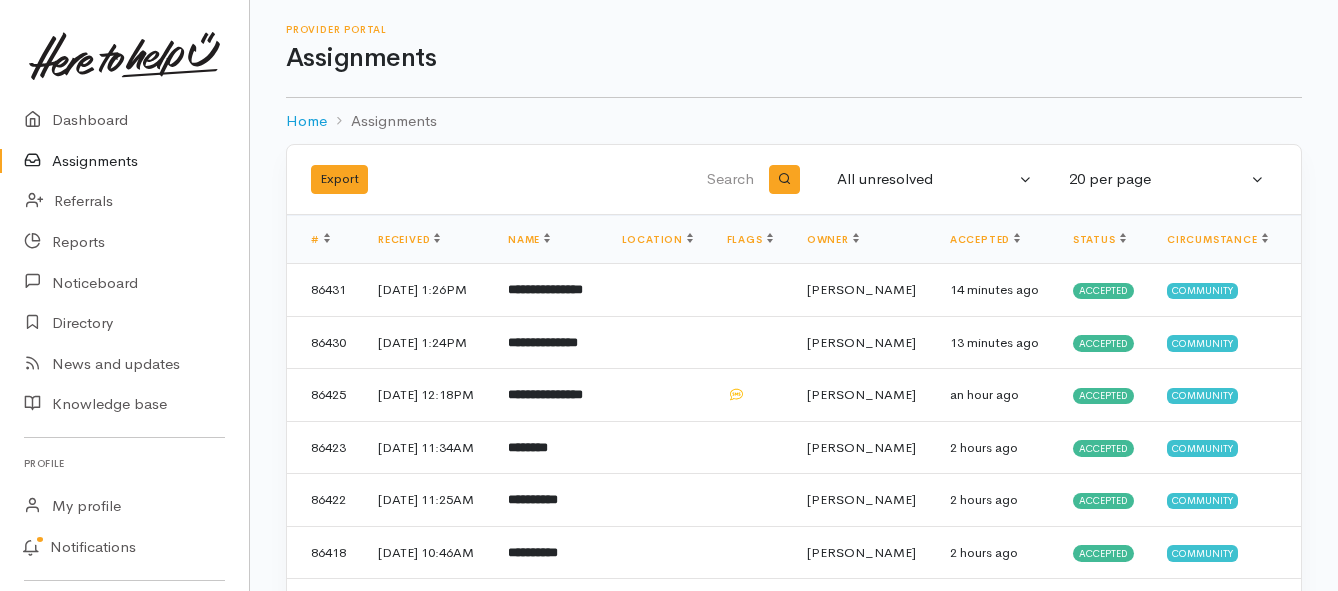 click on "Assignments" at bounding box center (124, 161) 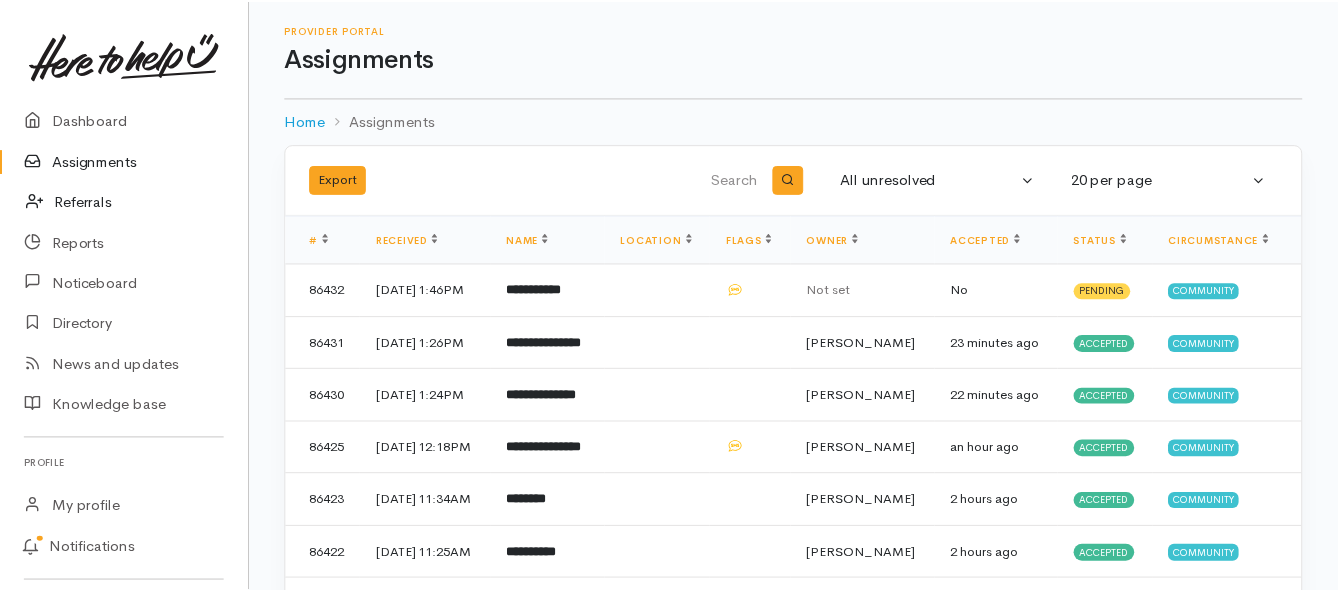 scroll, scrollTop: 0, scrollLeft: 0, axis: both 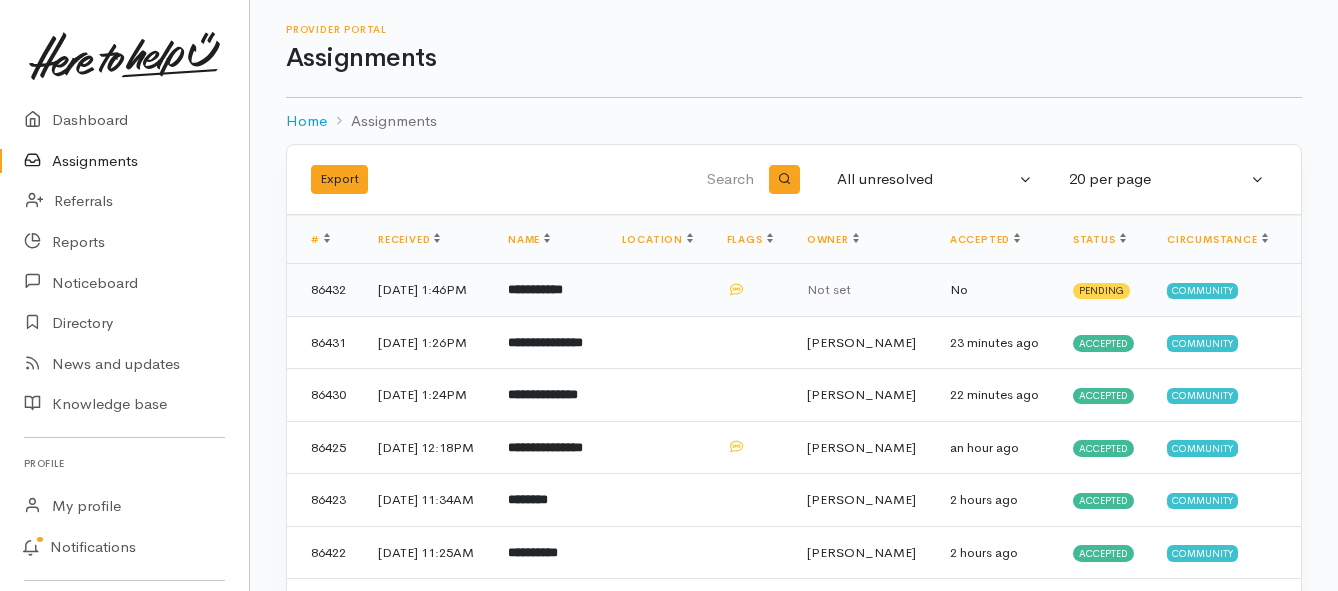 click on "**********" at bounding box center (535, 289) 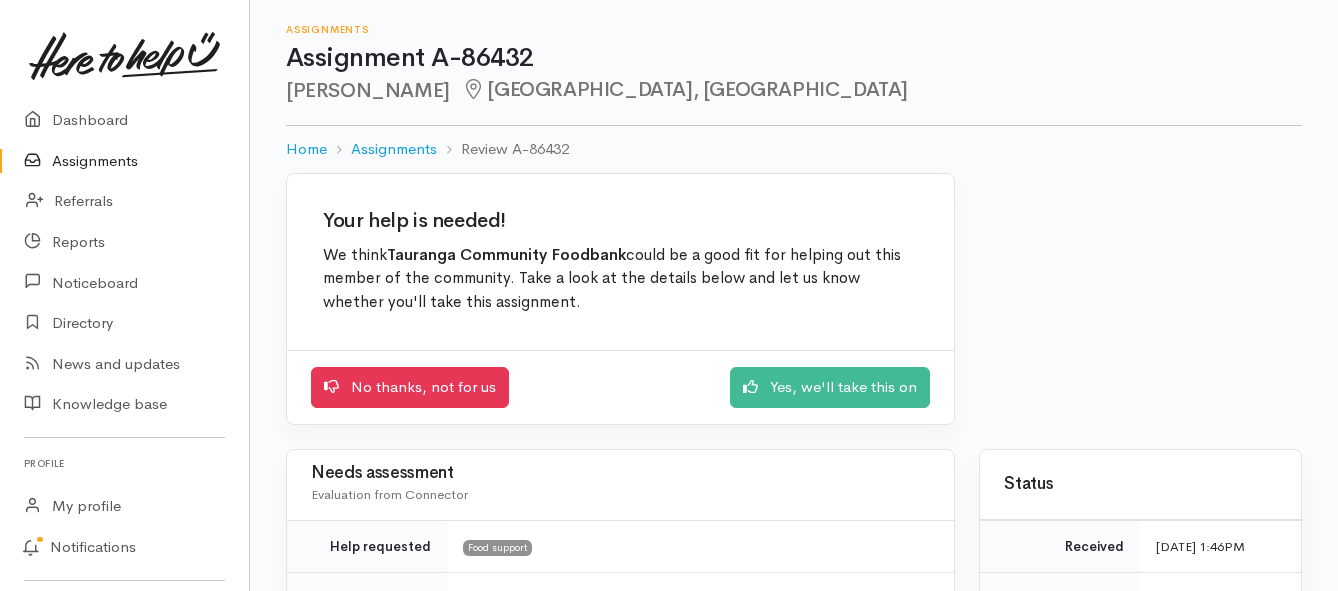 scroll, scrollTop: 0, scrollLeft: 0, axis: both 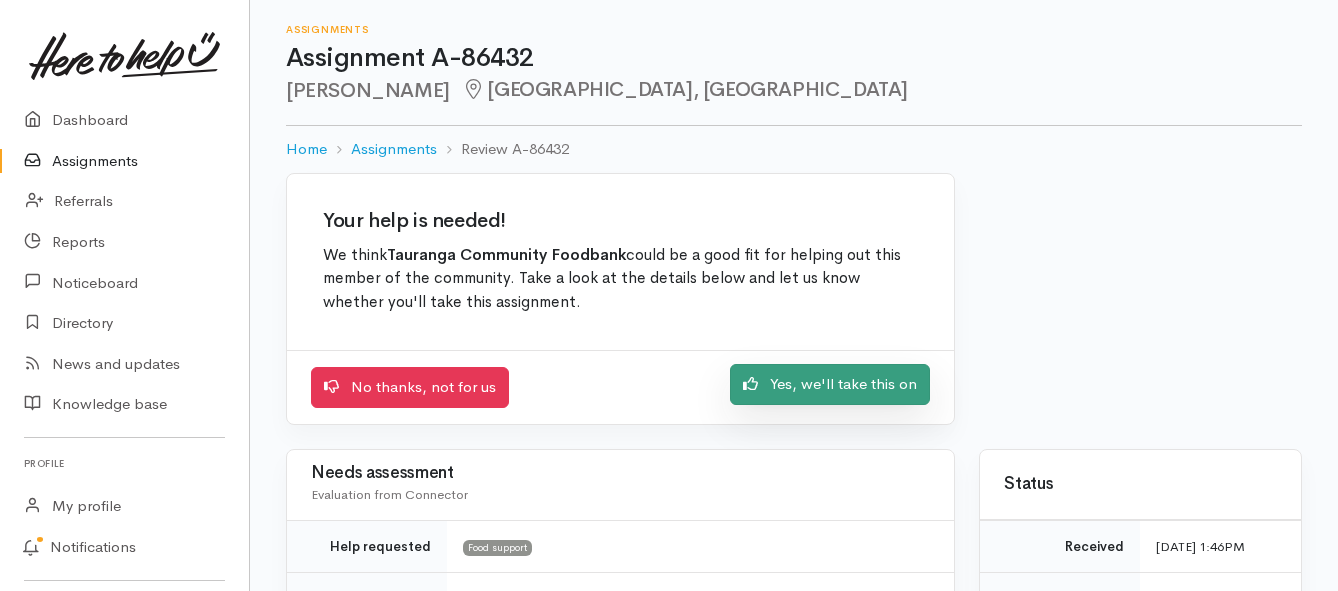 click on "Yes, we'll take this on" at bounding box center (830, 384) 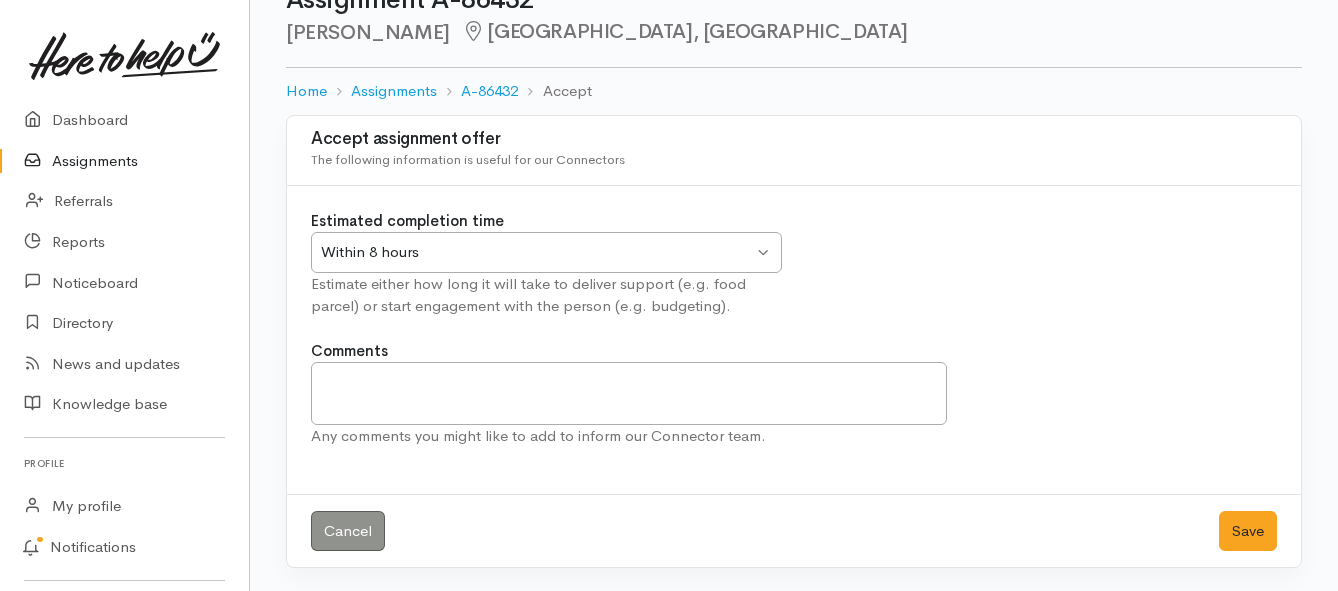 scroll, scrollTop: 59, scrollLeft: 0, axis: vertical 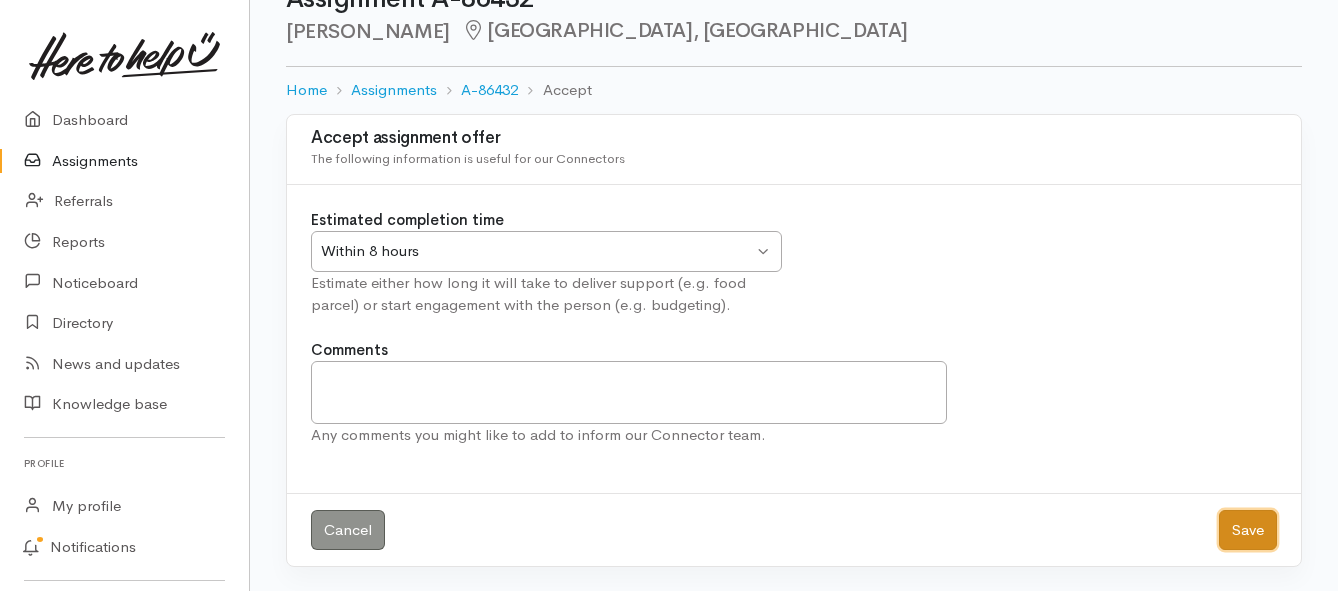 click on "Save" at bounding box center (1248, 530) 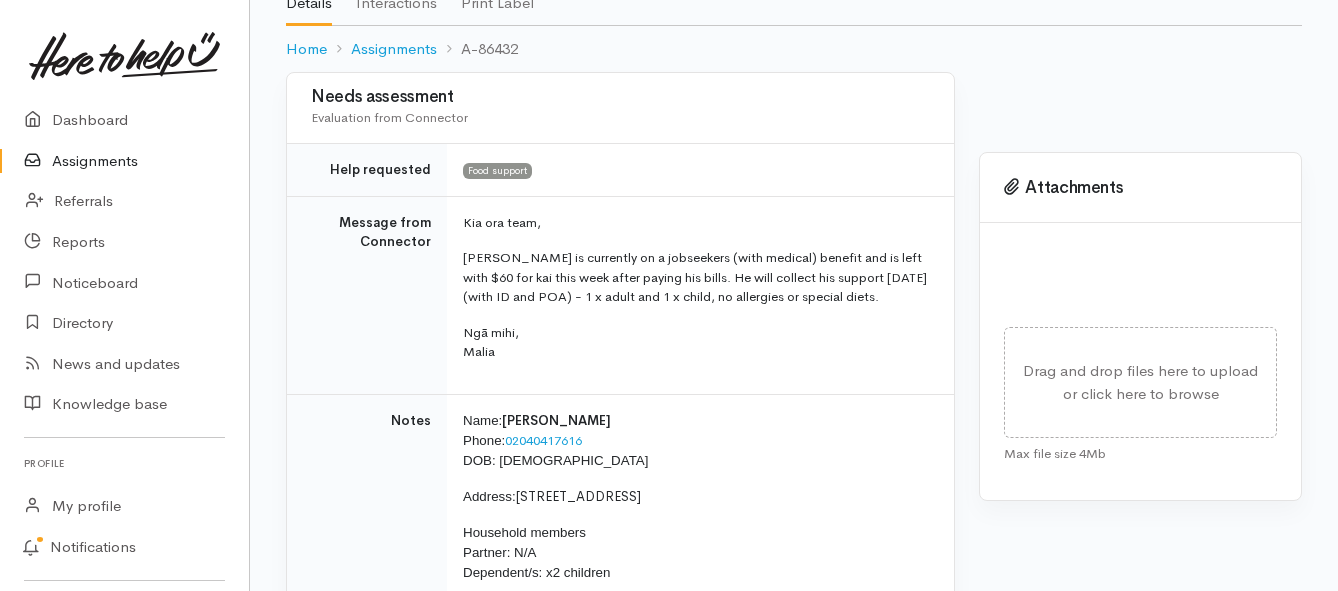 scroll, scrollTop: 200, scrollLeft: 0, axis: vertical 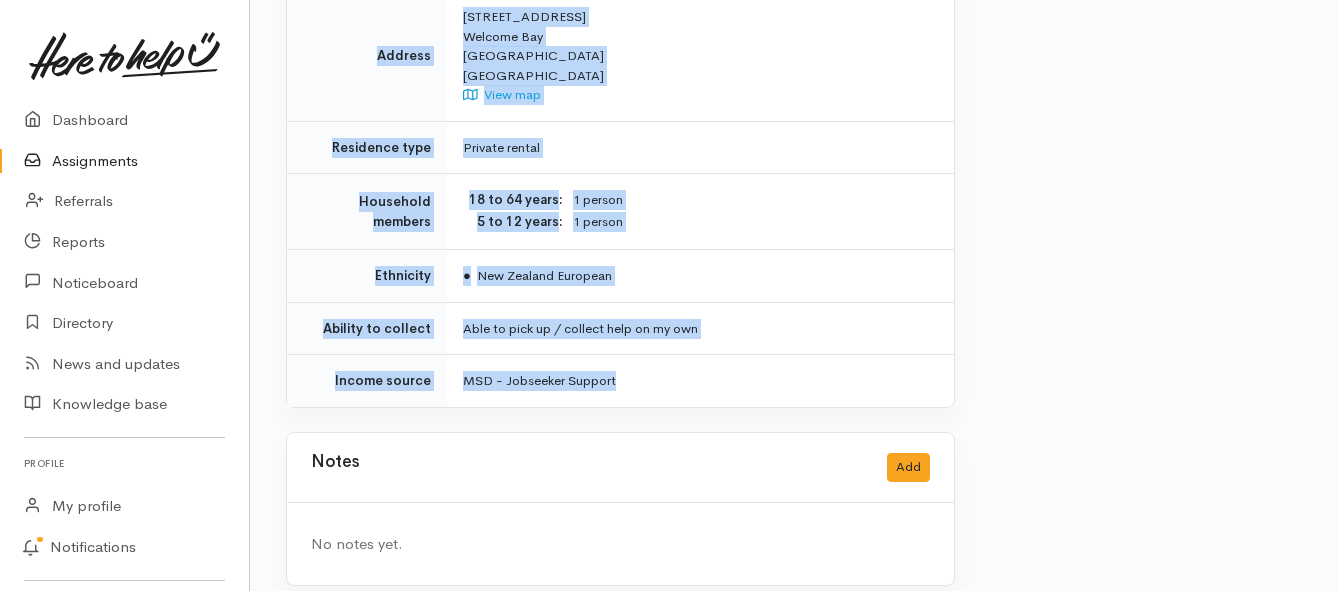 drag, startPoint x: 461, startPoint y: 179, endPoint x: 763, endPoint y: 342, distance: 343.18073 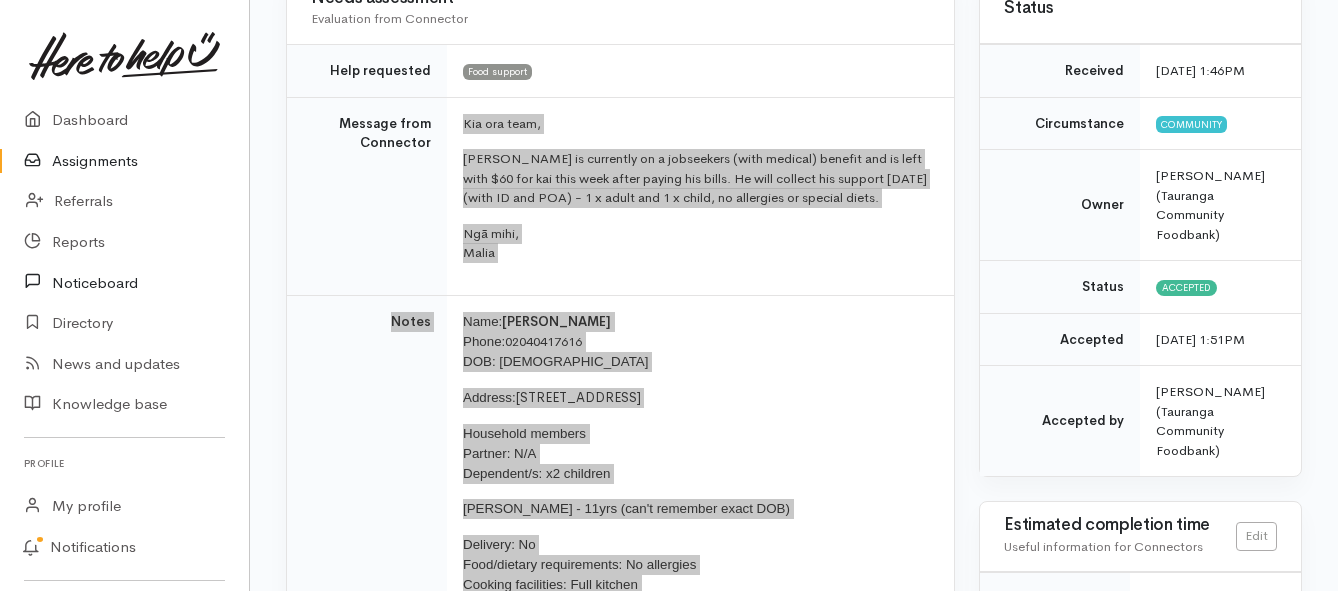 scroll, scrollTop: 290, scrollLeft: 0, axis: vertical 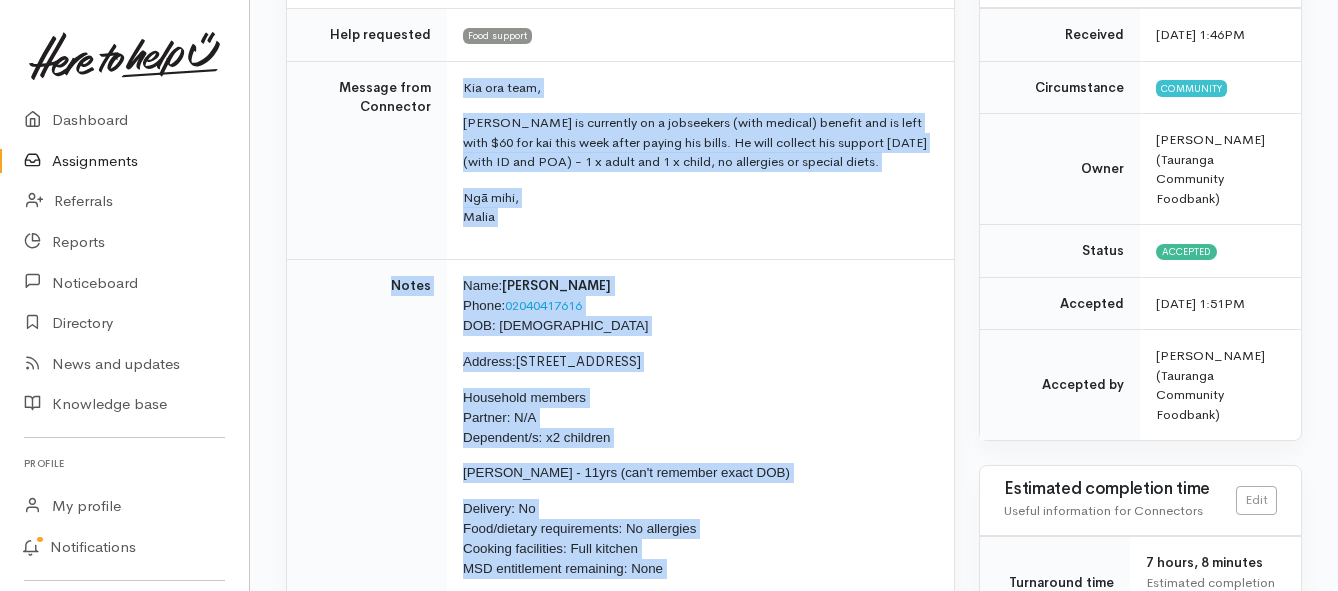 click on "Kaziah Taylor - 11yrs (can't remember exact DOB)" at bounding box center (696, 473) 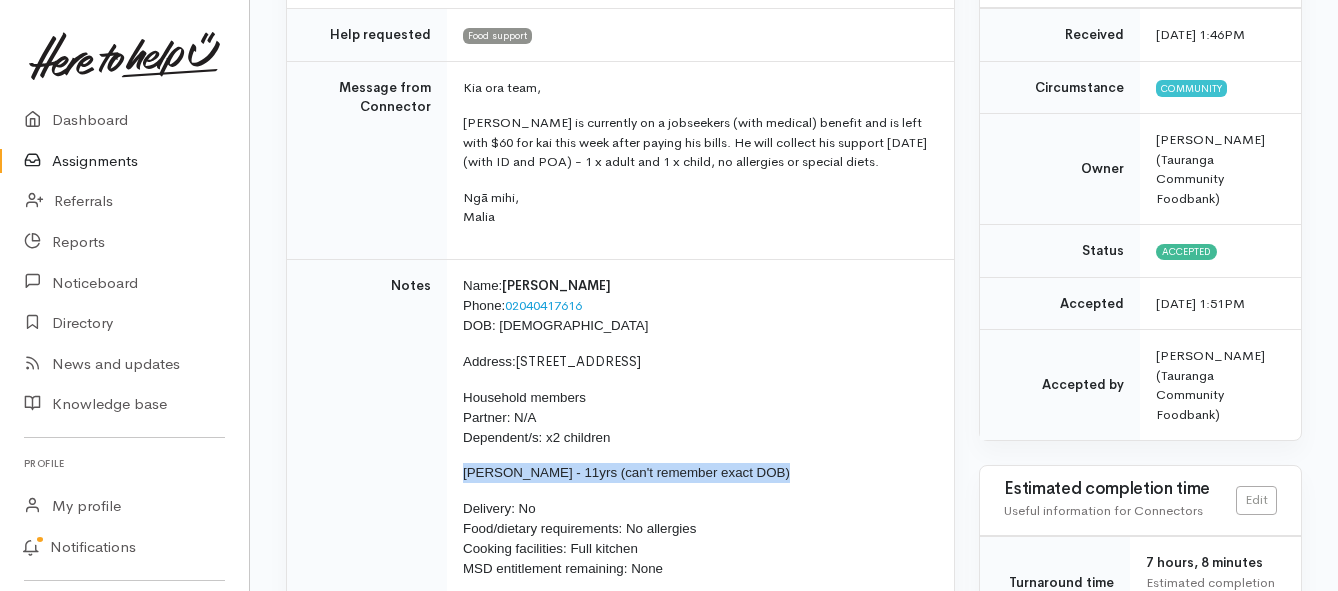 drag, startPoint x: 770, startPoint y: 476, endPoint x: 457, endPoint y: 462, distance: 313.31296 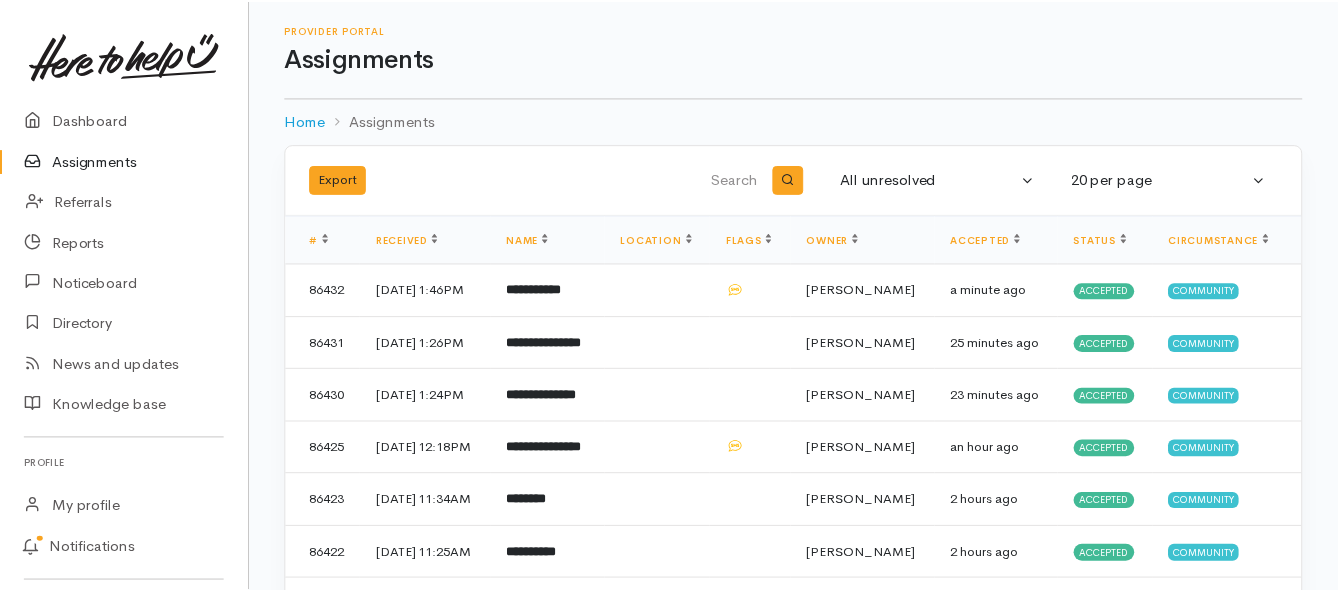 scroll, scrollTop: 0, scrollLeft: 0, axis: both 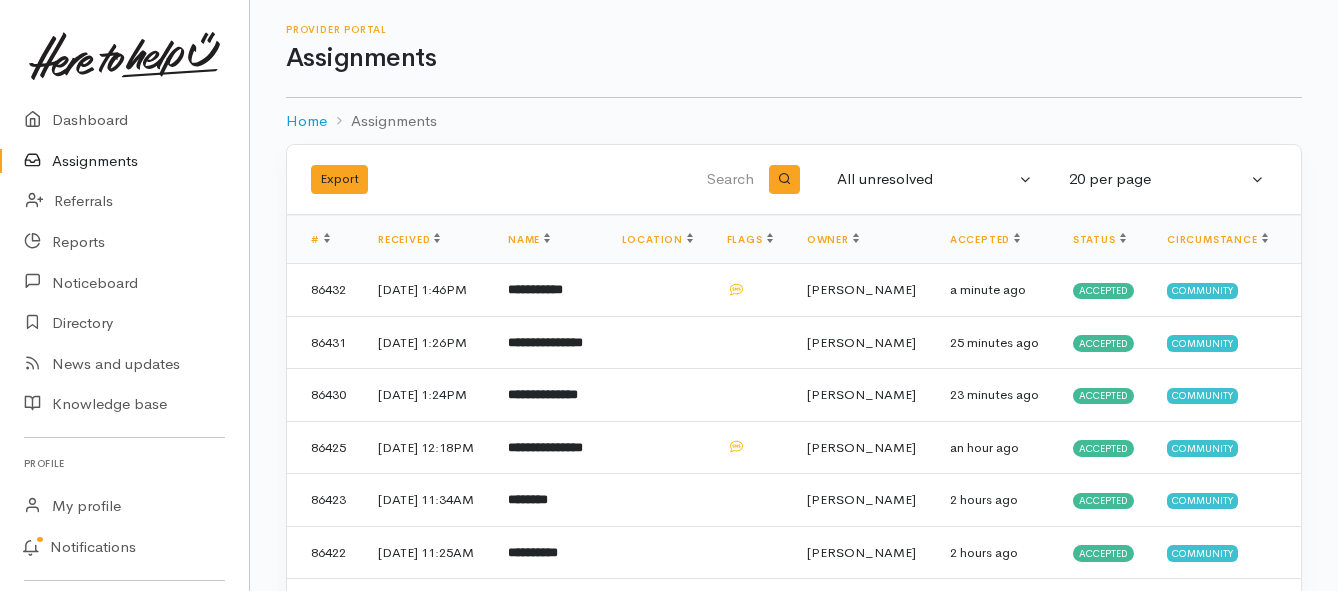 click on "Assignments" at bounding box center (124, 161) 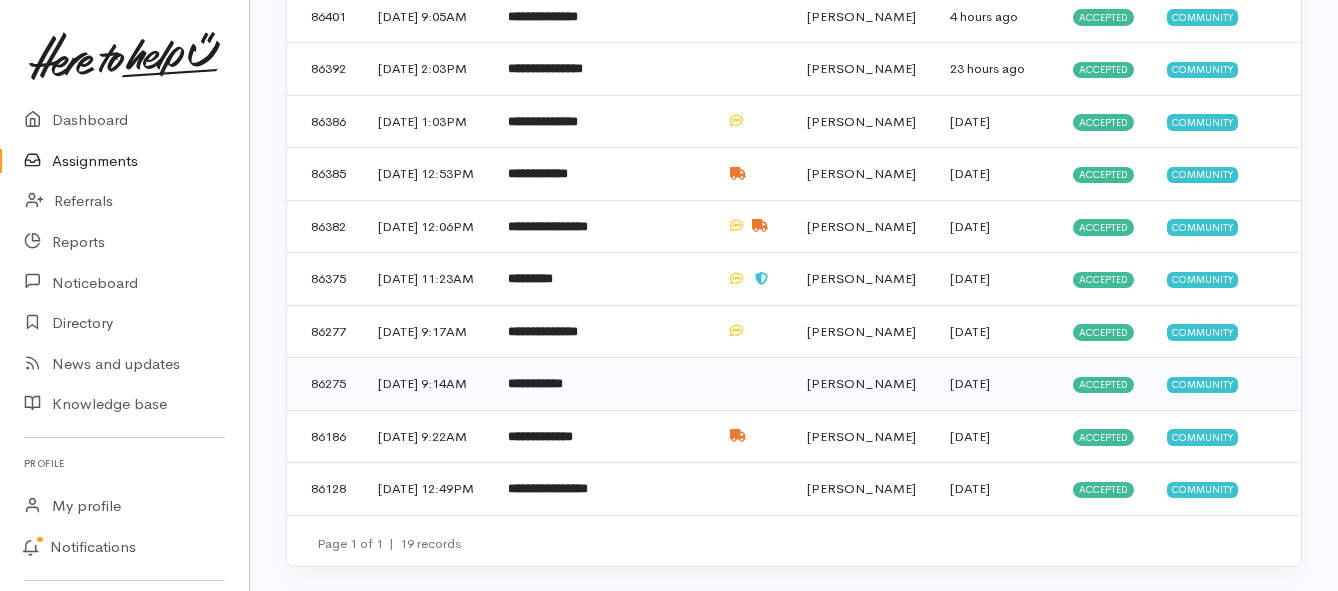 scroll, scrollTop: 1117, scrollLeft: 0, axis: vertical 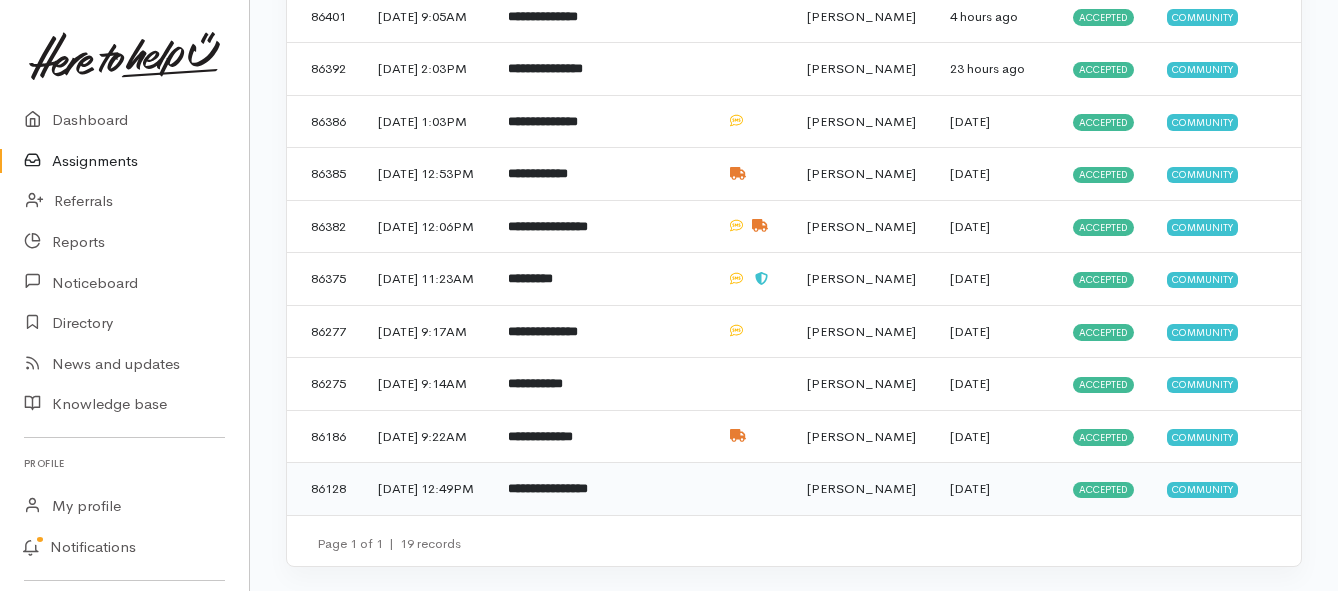 click on "**********" at bounding box center (549, 489) 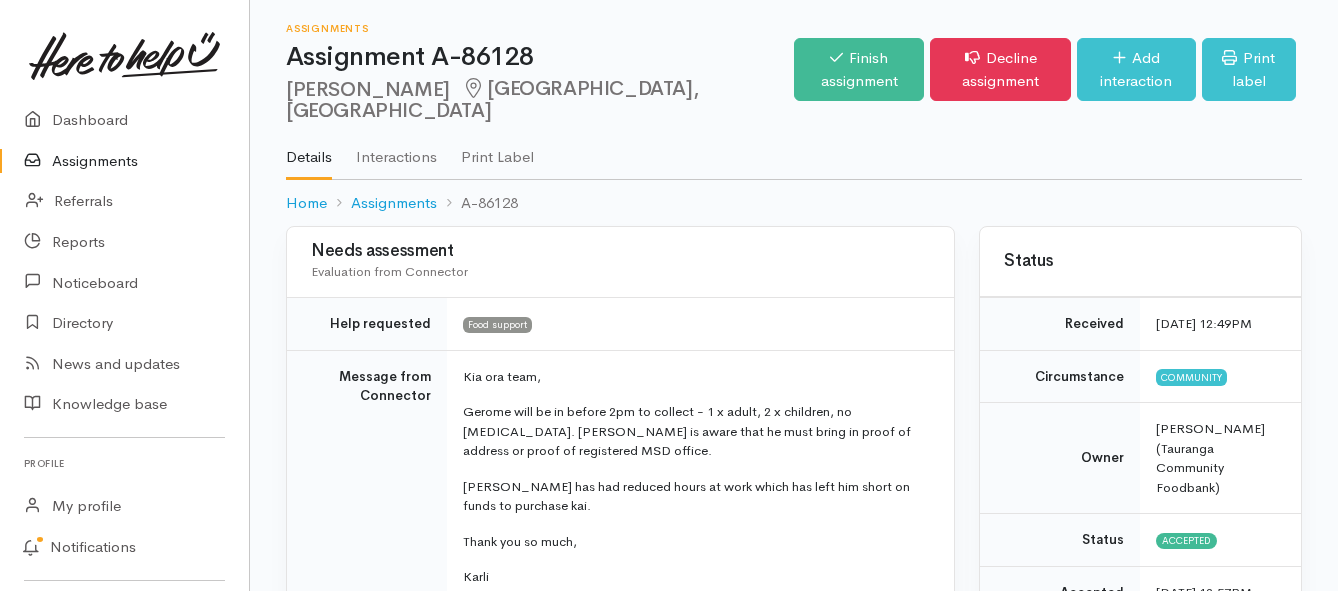 scroll, scrollTop: 0, scrollLeft: 0, axis: both 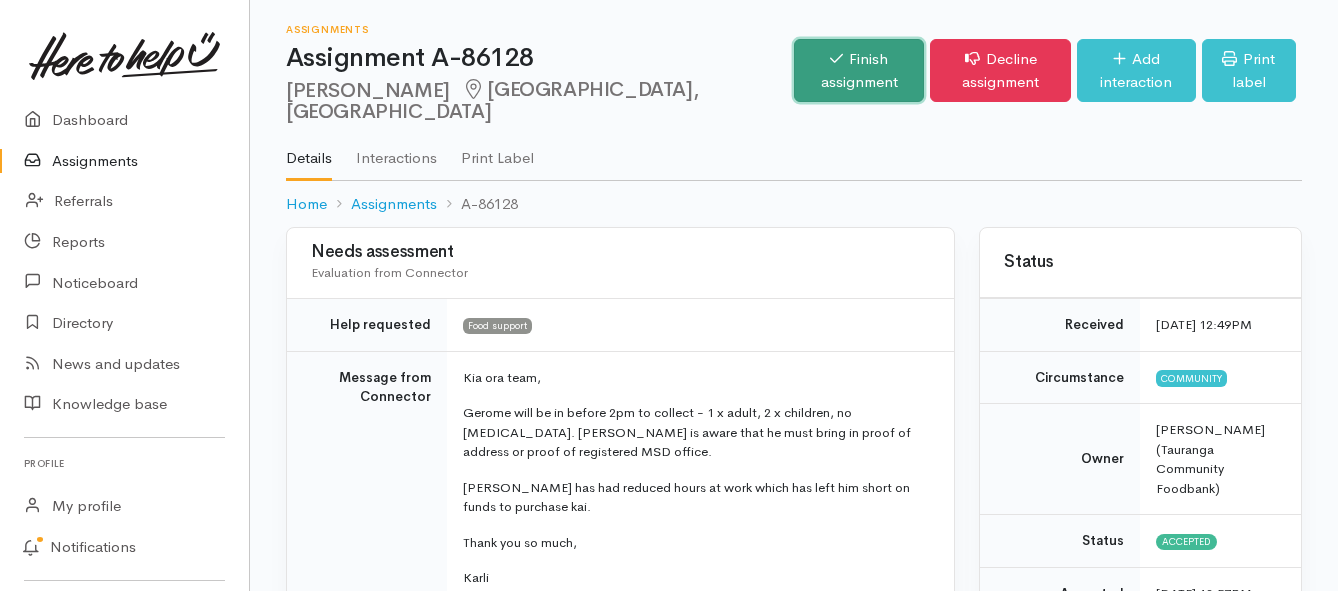 click on "Finish assignment" at bounding box center (859, 70) 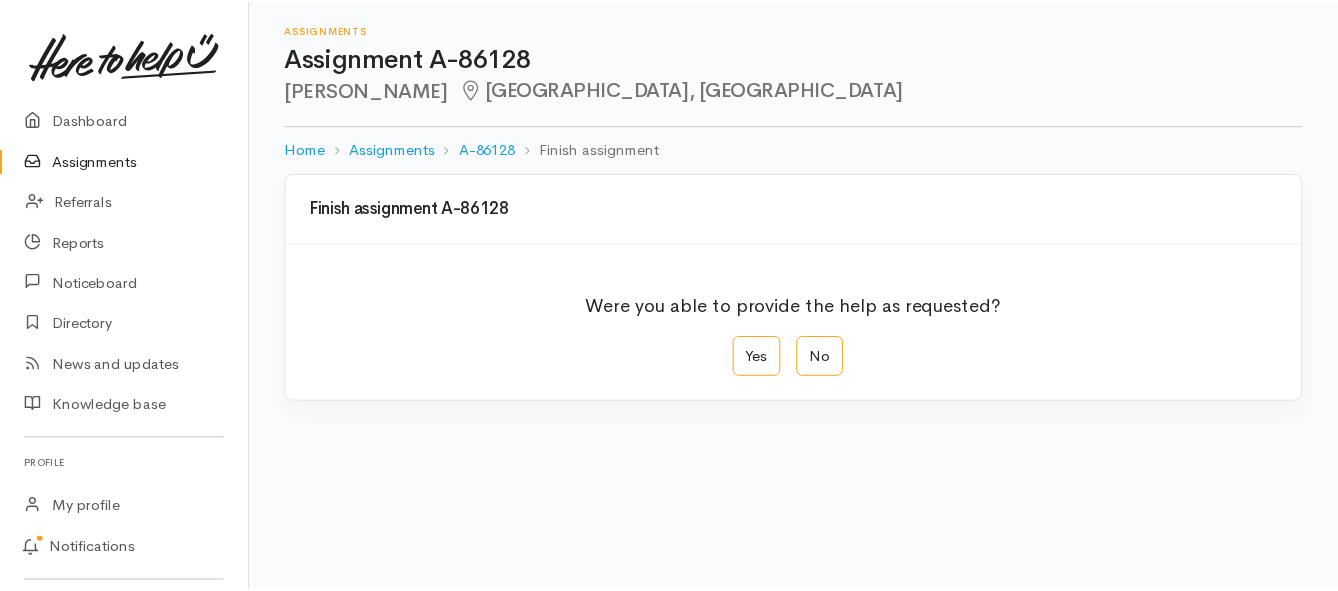 scroll, scrollTop: 0, scrollLeft: 0, axis: both 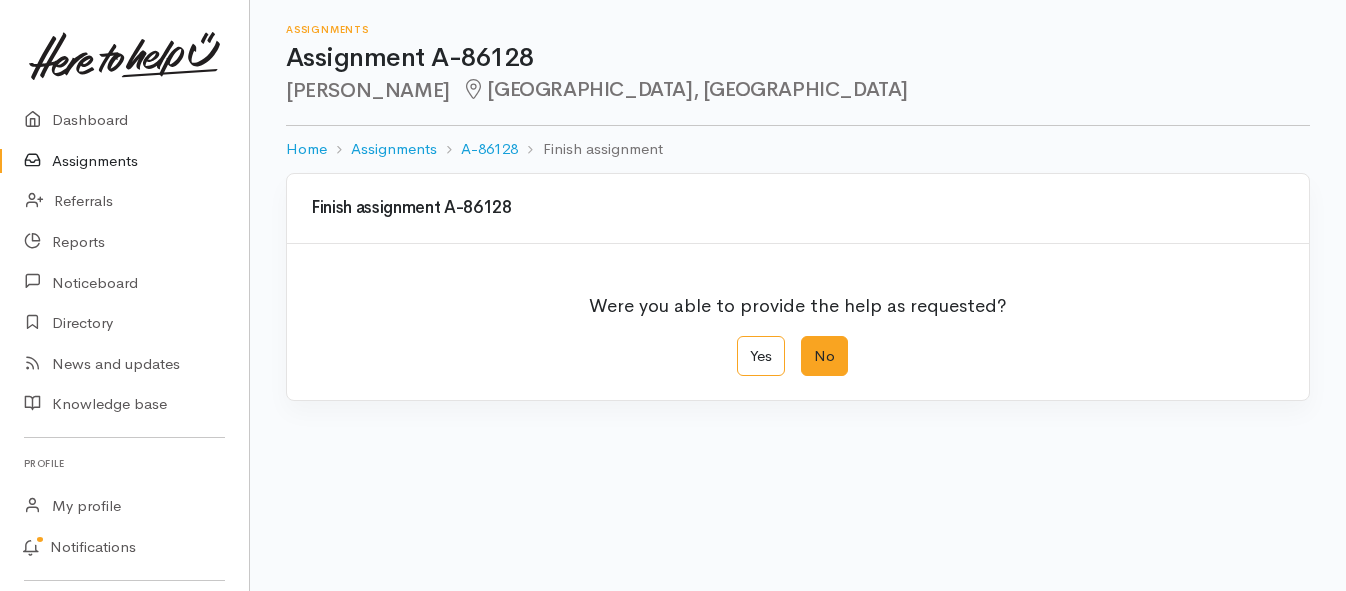 click on "No" at bounding box center (824, 356) 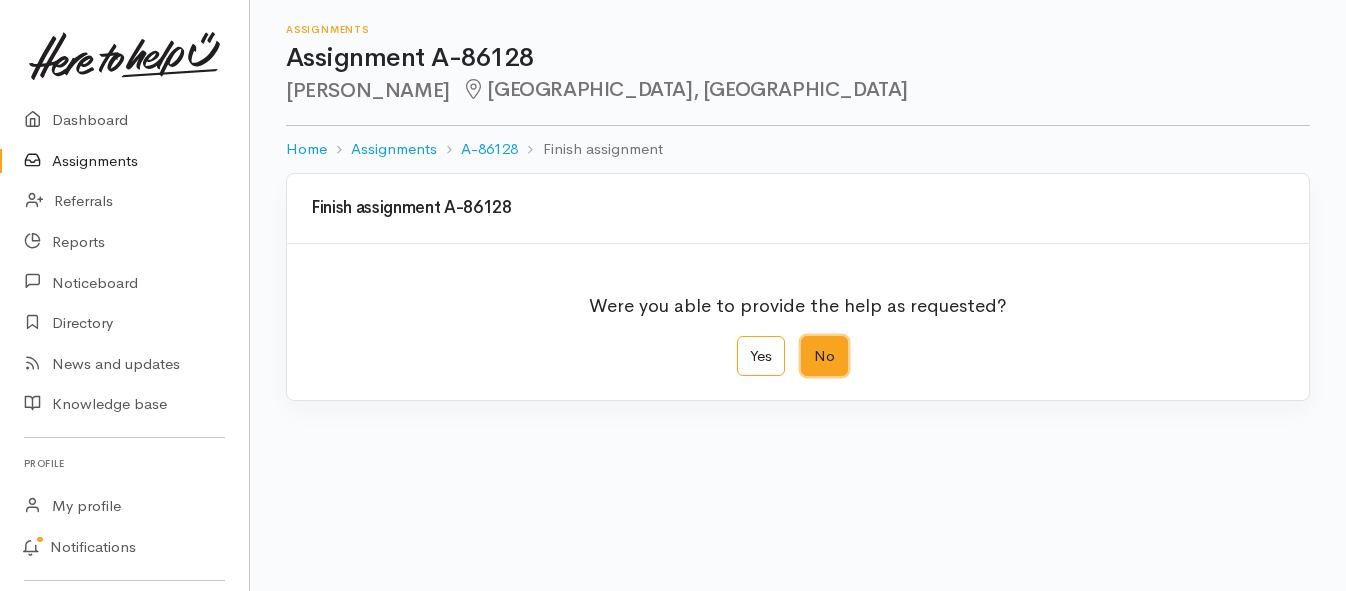 click on "No" at bounding box center (807, 342) 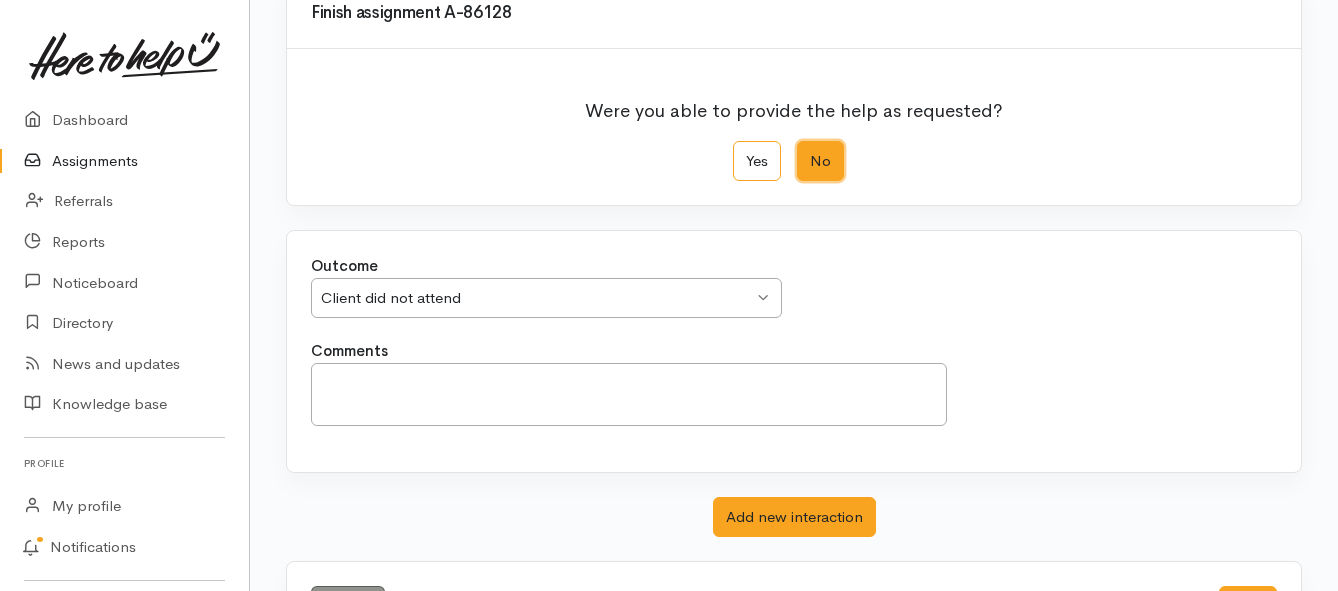 scroll, scrollTop: 200, scrollLeft: 0, axis: vertical 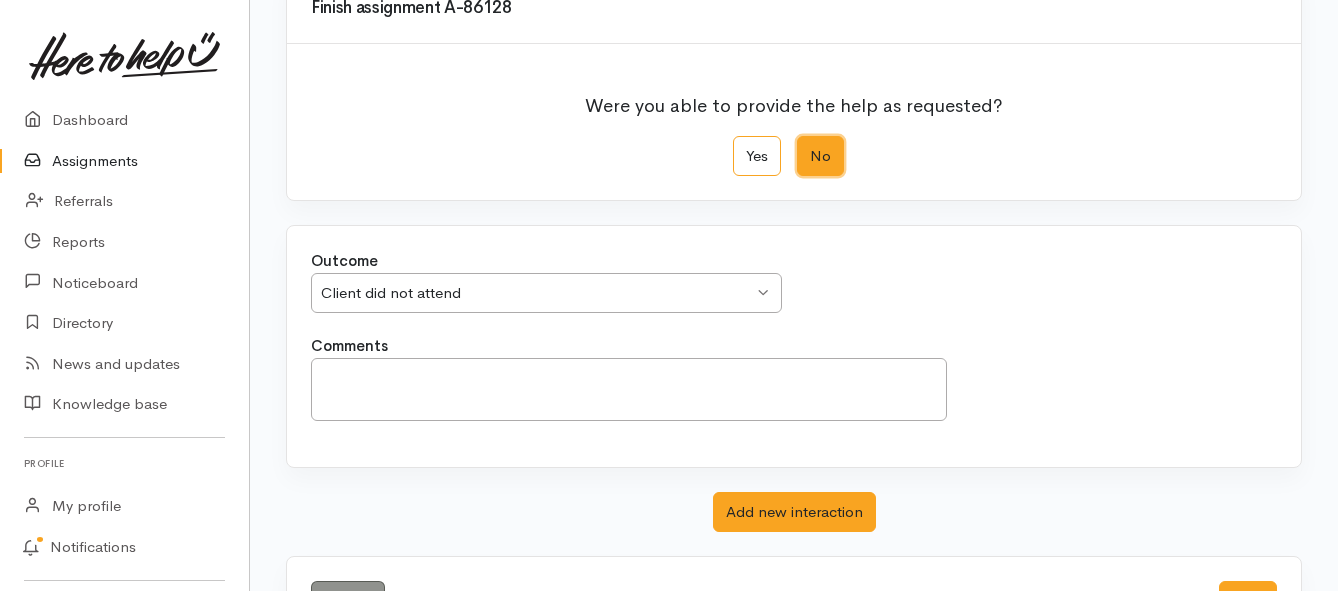 click on "Client did not attend" at bounding box center (537, 293) 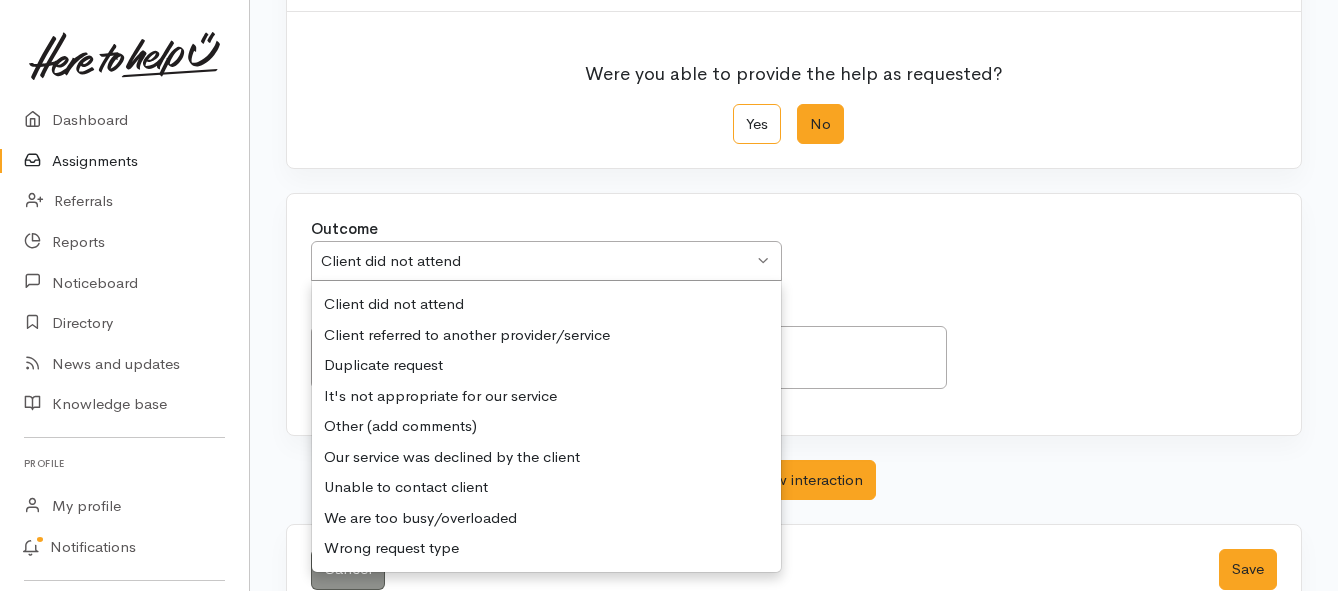 scroll, scrollTop: 280, scrollLeft: 0, axis: vertical 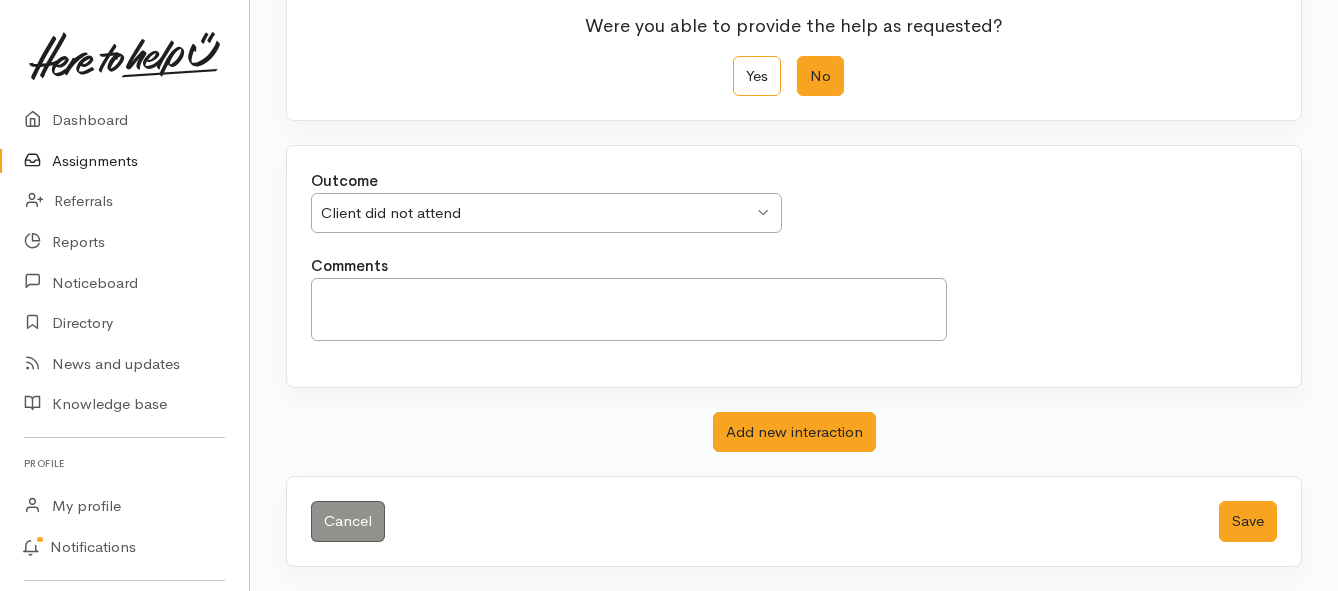 click on "Outcome
We delivered the help requested We delivered the help requested
We delivered the help requested
We delivered the help requested and will continue delivering services directly to person/household
Outcome
Client did not attend Client did not attend
Client did not attend
Client referred to another provider/service
Duplicate request
It's not appropriate for our service
Other (add comments)
Our service was declined by the client
Unable to contact client
Comments" at bounding box center [794, 266] 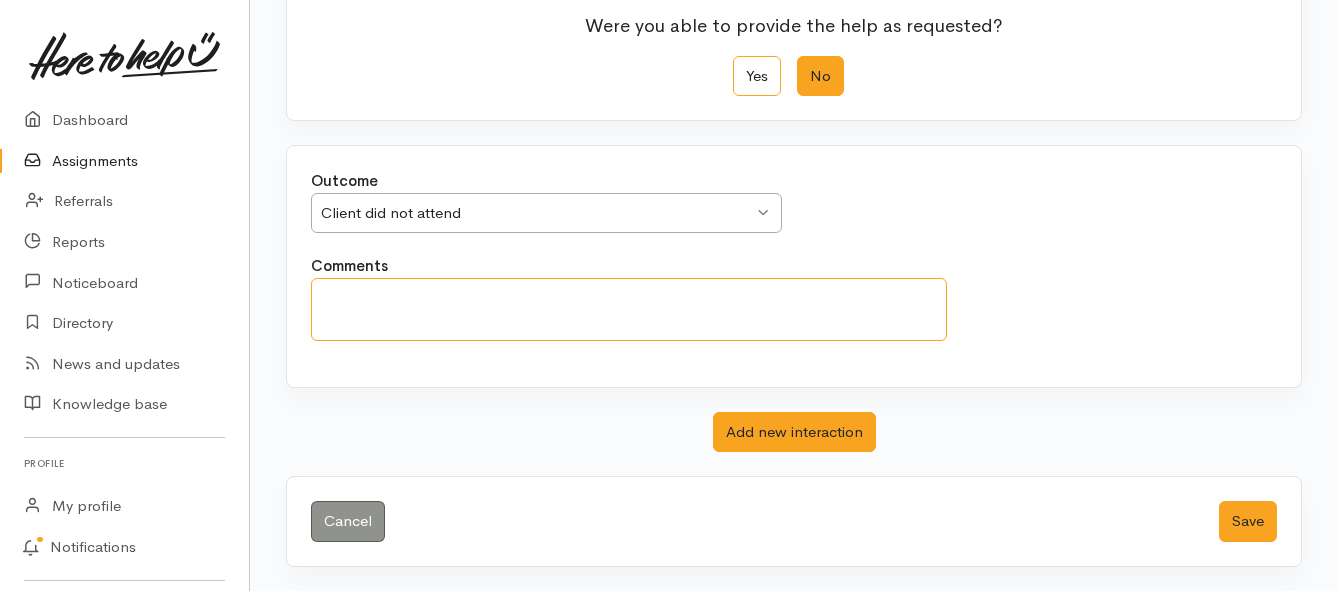 click on "Comments" at bounding box center [629, 309] 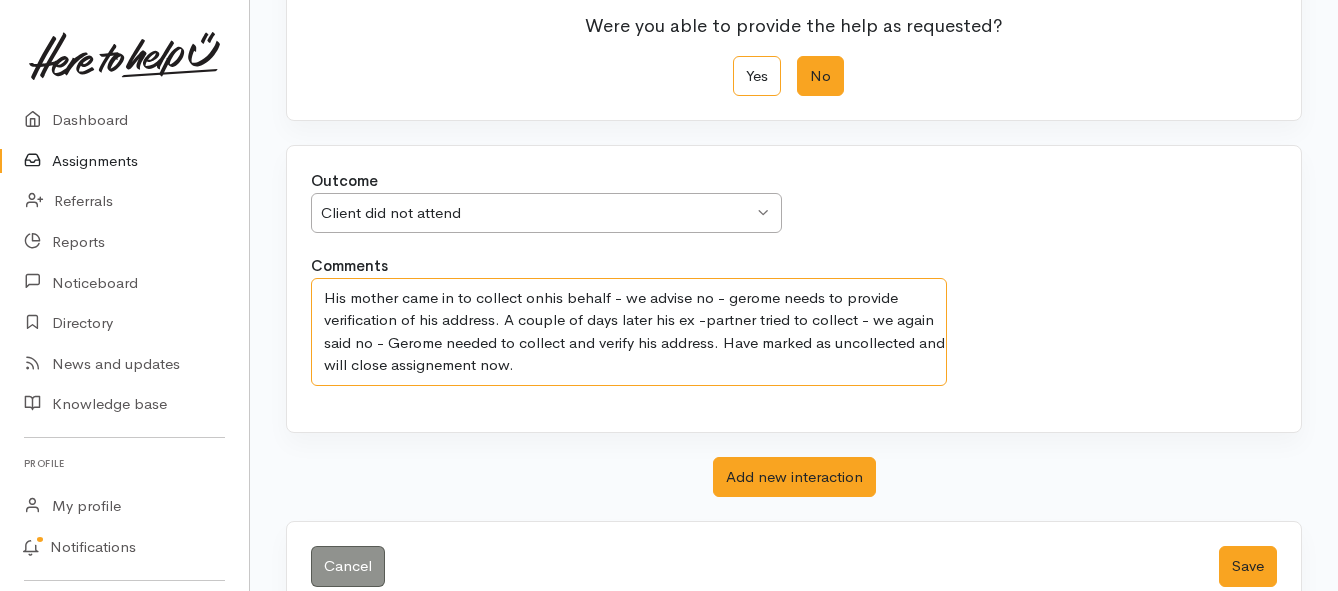 click on "His mother came in to collect onhis behalf - we advise no - gerome needs to provide verification of his address. A couple of days later his ex -partner tried to collect - we again said no - Gerome needed to collect and verify his address. Have marked as uncollected and will close assignement now." at bounding box center (629, 332) 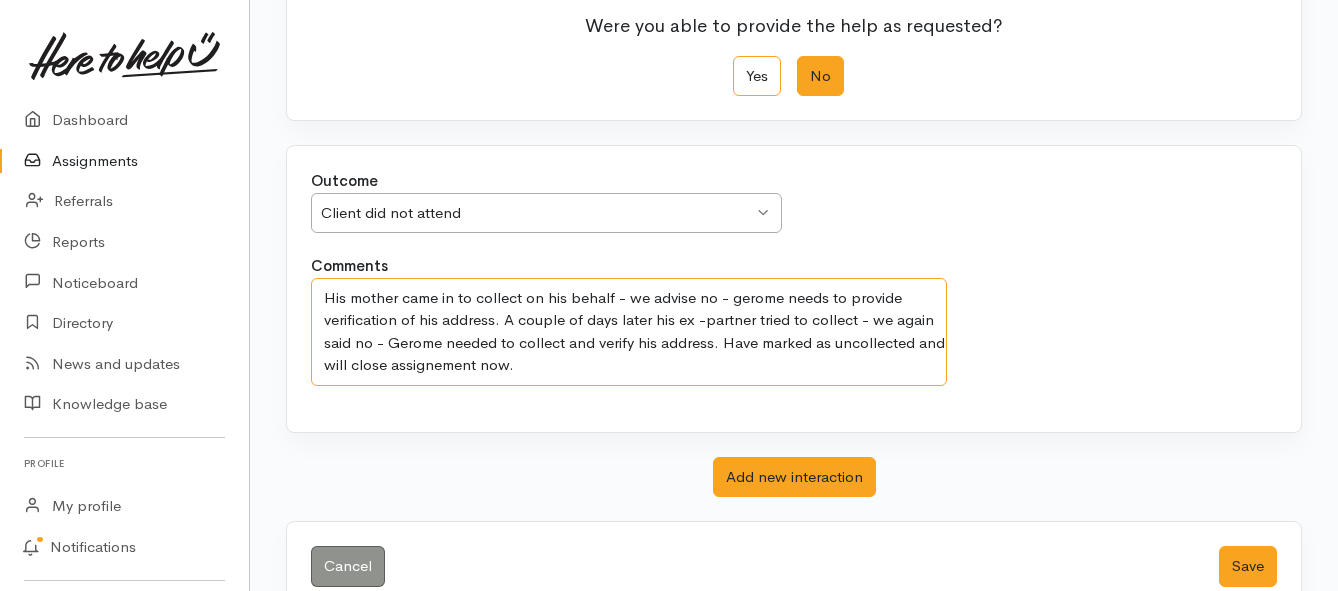 click on "His mother came in to collect on his behalf - we advise no - gerome needs to provide verification of his address. A couple of days later his ex -partner tried to collect - we again said no - Gerome needed to collect and verify his address. Have marked as uncollected and will close assignement now." at bounding box center [629, 332] 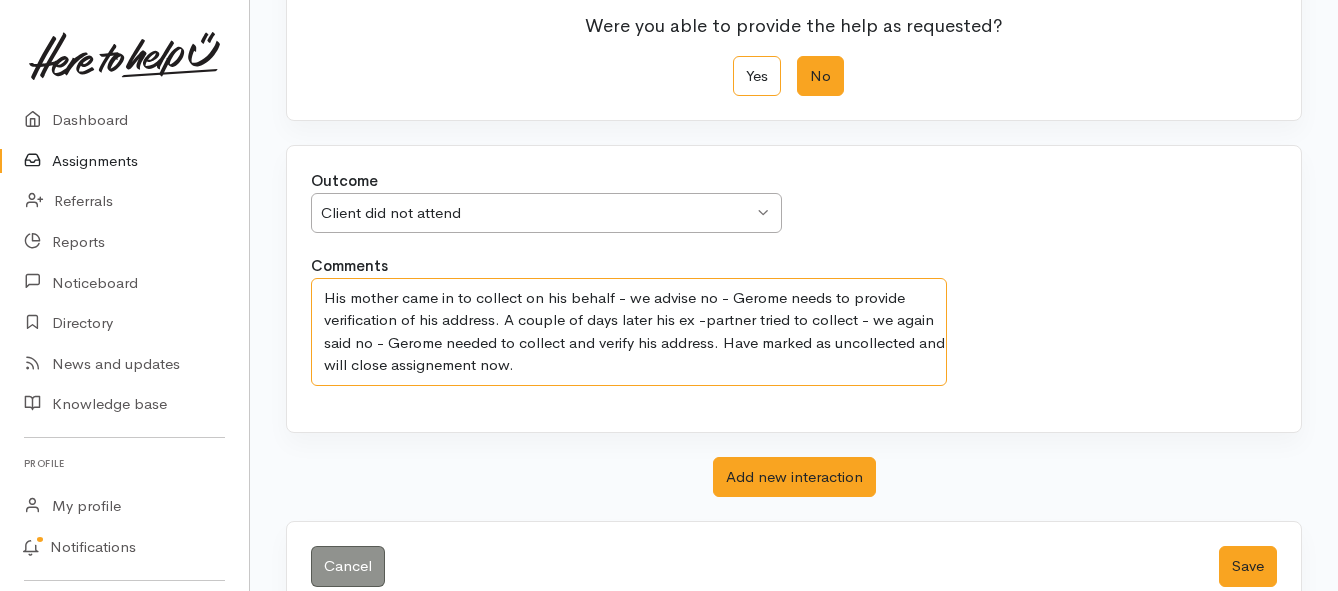 click on "His mother came in to collect on his behalf - we advise no - Gerome needs to provide verification of his address. A couple of days later his ex -partner tried to collect - we again said no - Gerome needed to collect and verify his address. Have marked as uncollected and will close assignement now." at bounding box center (629, 332) 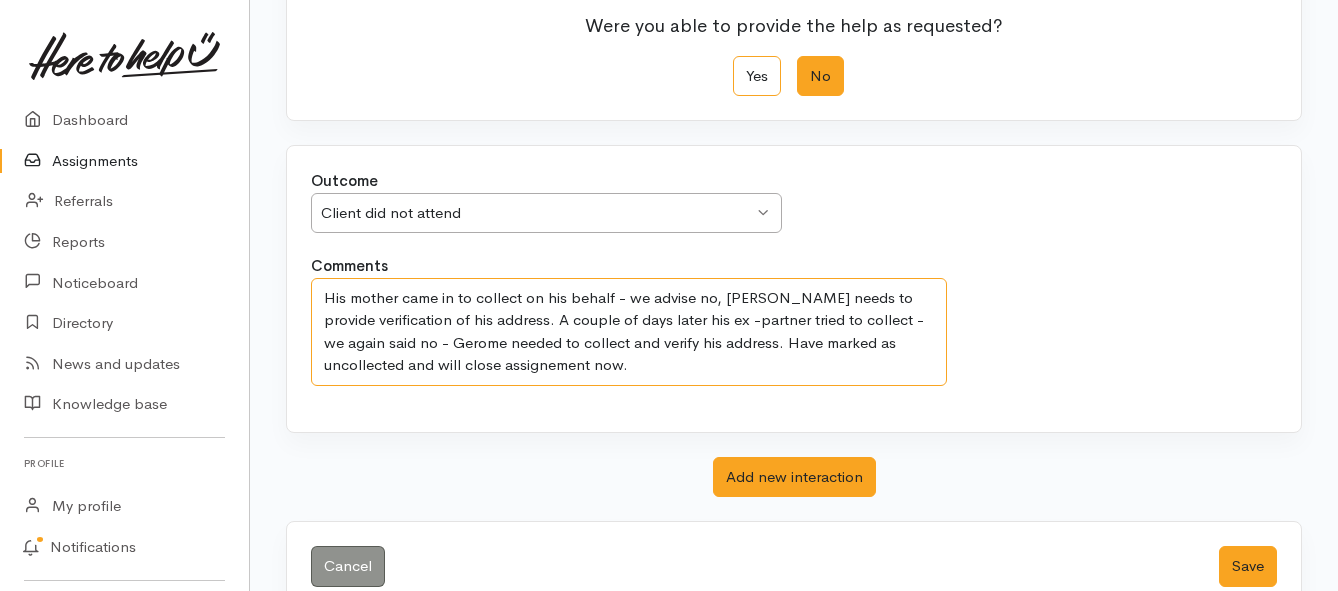 click on "His mother came in to collect on his behalf - we advise no, Gerome needs to provide verification of his address. A couple of days later his ex -partner tried to collect - we again said no - Gerome needed to collect and verify his address. Have marked as uncollected and will close assignement now." at bounding box center [629, 332] 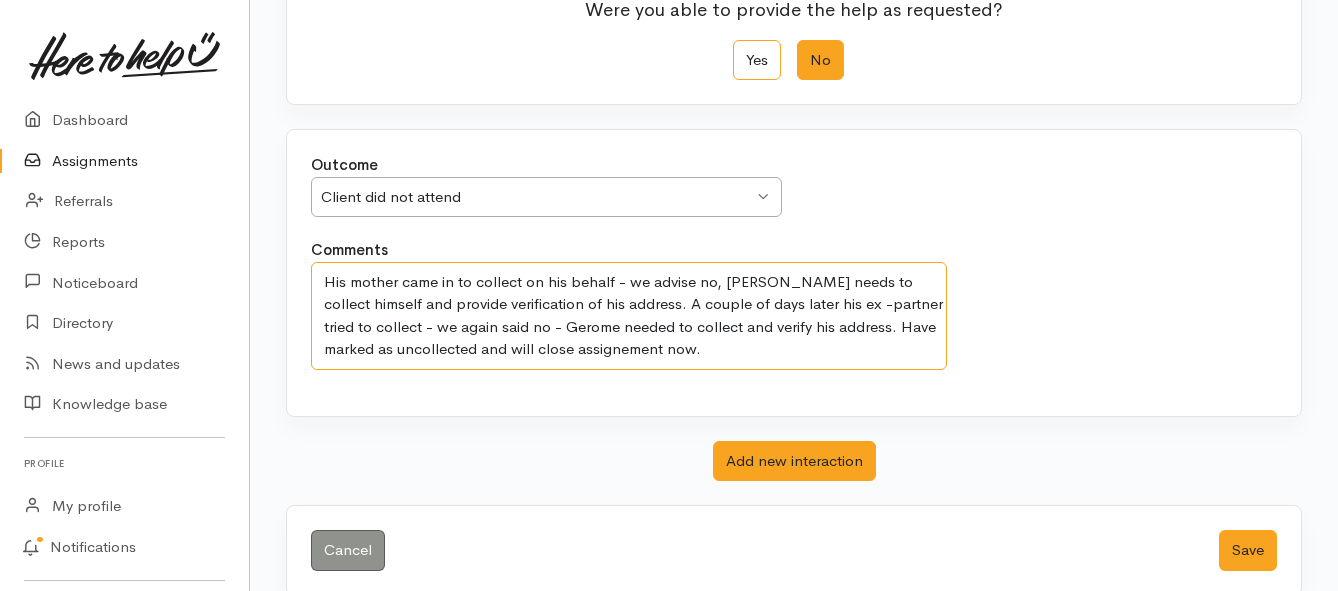 scroll, scrollTop: 325, scrollLeft: 0, axis: vertical 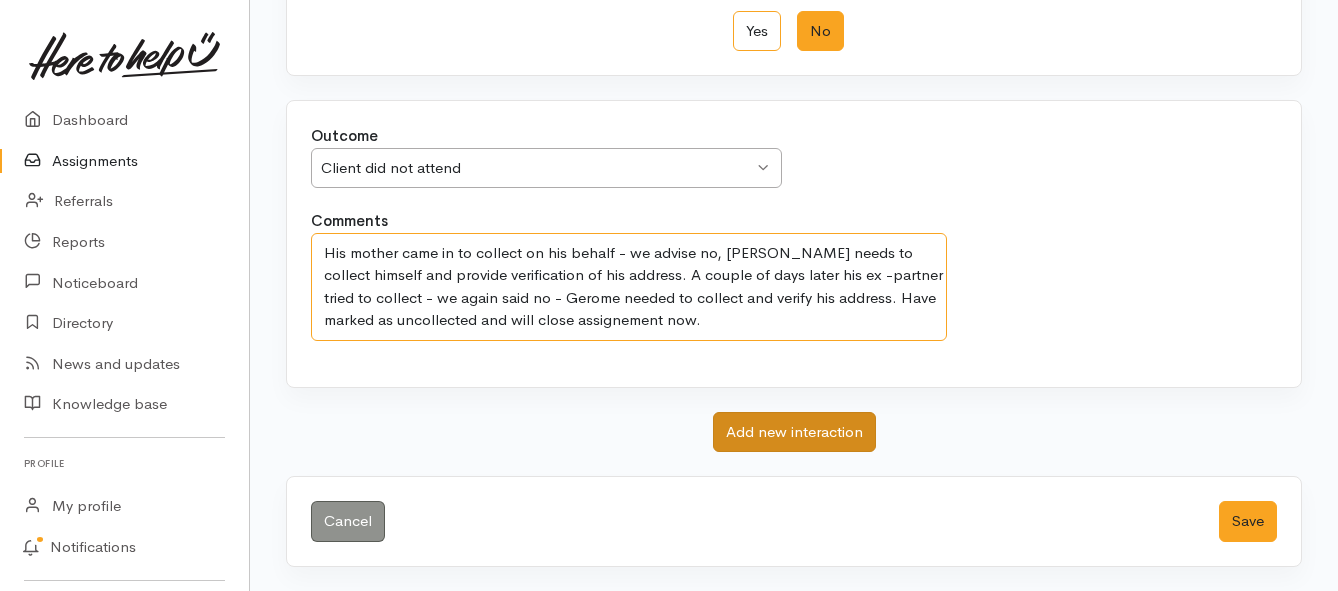 type on "His mother came in to collect on his behalf - we advise no, Gerome needs to collect himself and provide verification of his address. A couple of days later his ex -partner tried to collect - we again said no - Gerome needed to collect and verify his address. Have marked as uncollected and will close assignement now." 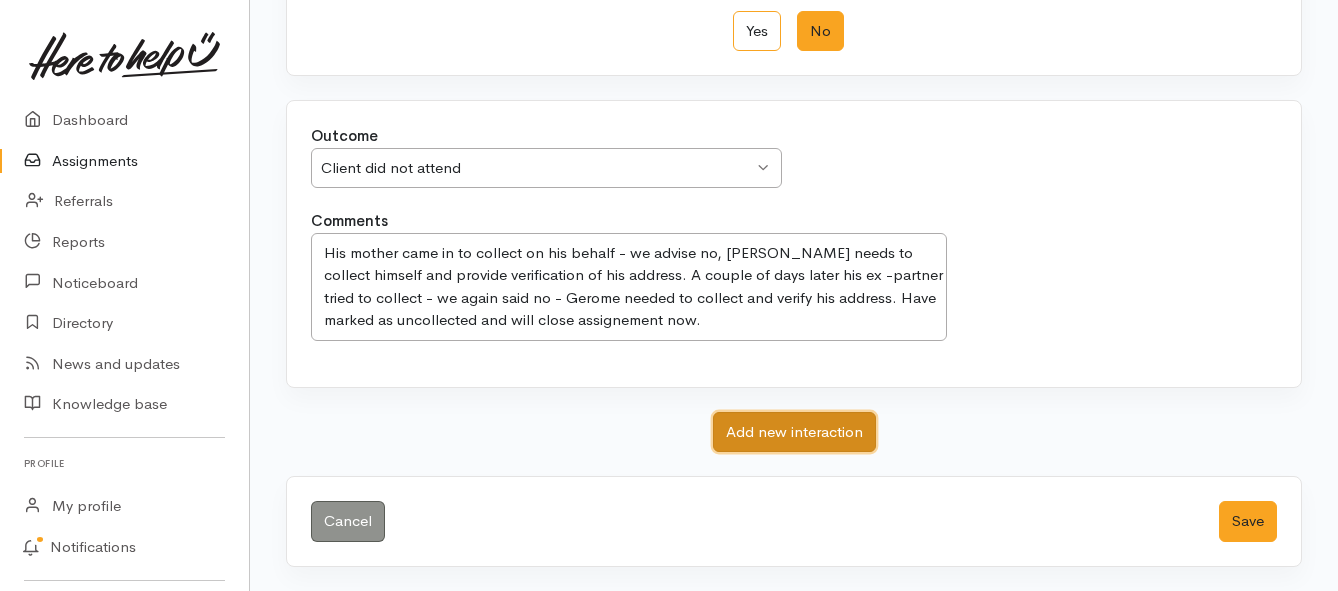 click on "Add new interaction" at bounding box center [794, 432] 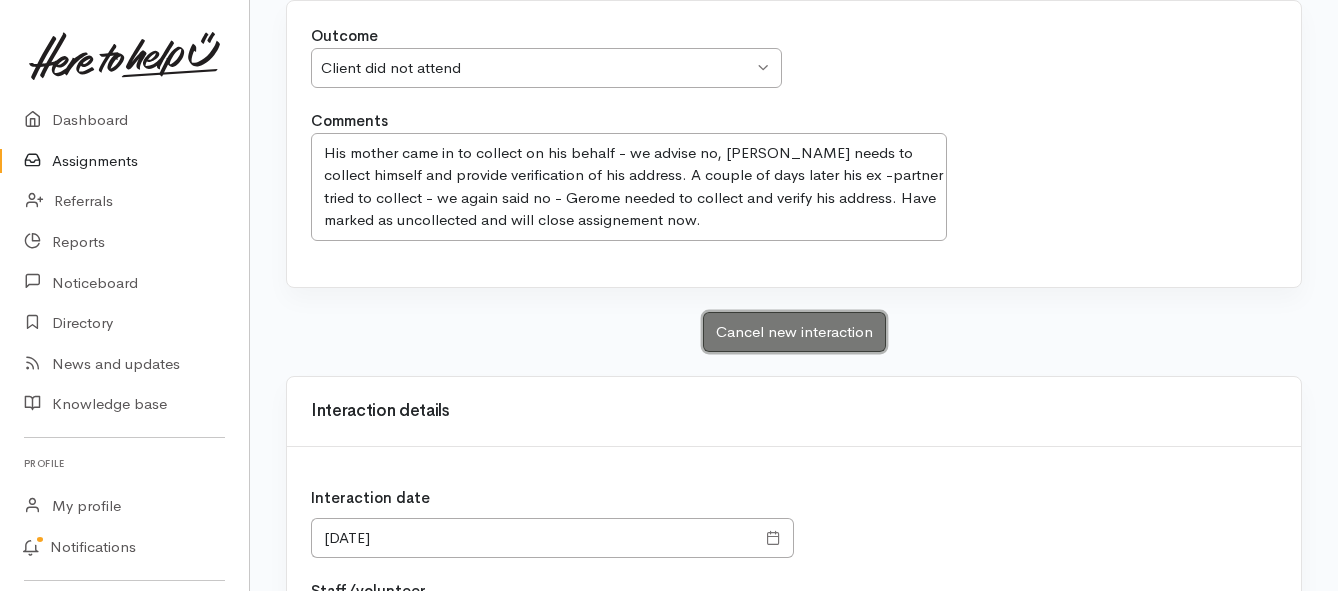 click on "Cancel new interaction" at bounding box center (794, 332) 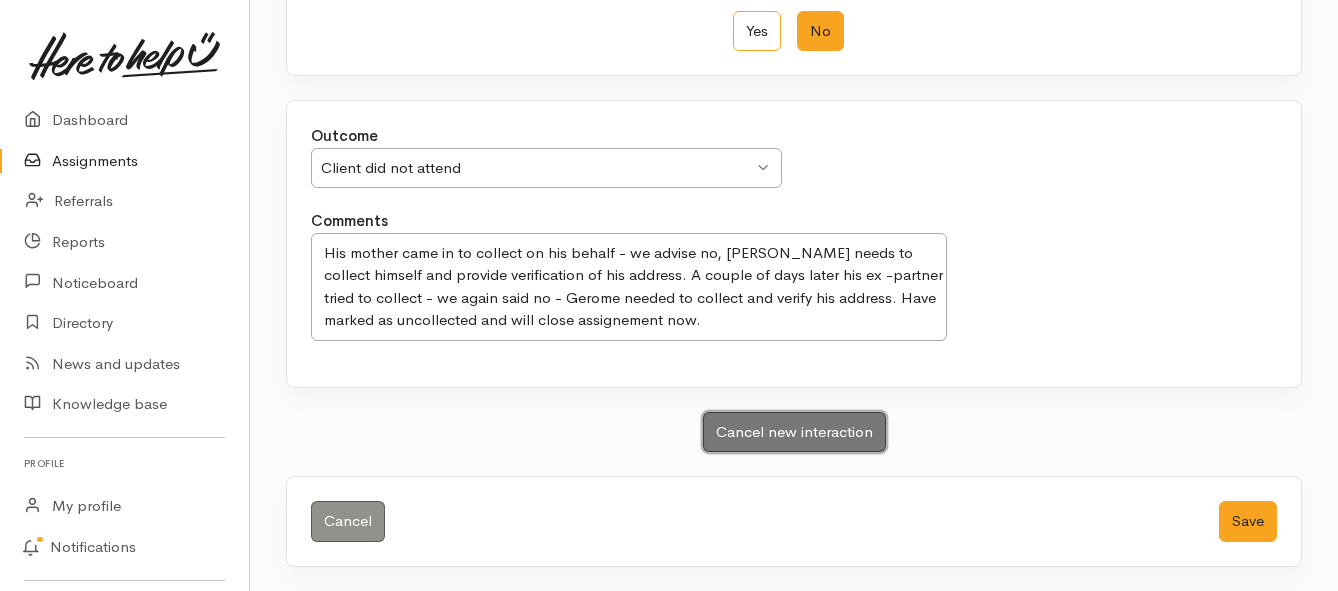scroll, scrollTop: 325, scrollLeft: 0, axis: vertical 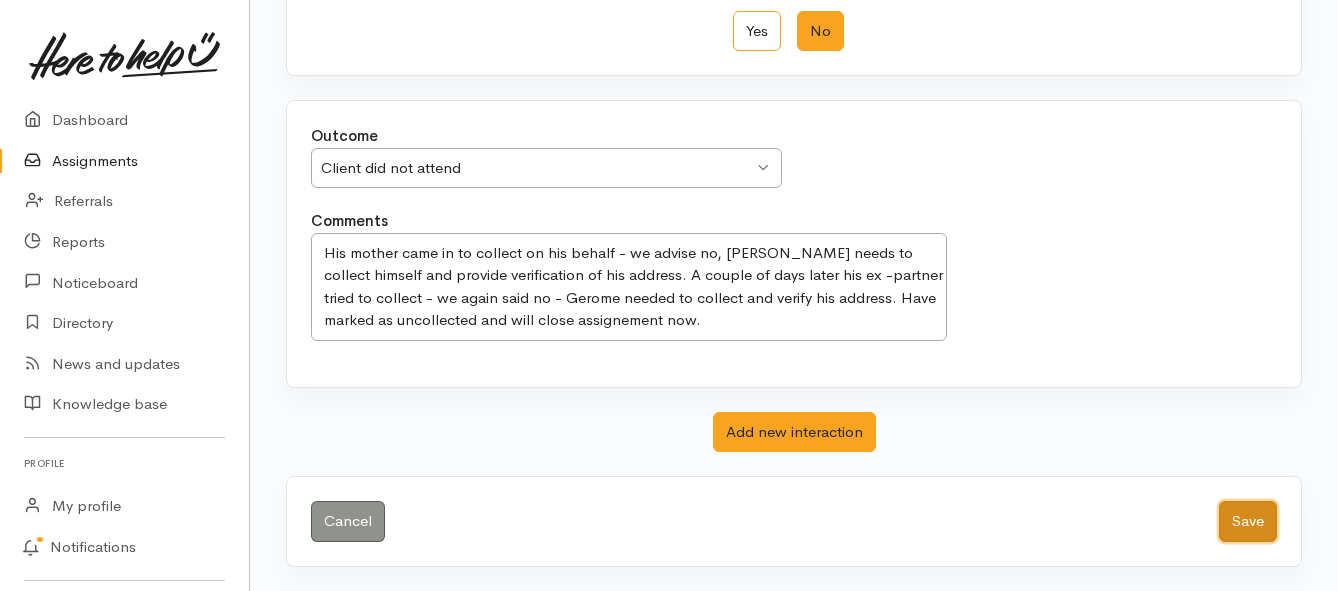 click on "Save" at bounding box center [1248, 521] 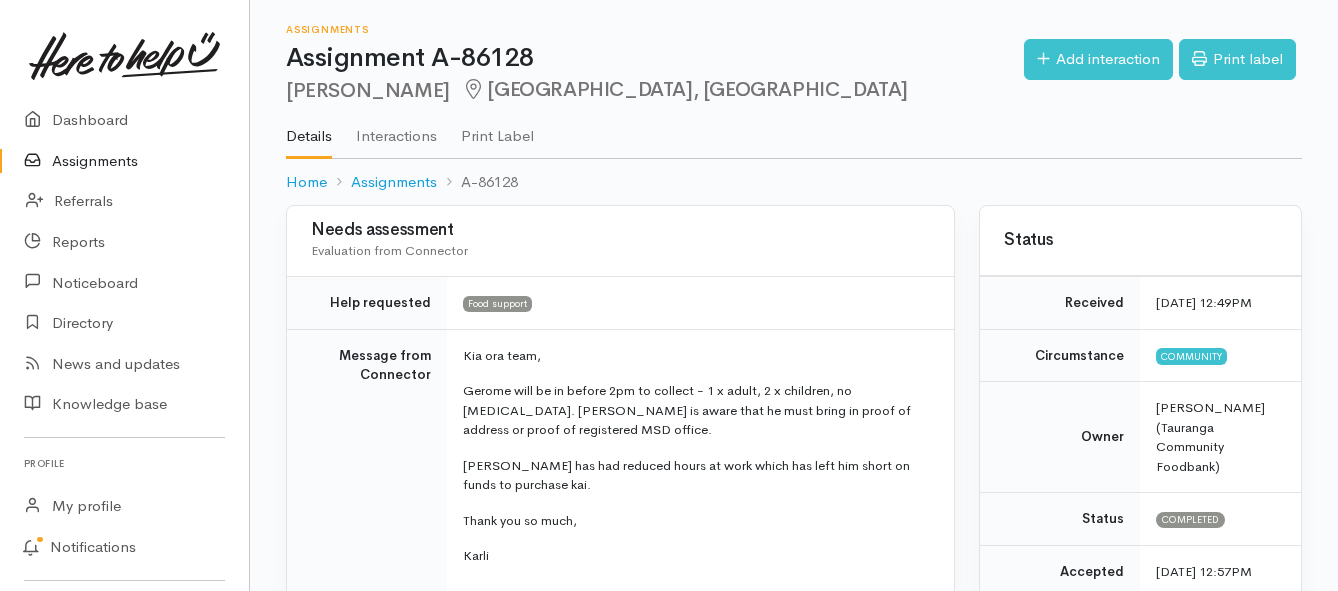 scroll, scrollTop: 0, scrollLeft: 0, axis: both 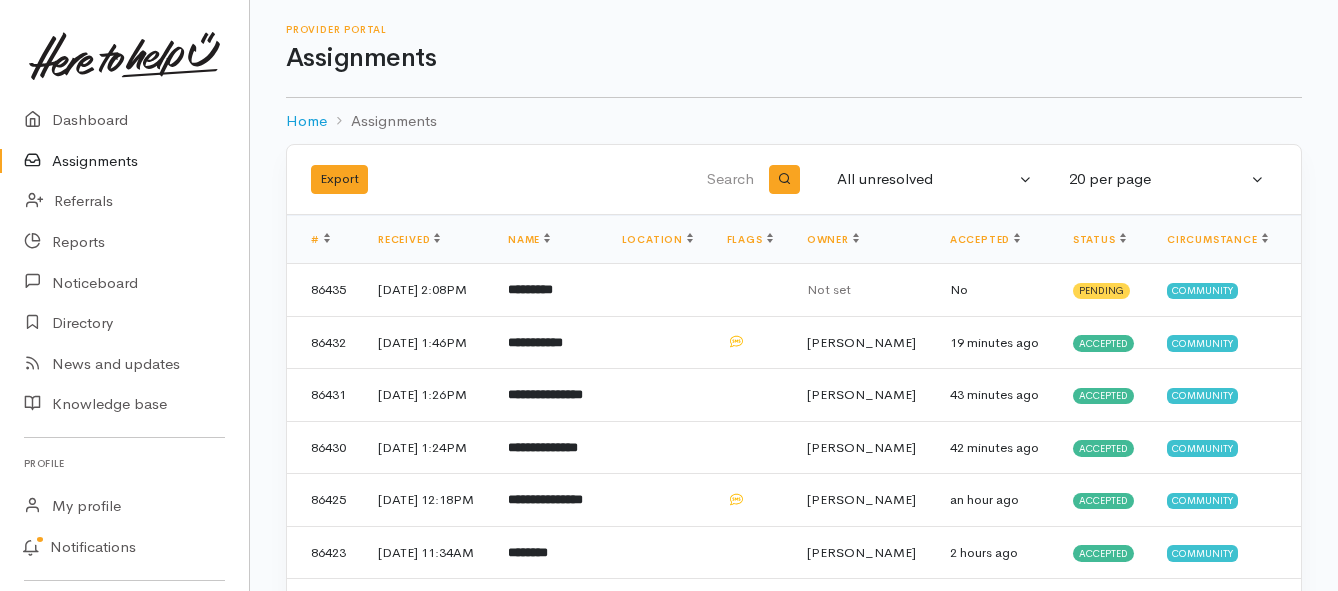 click on "Assignments" at bounding box center [124, 161] 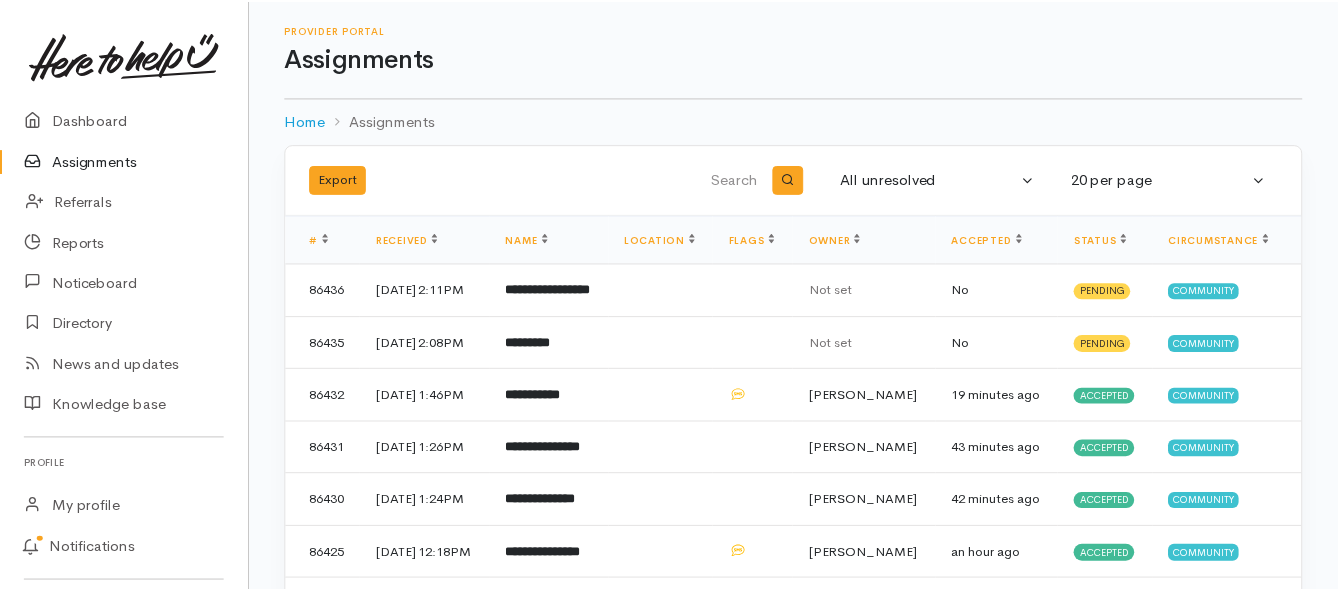 scroll, scrollTop: 0, scrollLeft: 0, axis: both 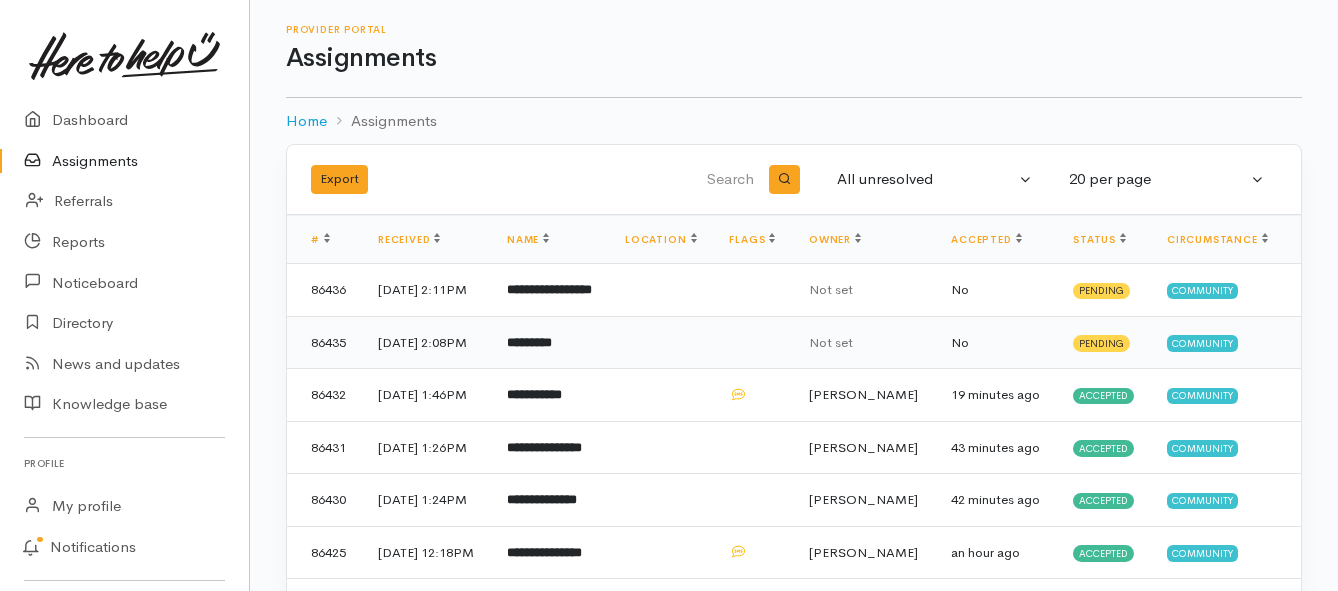 click on "*********" at bounding box center [529, 342] 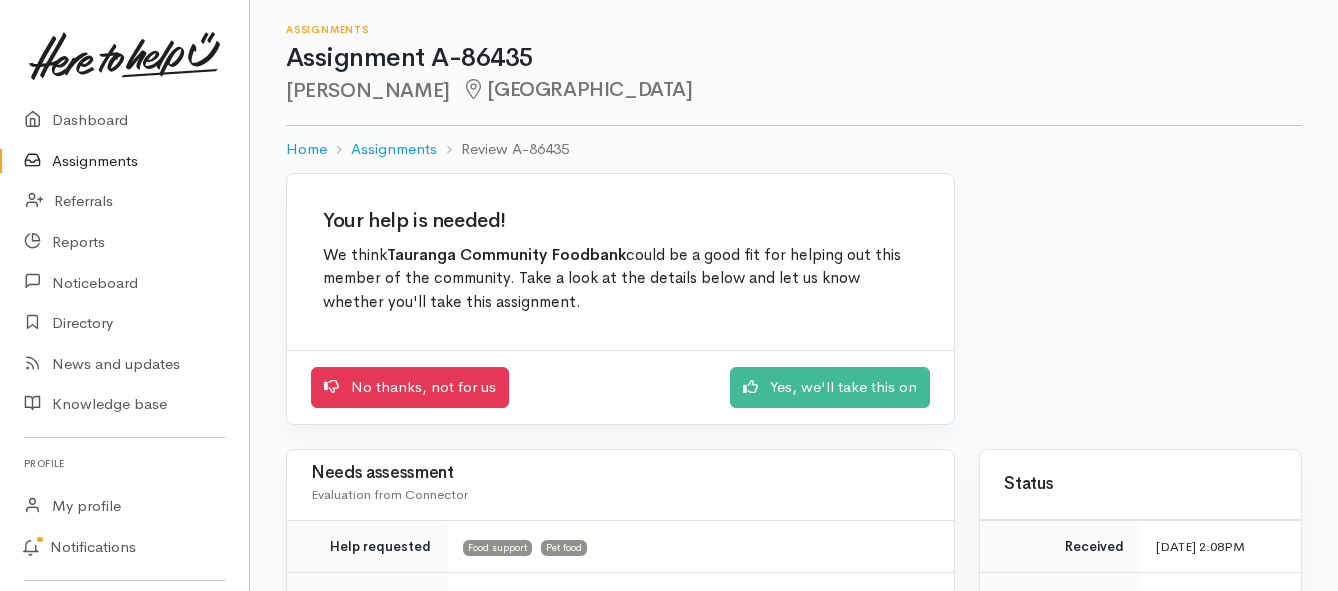 scroll, scrollTop: 0, scrollLeft: 0, axis: both 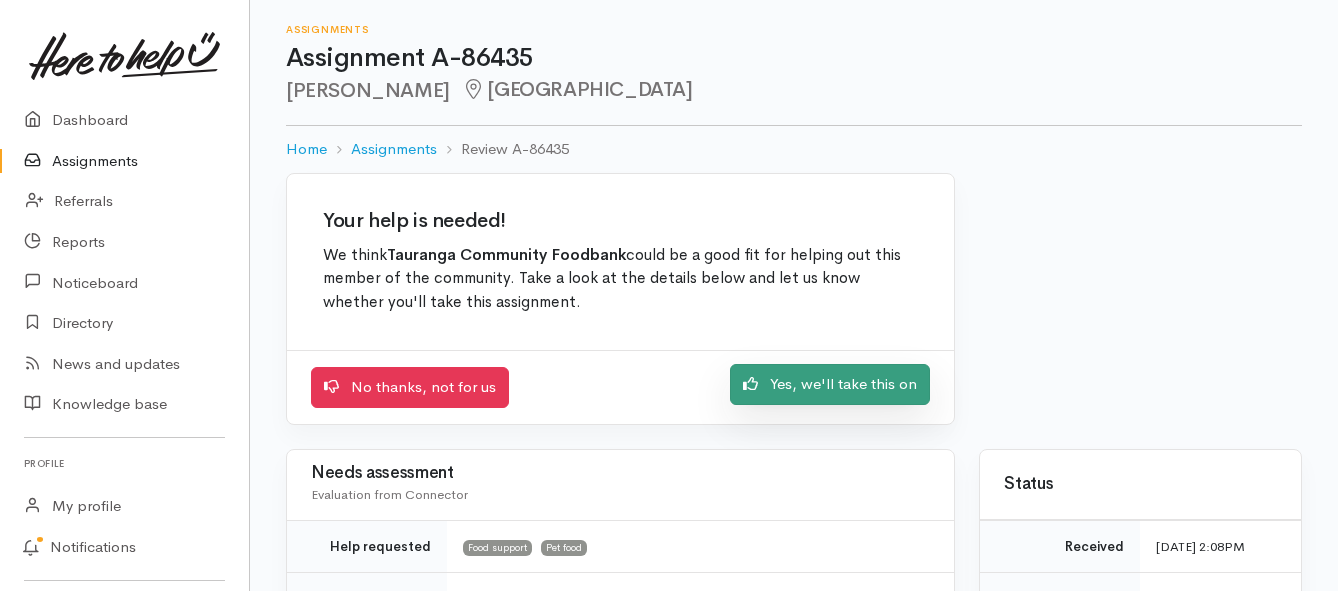 click on "Yes, we'll take this on" at bounding box center [830, 384] 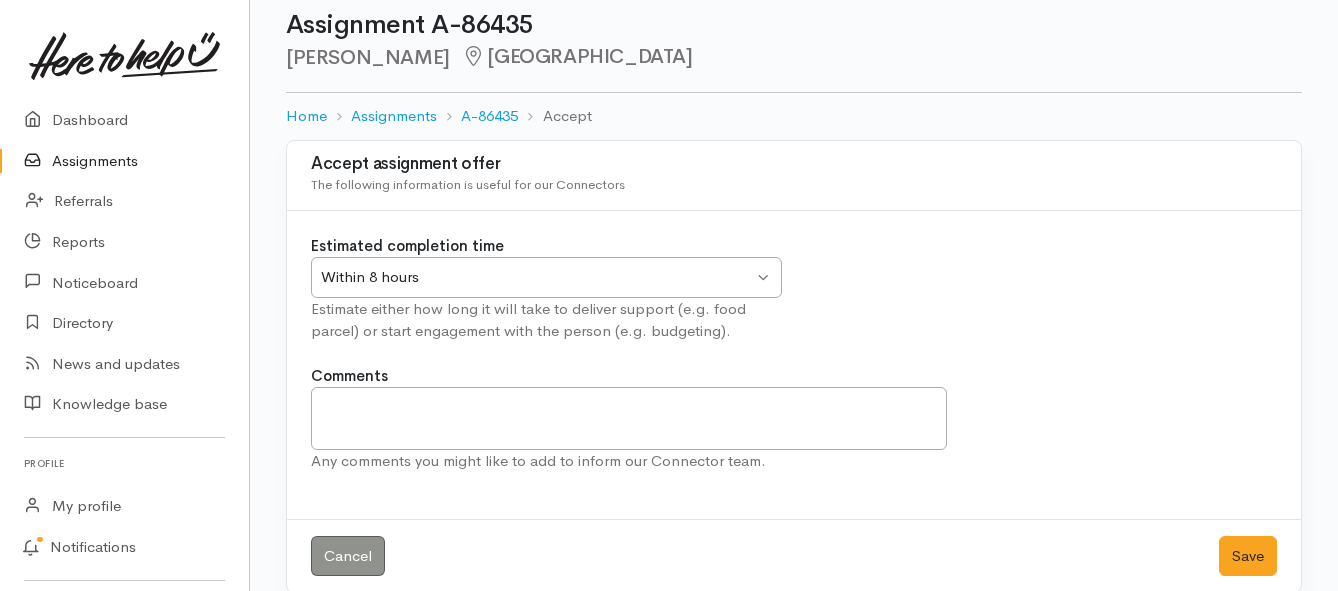 scroll, scrollTop: 59, scrollLeft: 0, axis: vertical 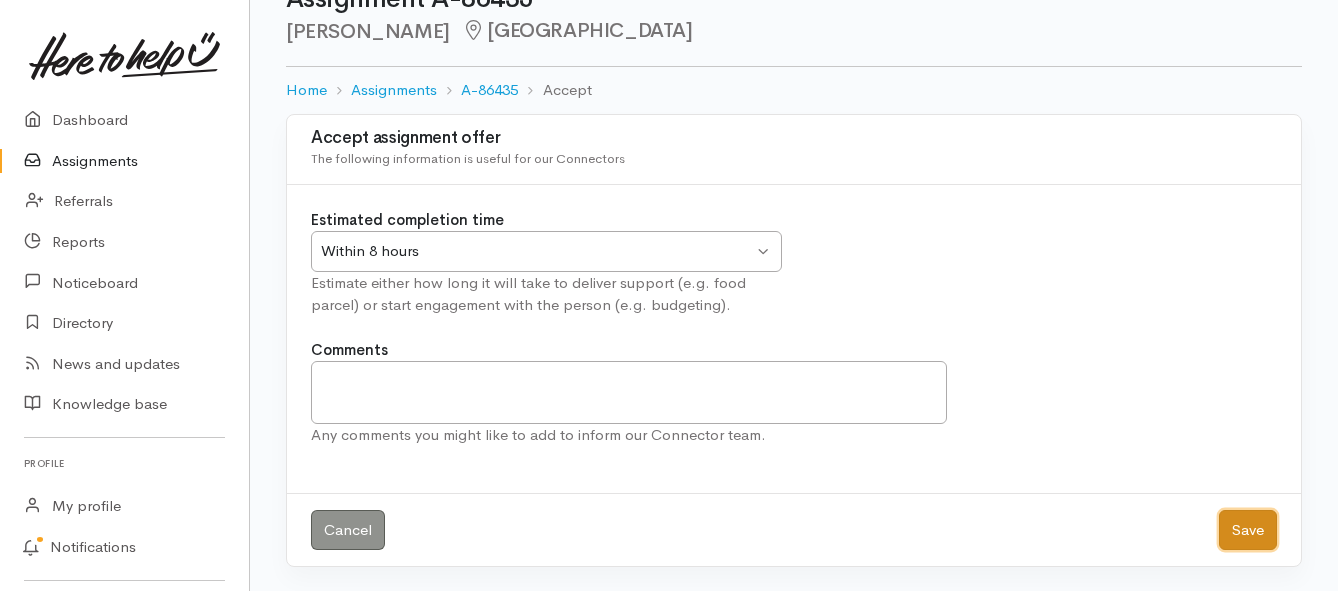 drag, startPoint x: 1242, startPoint y: 523, endPoint x: 1111, endPoint y: 485, distance: 136.40015 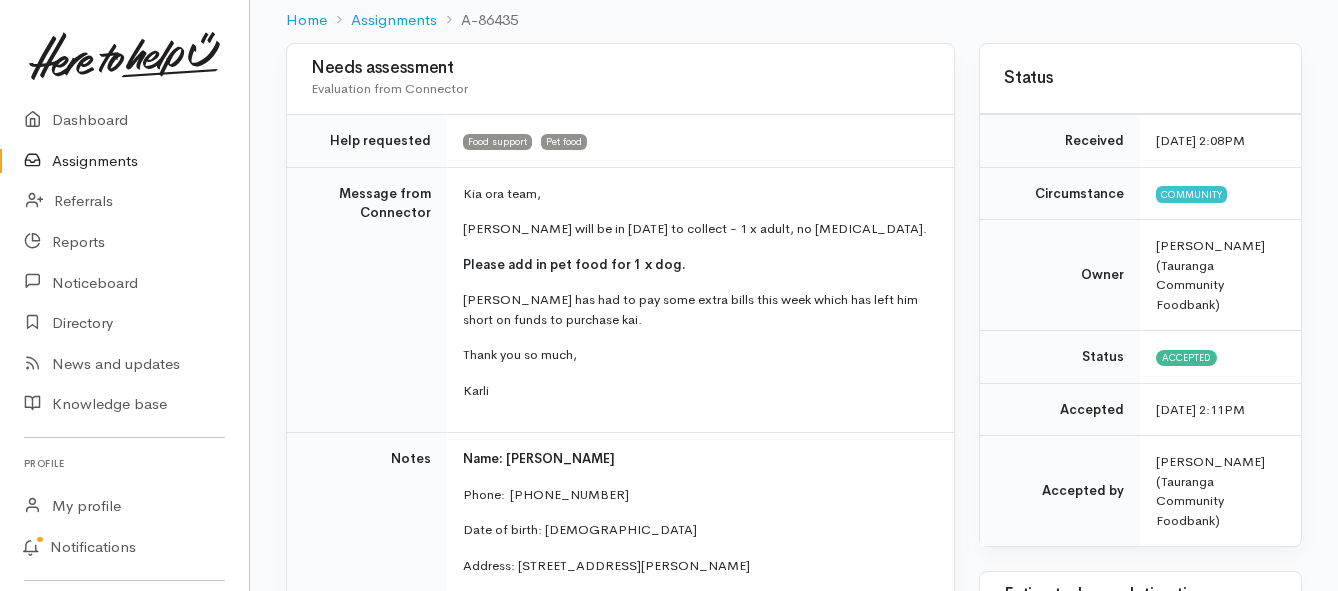 scroll, scrollTop: 200, scrollLeft: 0, axis: vertical 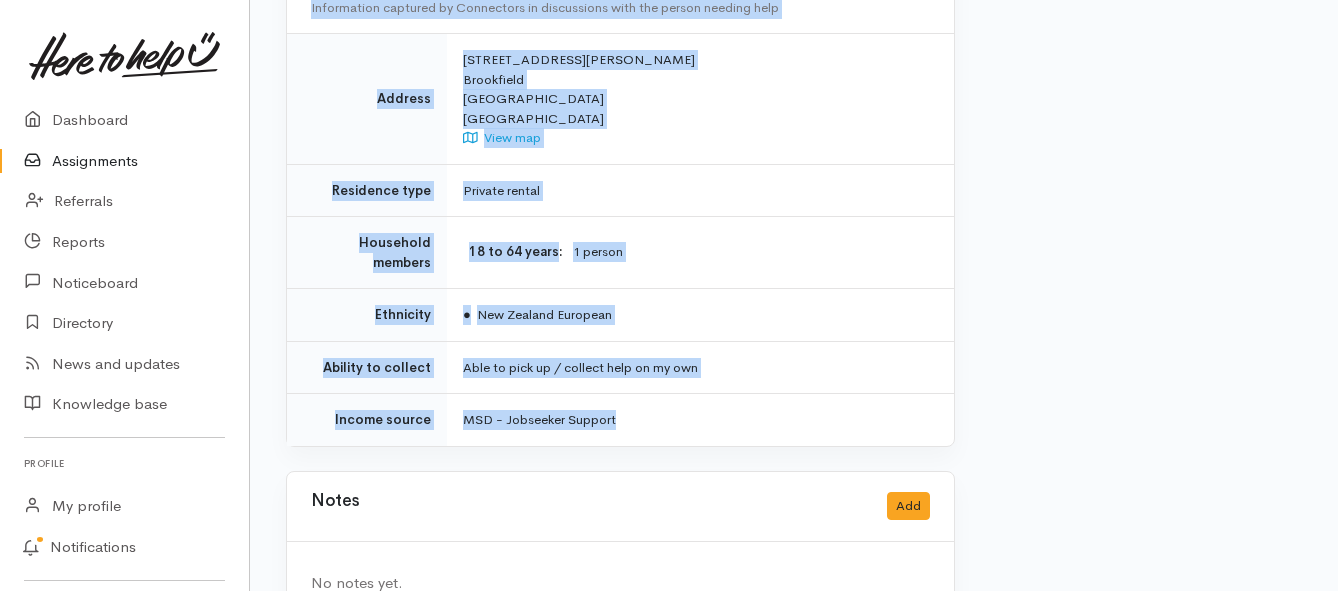 drag, startPoint x: 456, startPoint y: 156, endPoint x: 671, endPoint y: 374, distance: 306.18457 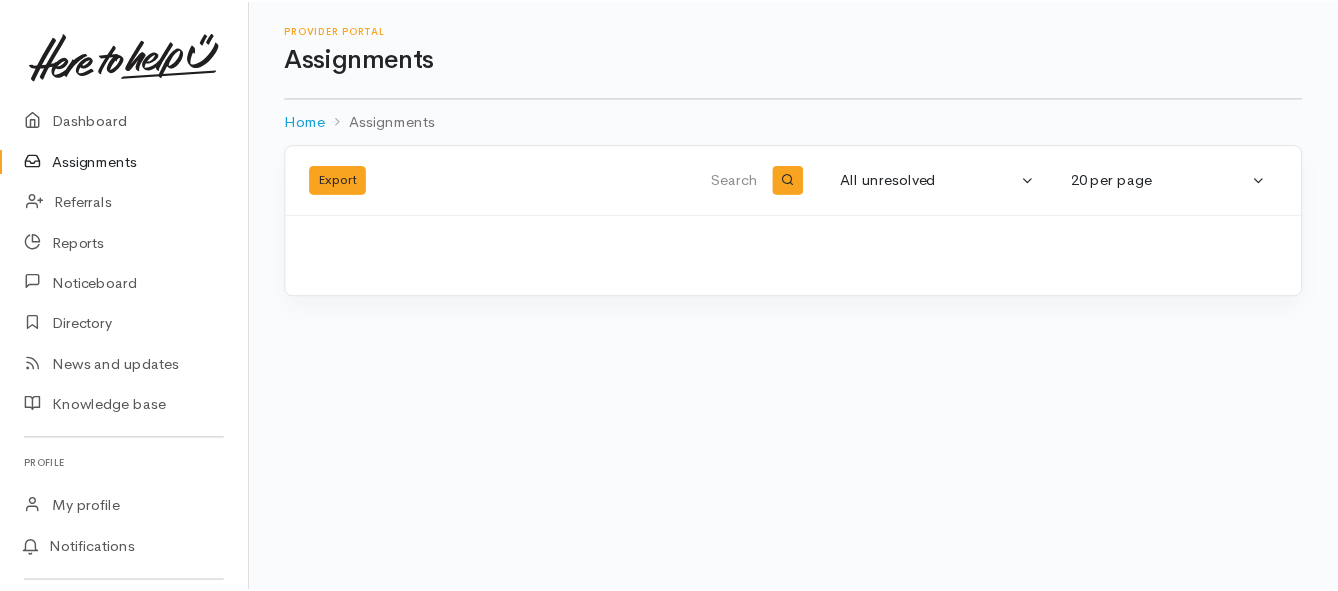 scroll, scrollTop: 0, scrollLeft: 0, axis: both 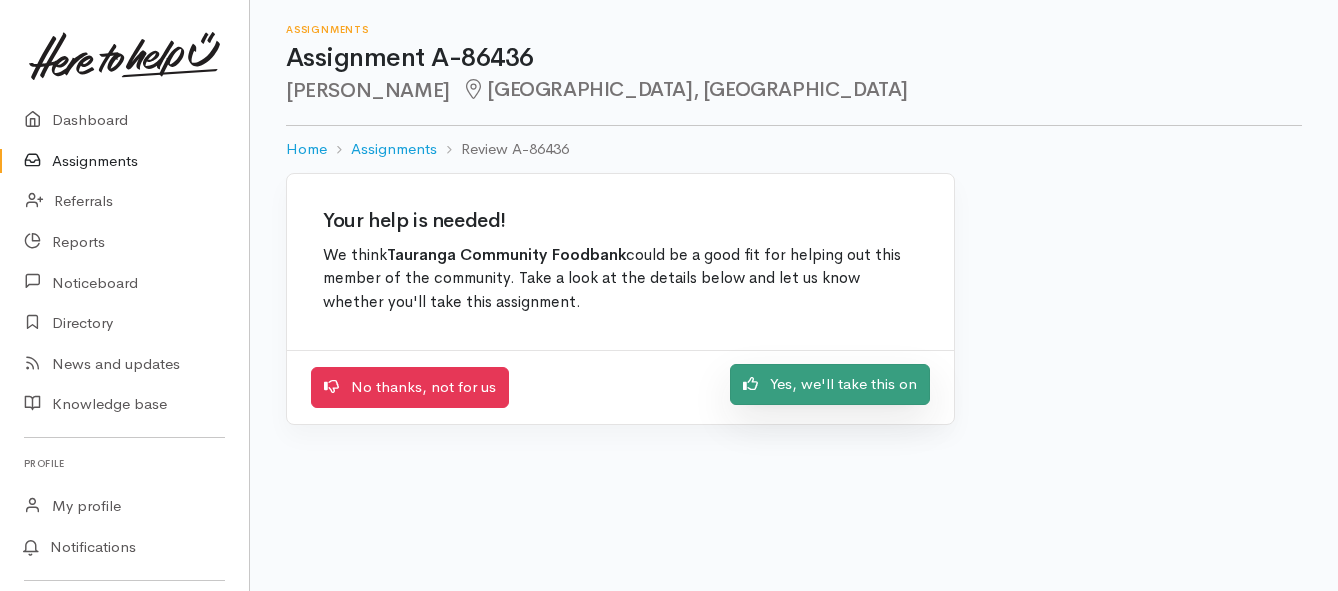 click on "Yes, we'll take this on" at bounding box center [830, 384] 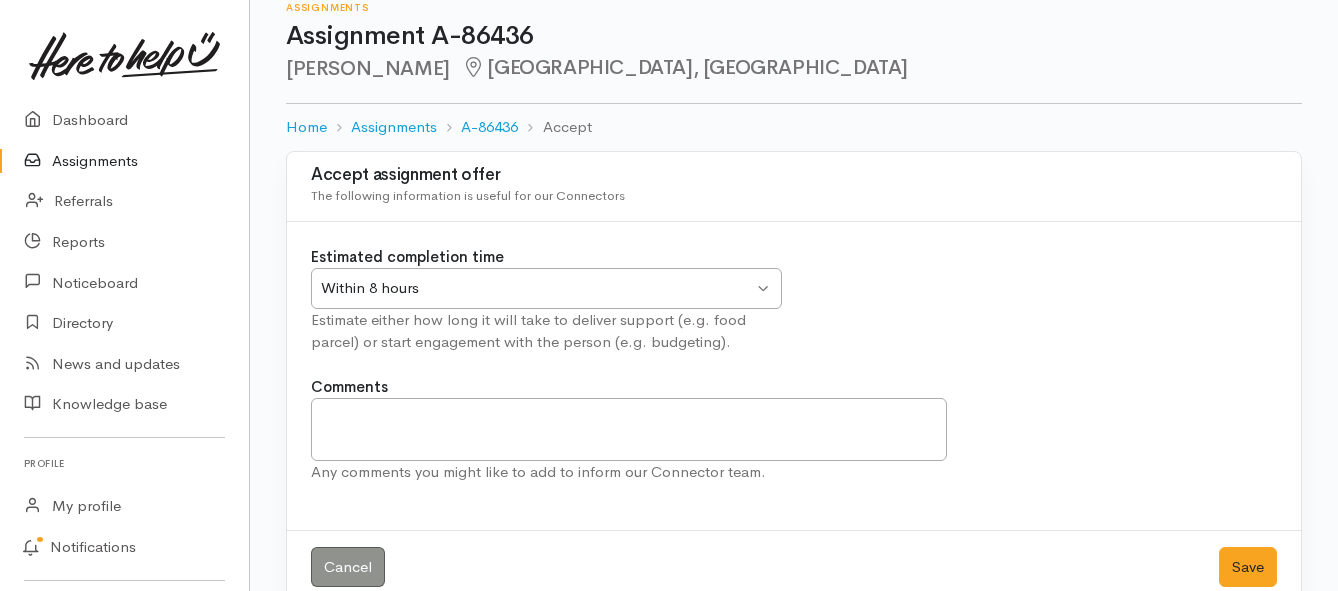 scroll, scrollTop: 59, scrollLeft: 0, axis: vertical 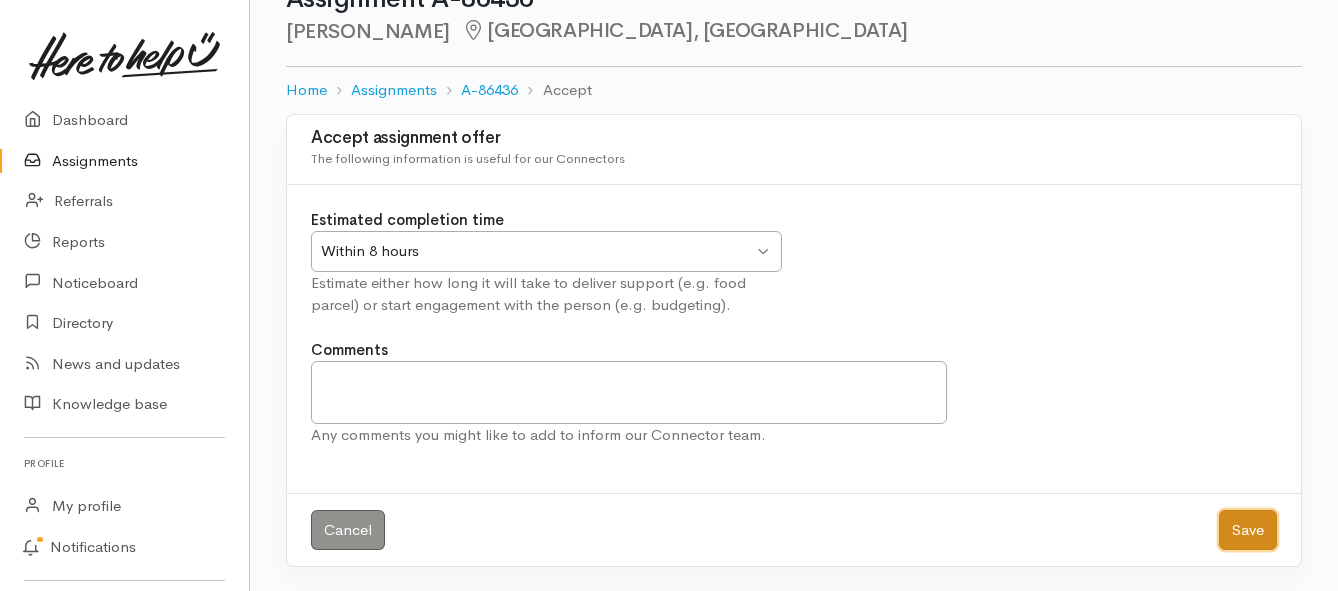 click on "Save" at bounding box center [1248, 530] 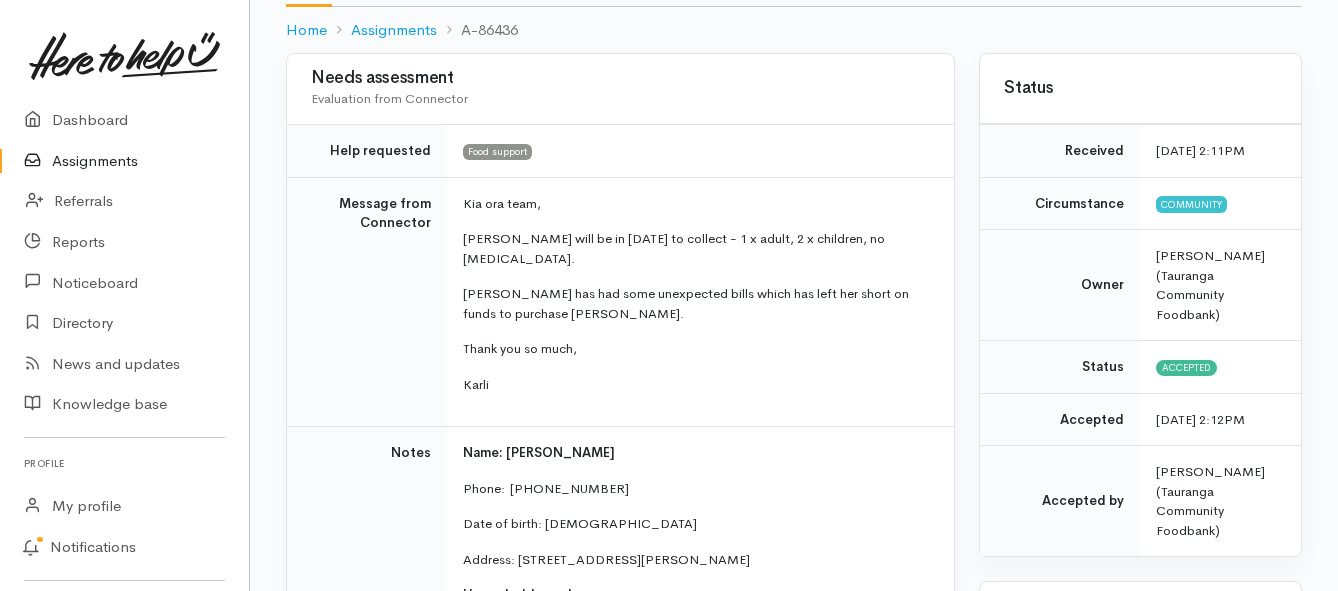 scroll, scrollTop: 200, scrollLeft: 0, axis: vertical 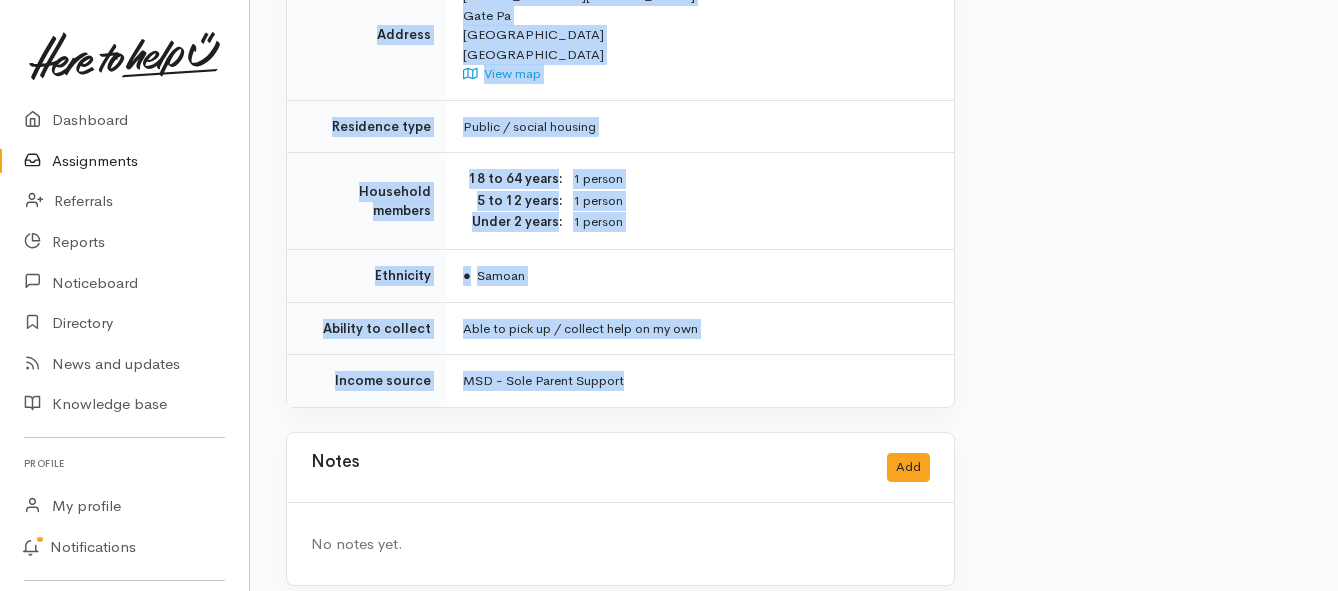 drag, startPoint x: 470, startPoint y: 182, endPoint x: 671, endPoint y: 356, distance: 265.85147 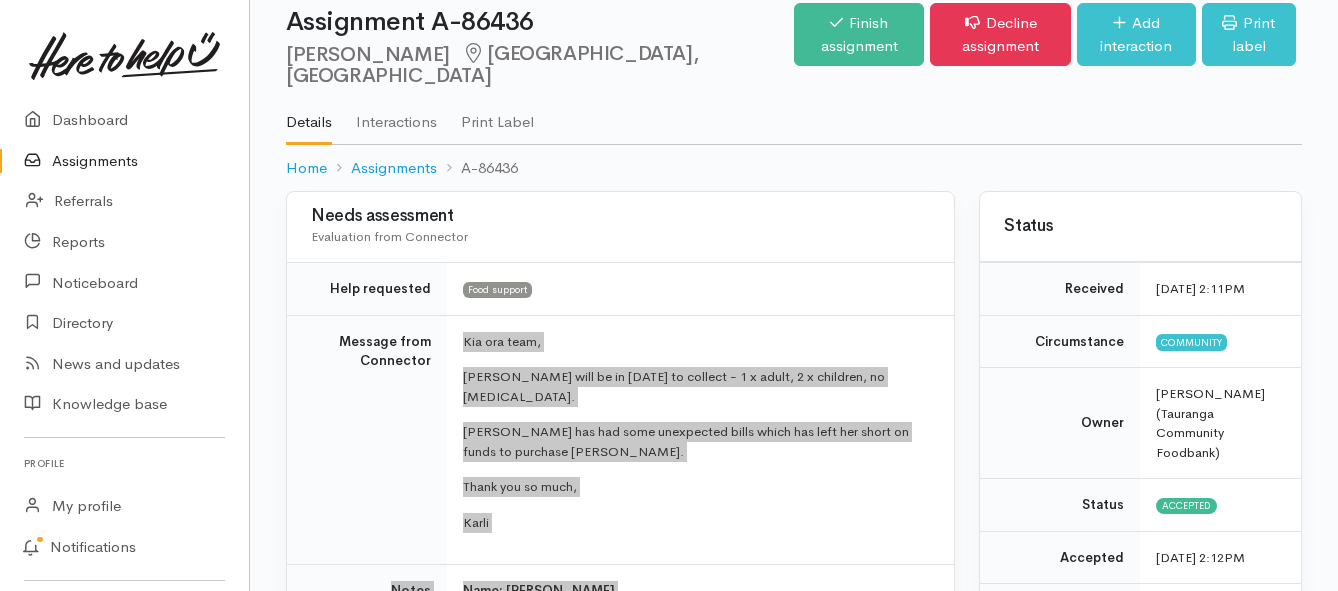 scroll, scrollTop: 0, scrollLeft: 0, axis: both 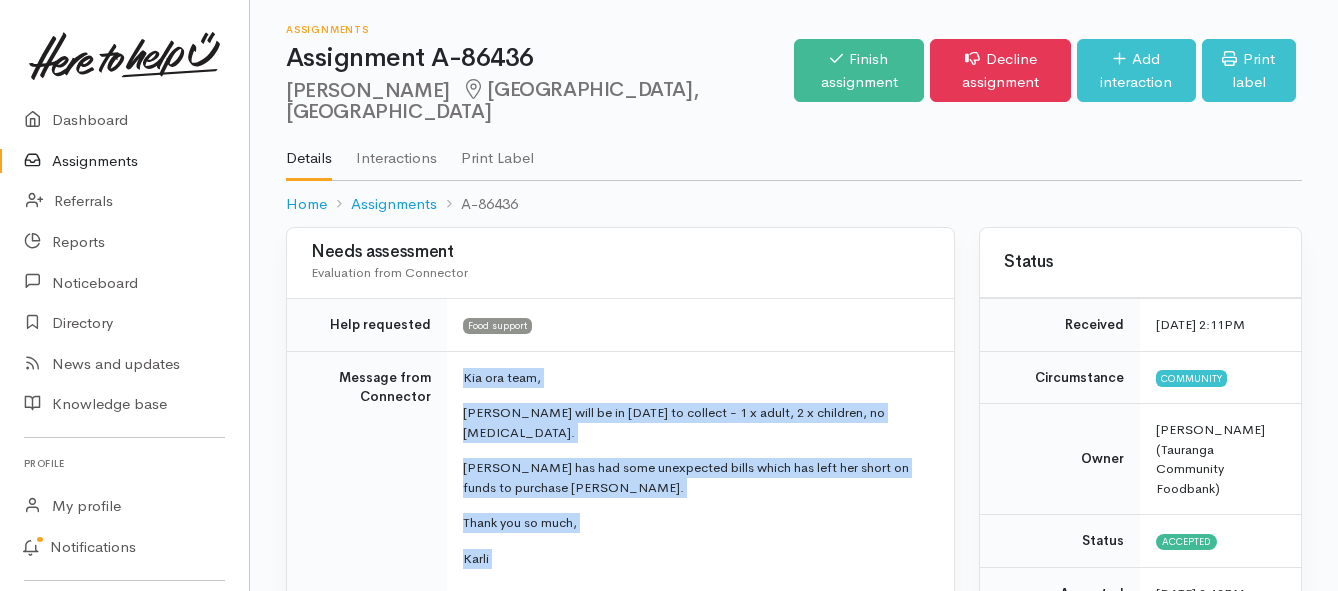 click at bounding box center (38, 161) 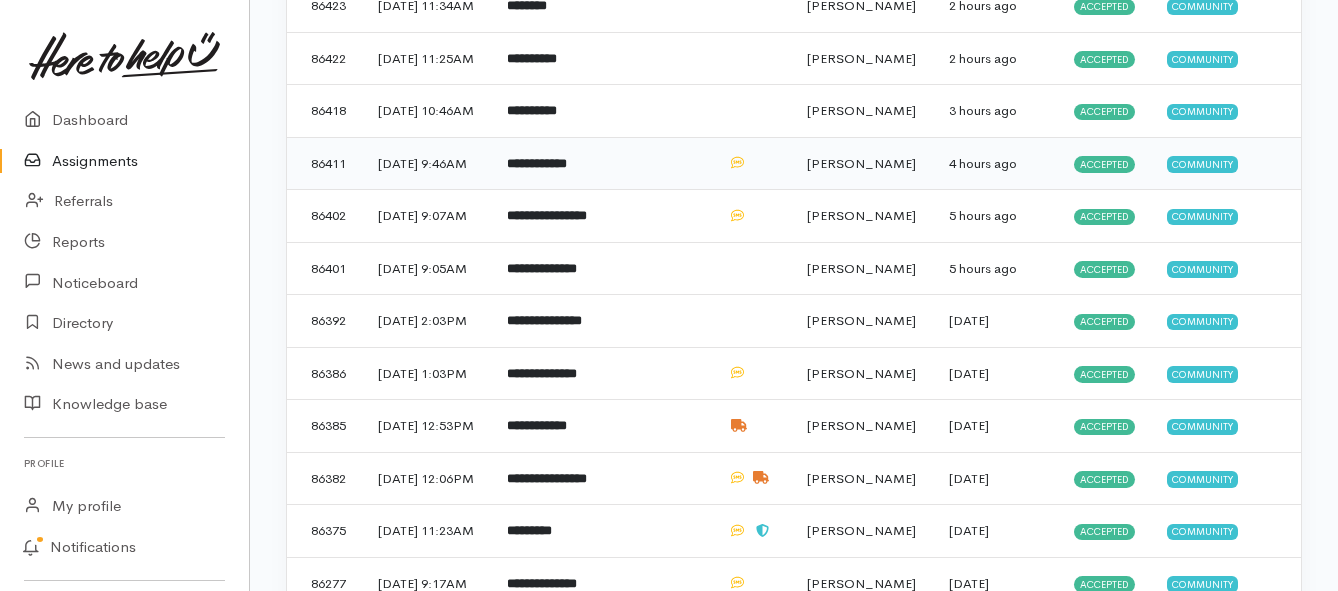 scroll, scrollTop: 600, scrollLeft: 0, axis: vertical 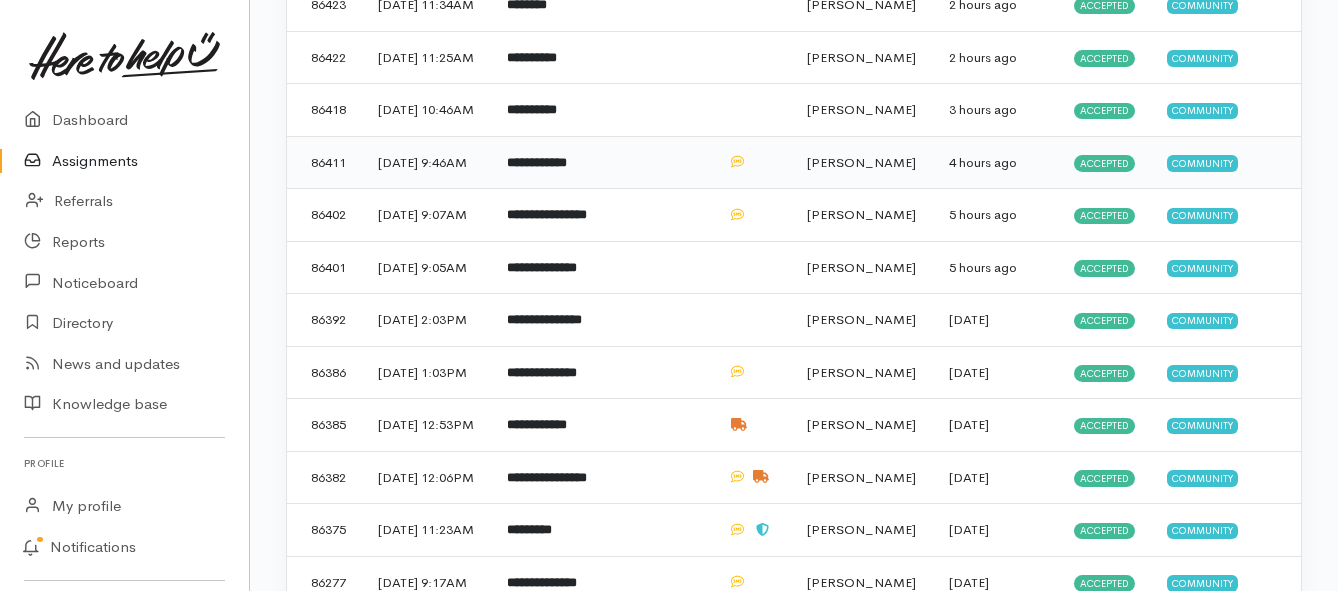 click on "**********" at bounding box center (537, 162) 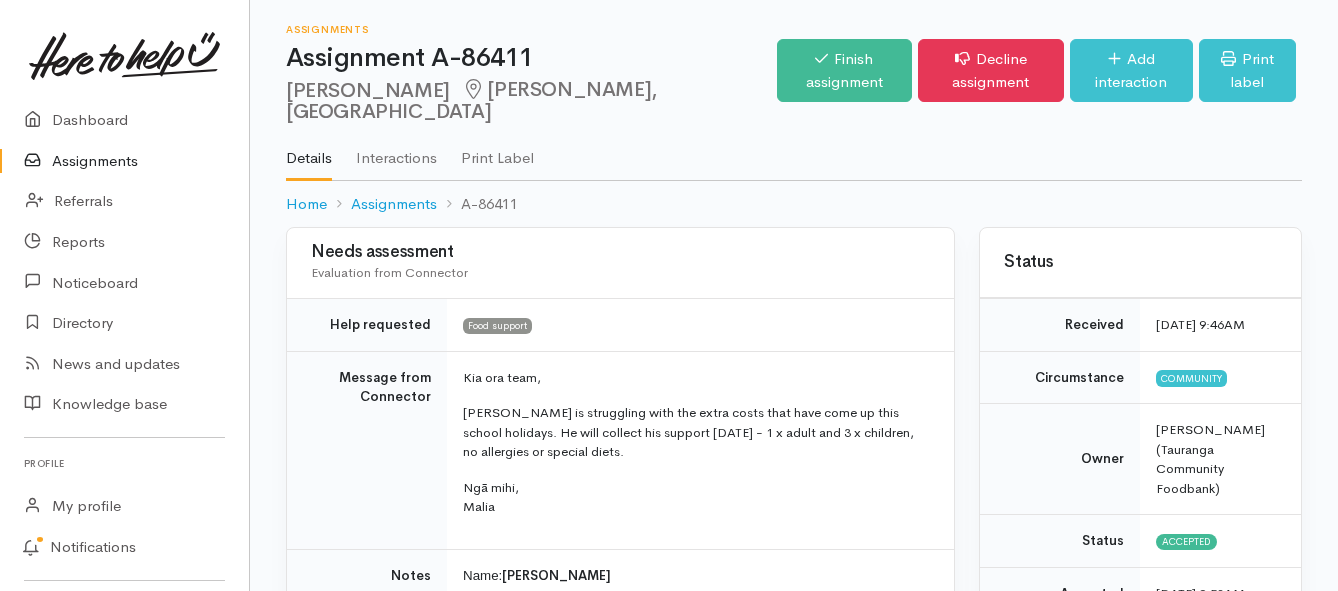 scroll, scrollTop: 0, scrollLeft: 0, axis: both 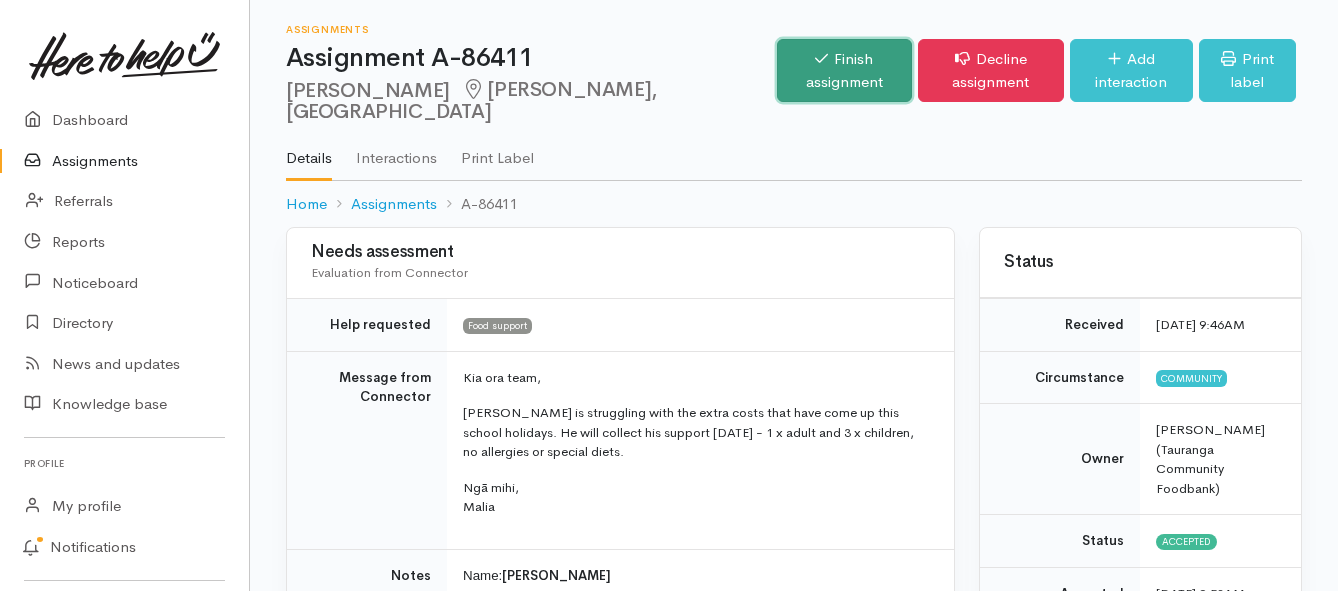 click on "Finish assignment" at bounding box center (844, 70) 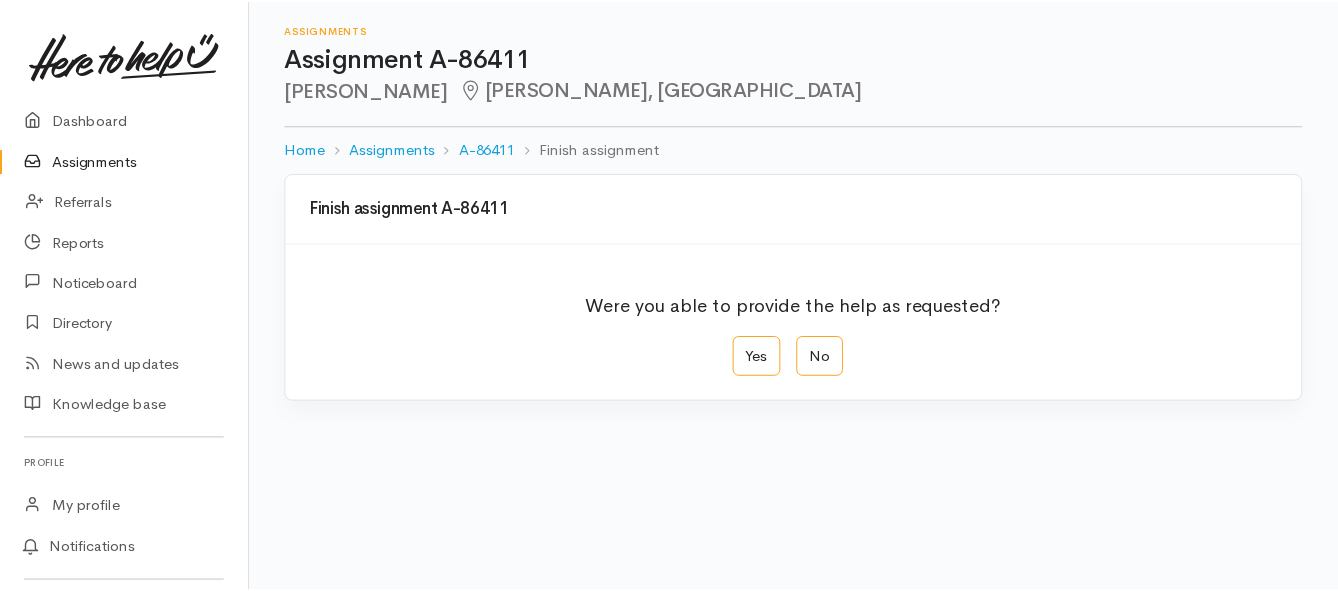 scroll, scrollTop: 0, scrollLeft: 0, axis: both 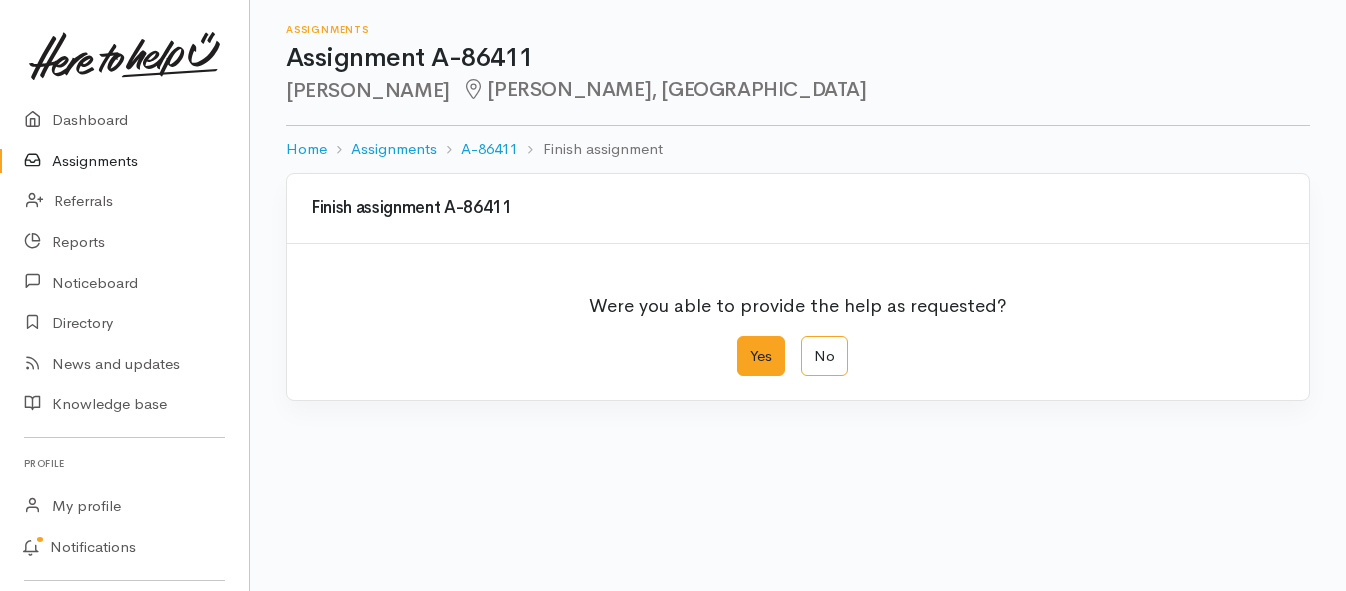 click on "Yes" at bounding box center (761, 356) 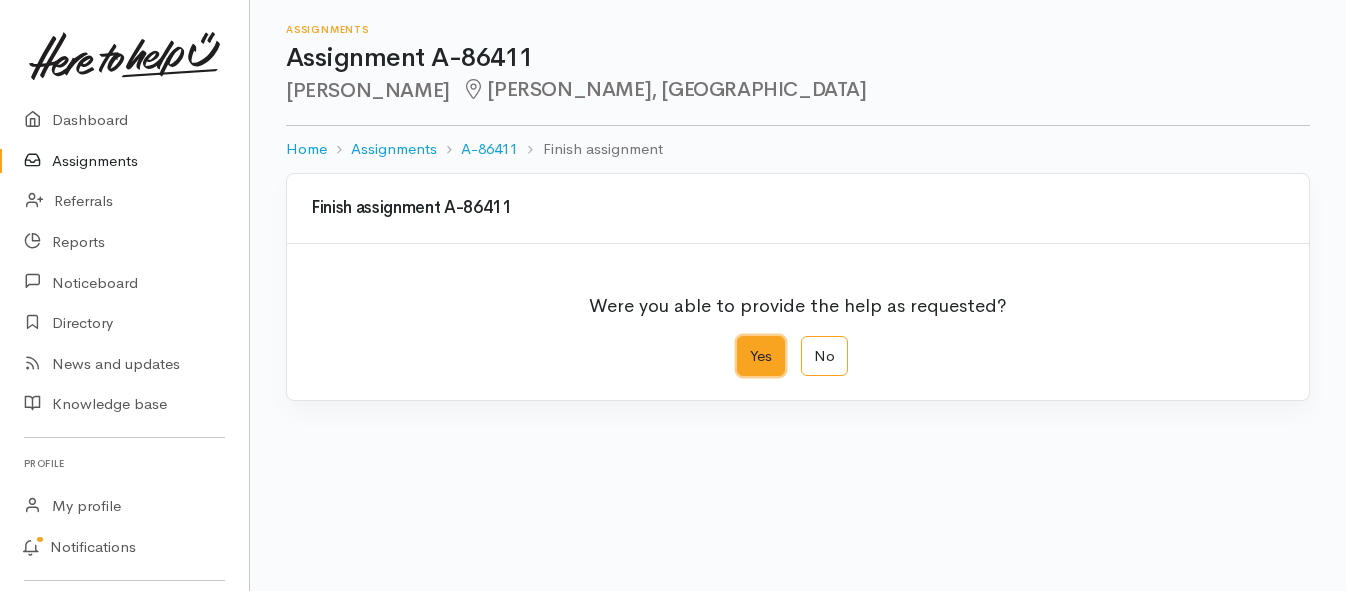 click on "Yes" at bounding box center [743, 342] 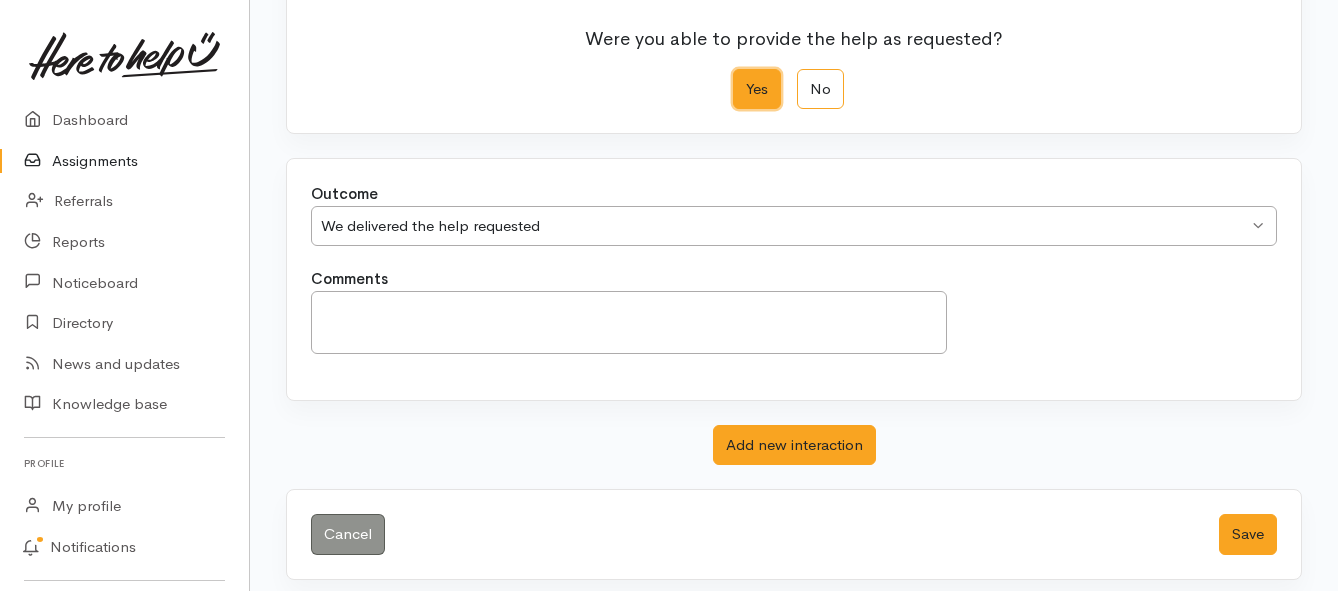 scroll, scrollTop: 280, scrollLeft: 0, axis: vertical 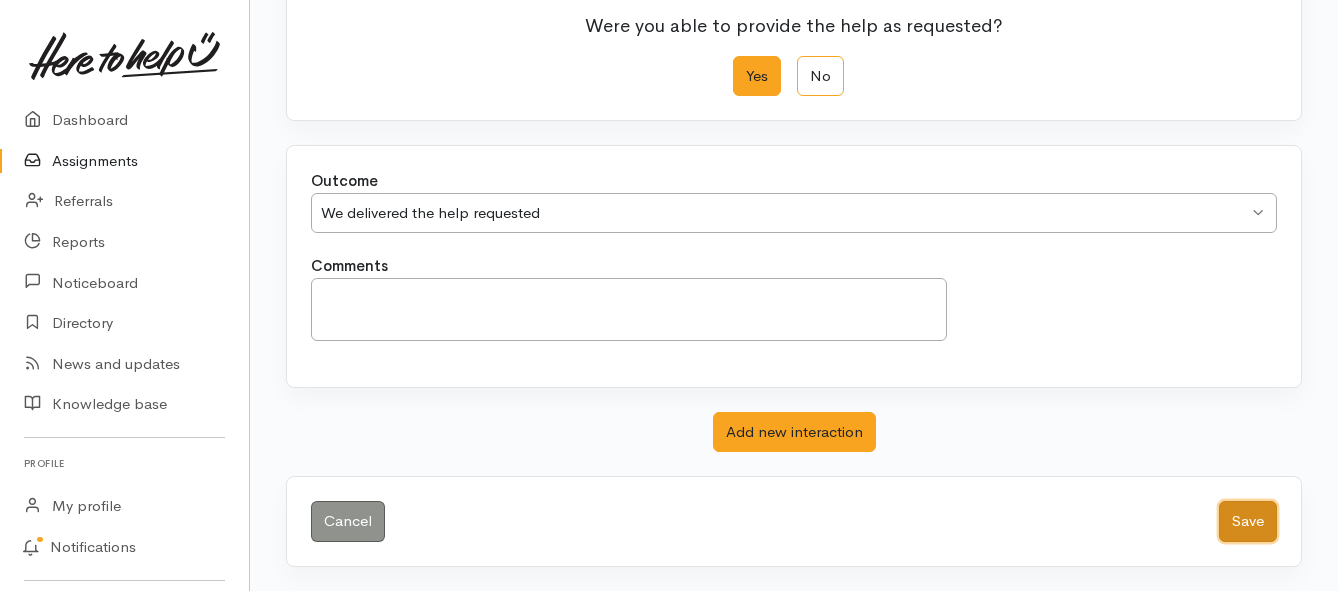 drag, startPoint x: 1244, startPoint y: 524, endPoint x: 1204, endPoint y: 516, distance: 40.792156 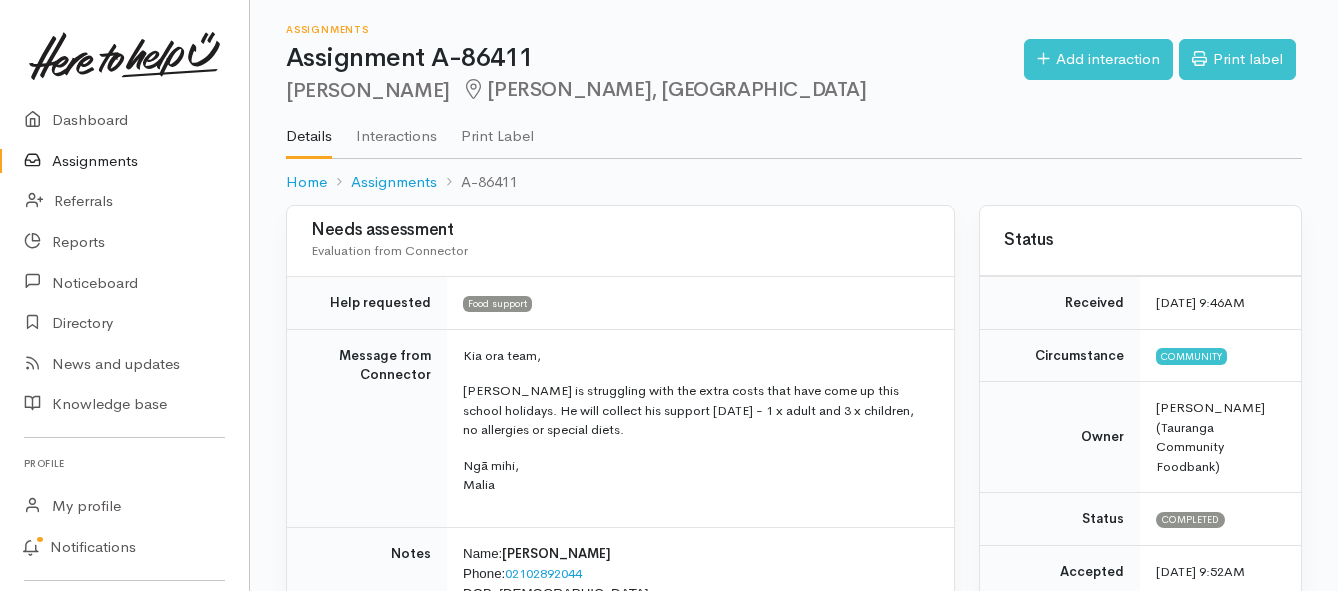 scroll, scrollTop: 0, scrollLeft: 0, axis: both 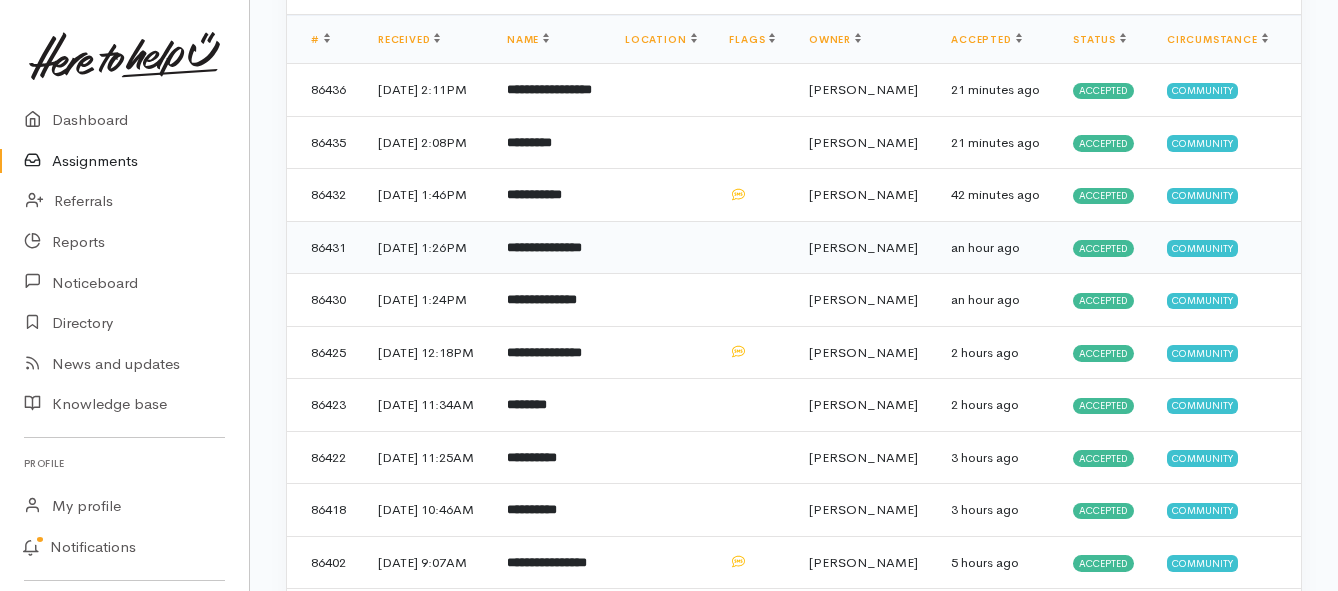 click on "**********" at bounding box center (544, 247) 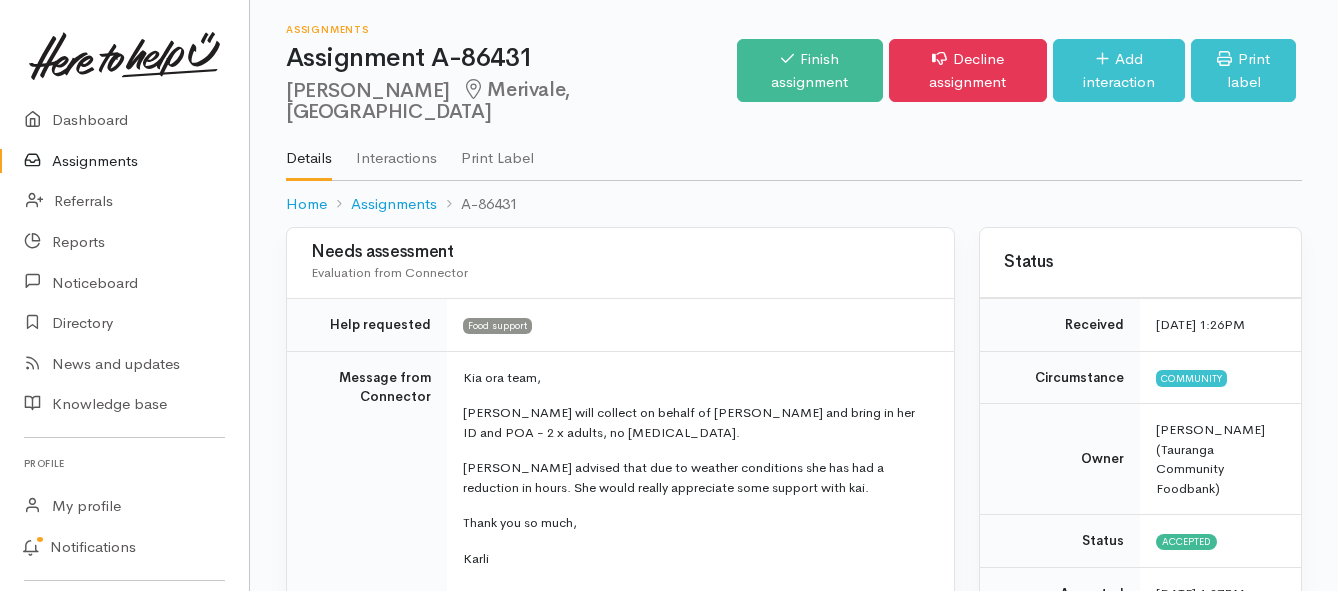 scroll, scrollTop: 0, scrollLeft: 0, axis: both 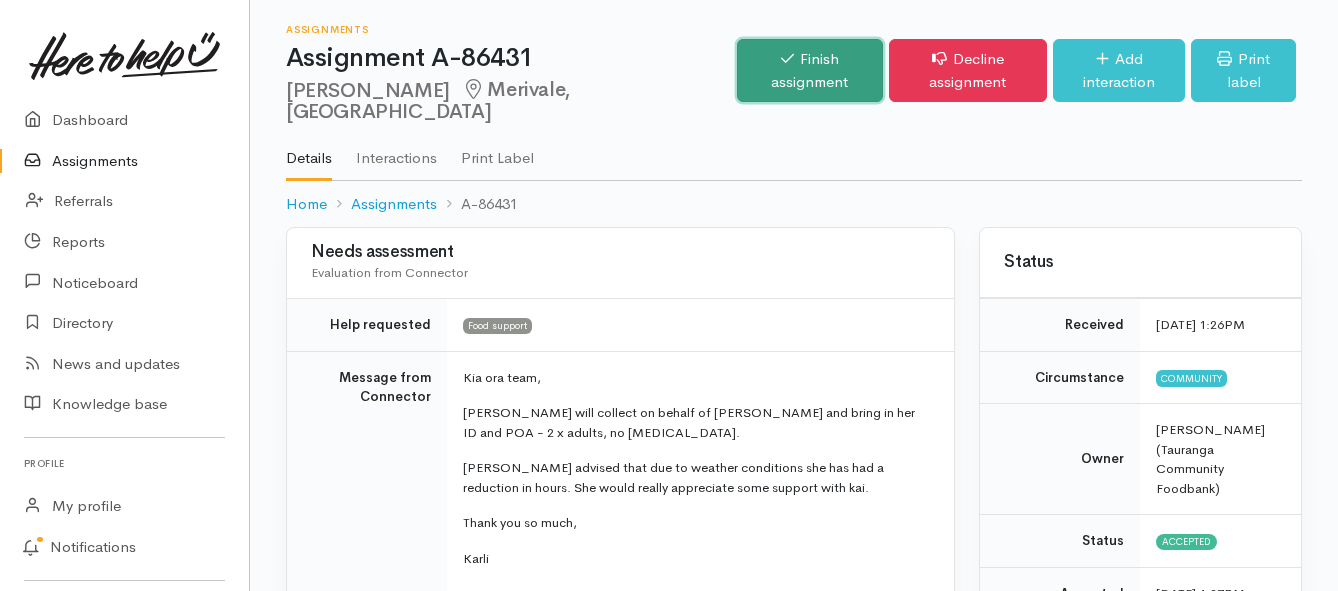 click on "Finish assignment" at bounding box center (810, 70) 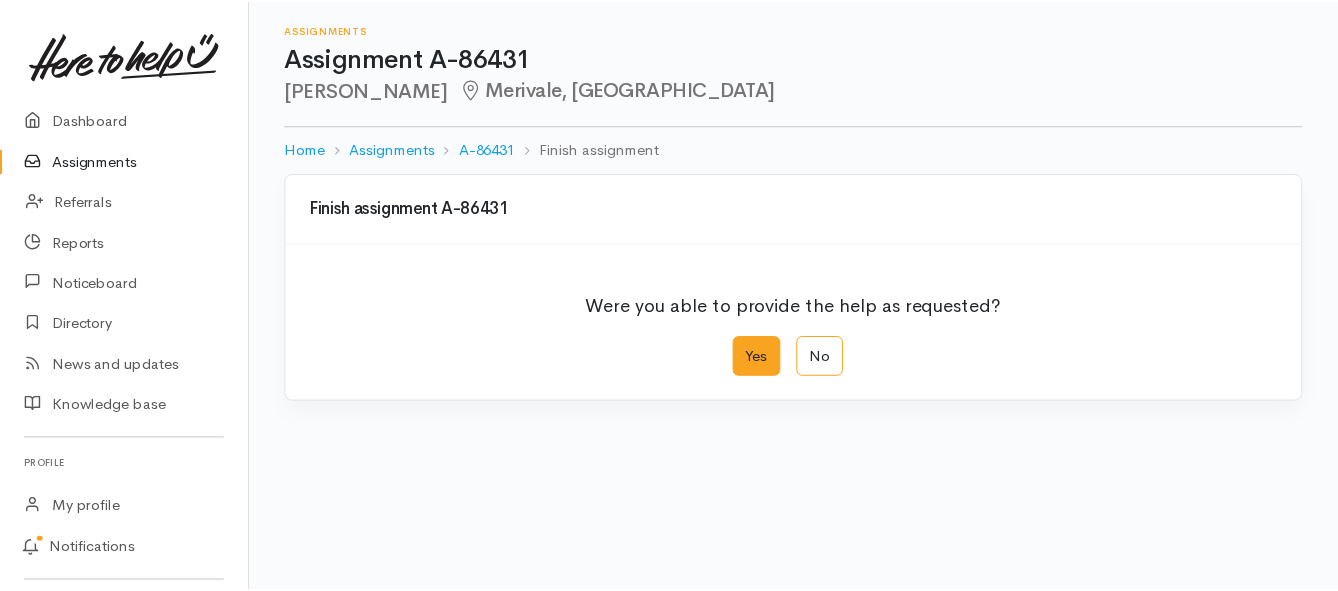 scroll, scrollTop: 0, scrollLeft: 0, axis: both 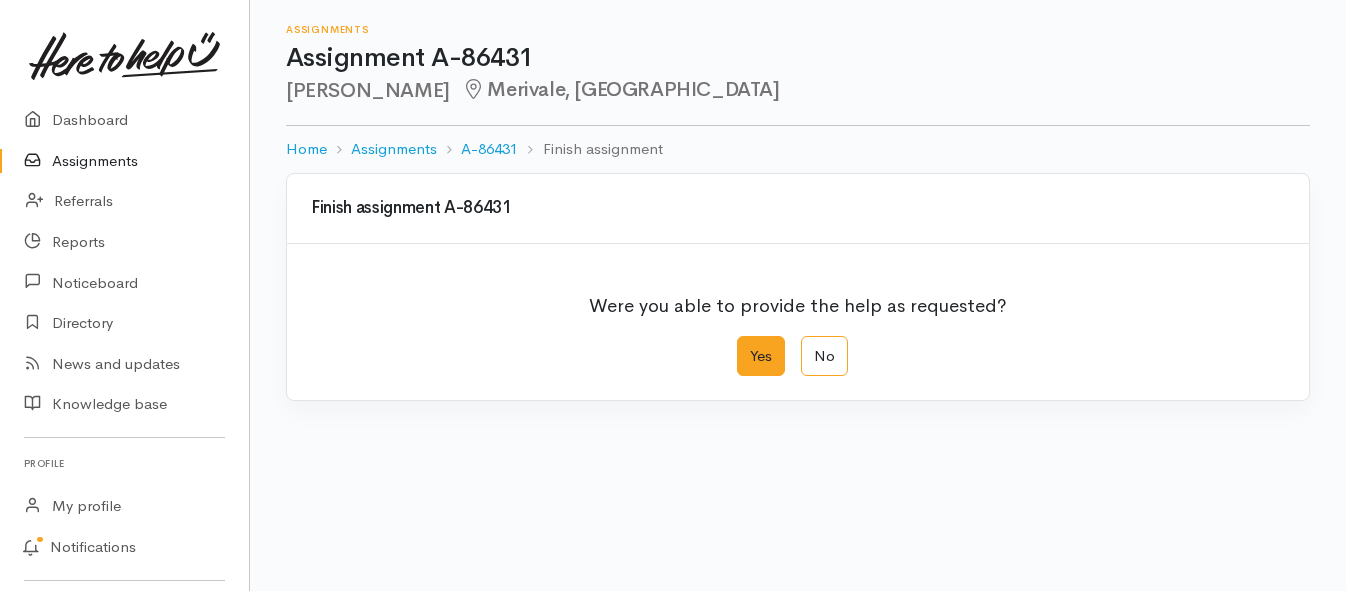 click on "Yes" at bounding box center (761, 356) 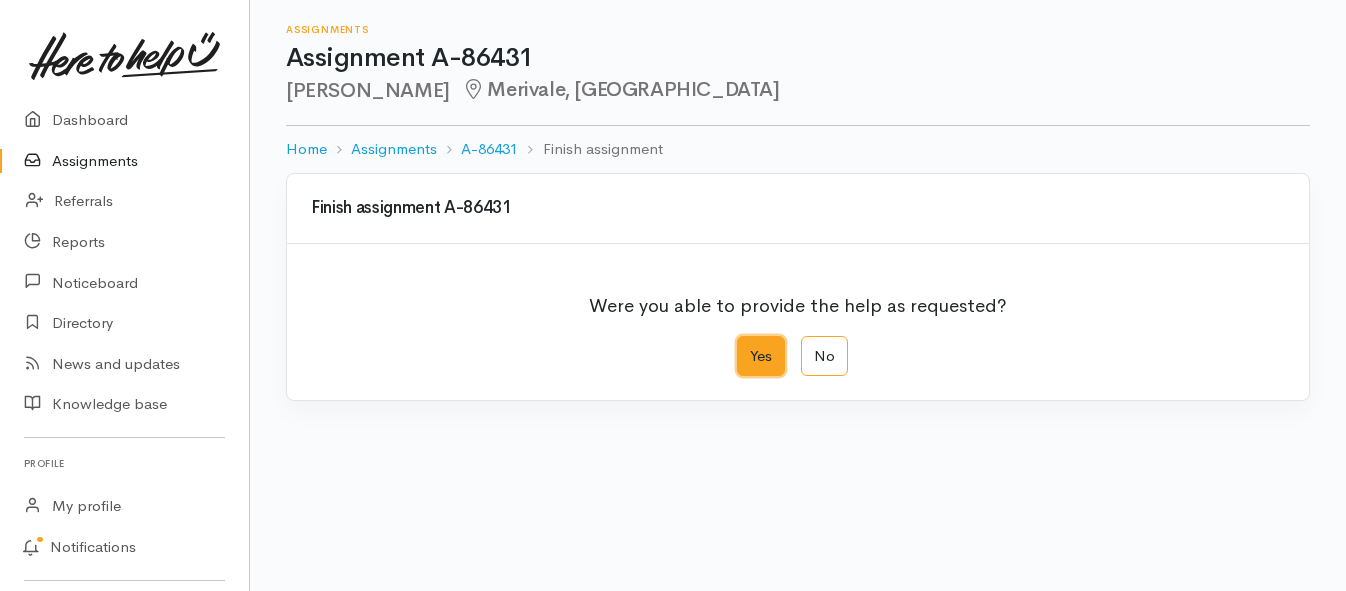 click on "Yes" at bounding box center [743, 342] 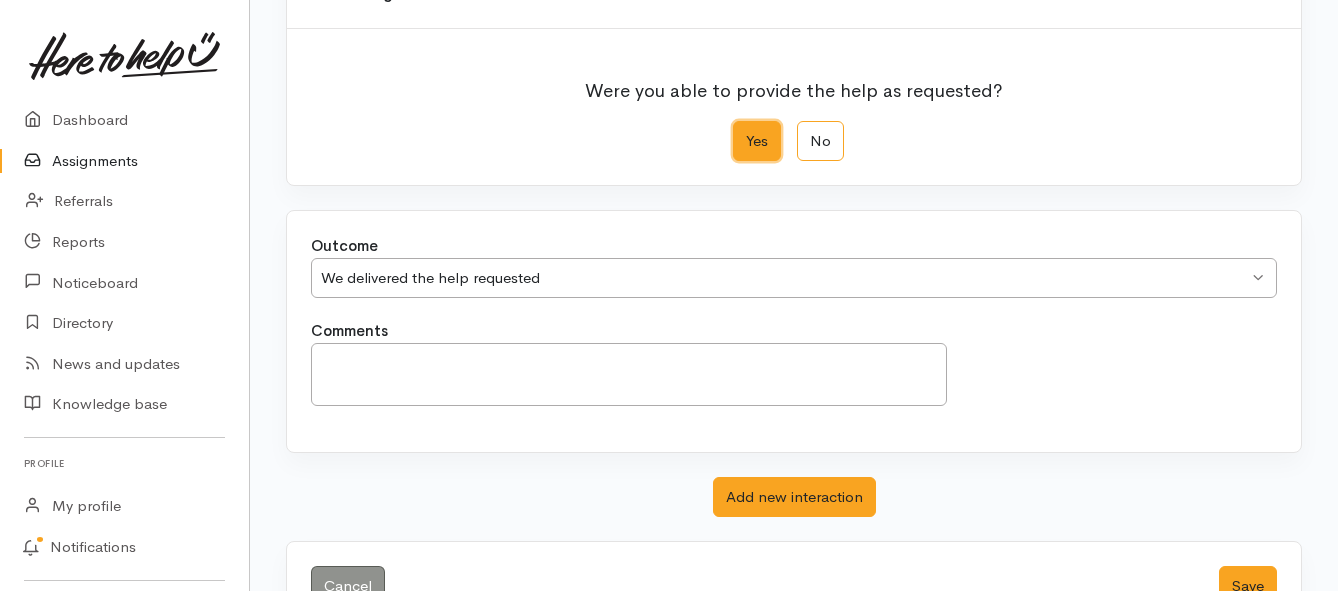 scroll, scrollTop: 280, scrollLeft: 0, axis: vertical 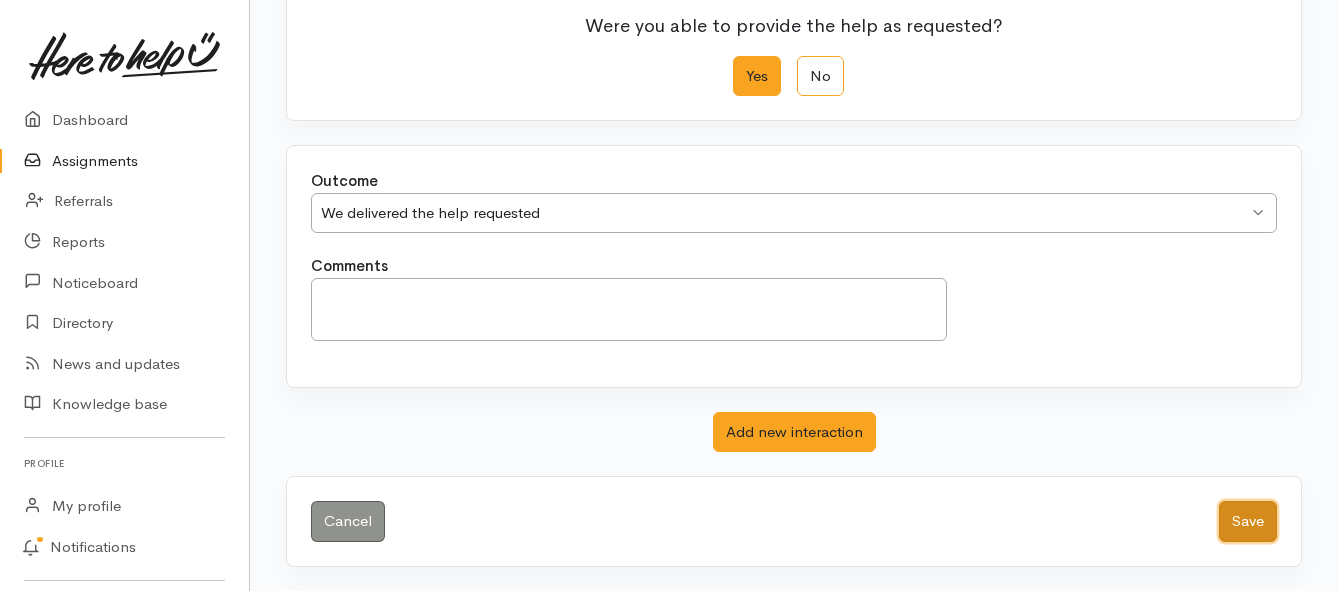 click on "Save" at bounding box center [1248, 521] 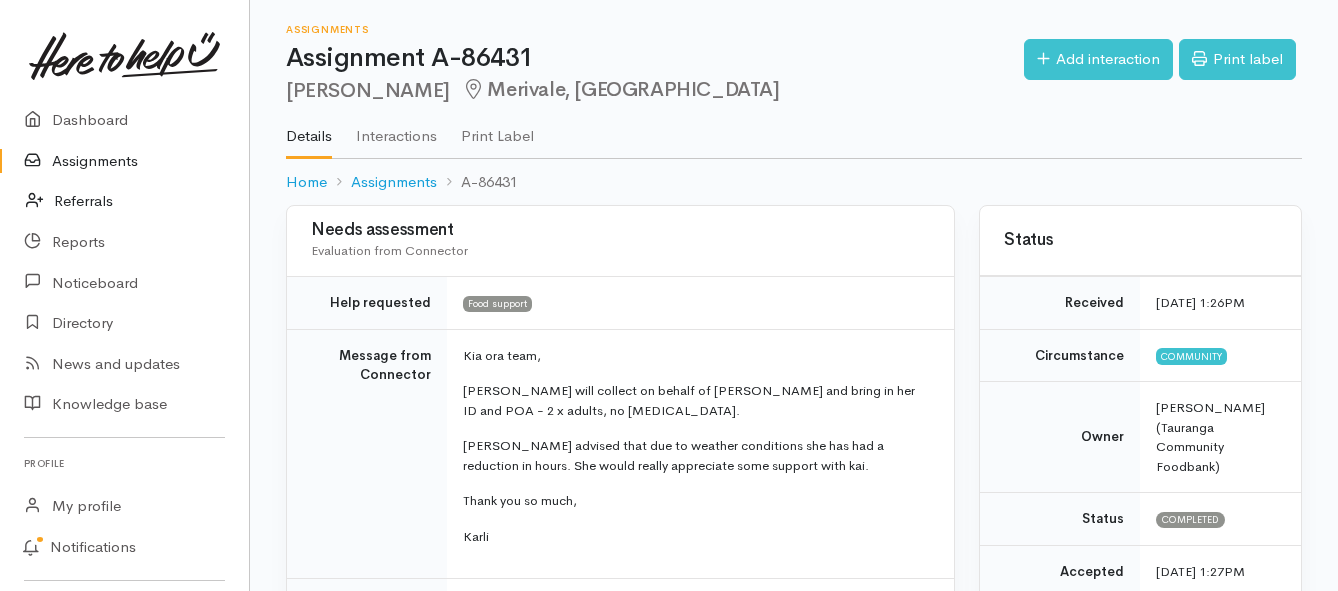 scroll, scrollTop: 0, scrollLeft: 0, axis: both 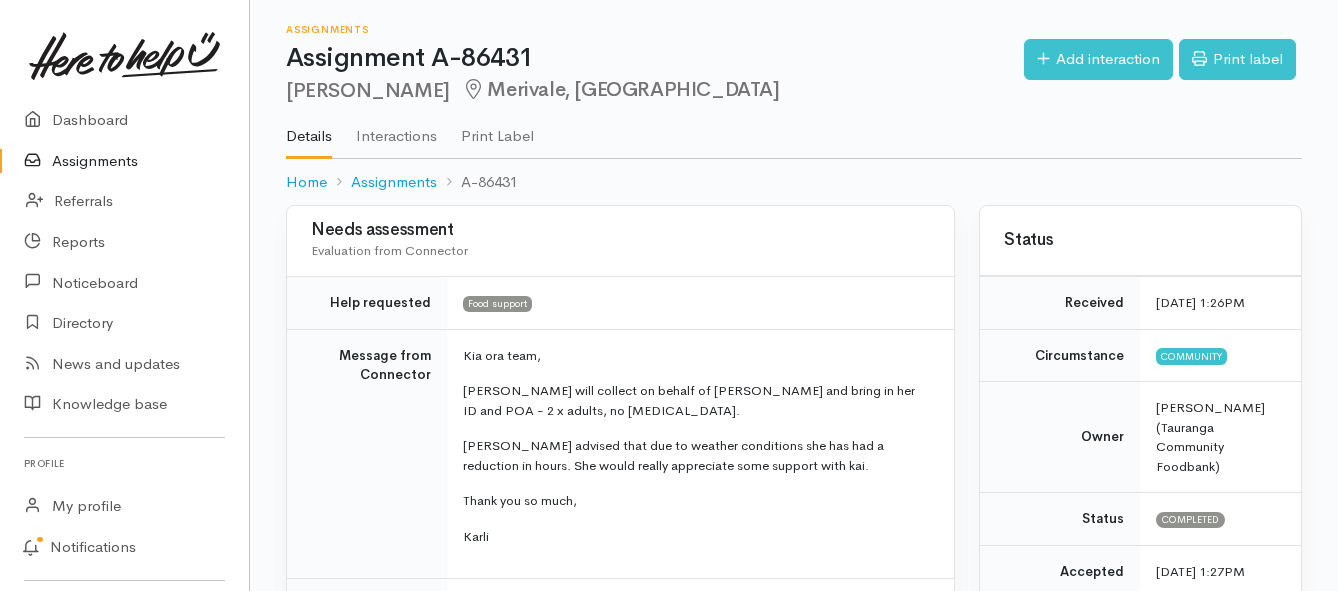 click on "Assignments" at bounding box center [124, 161] 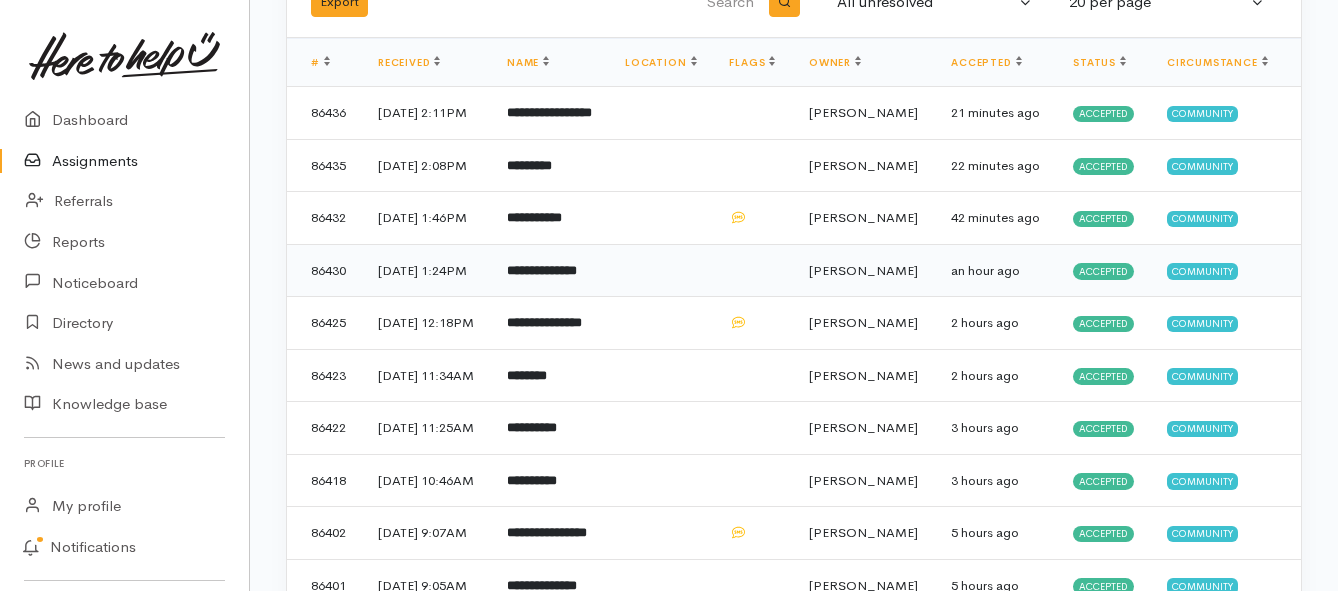 scroll, scrollTop: 200, scrollLeft: 0, axis: vertical 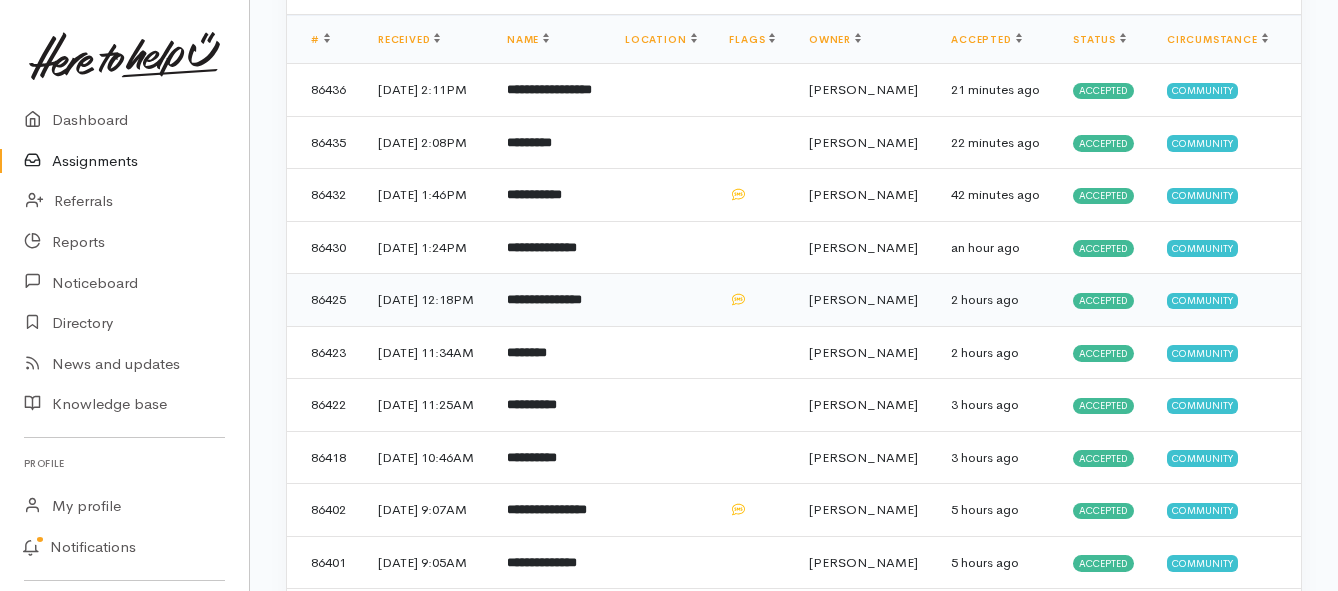 click on "**********" at bounding box center (544, 299) 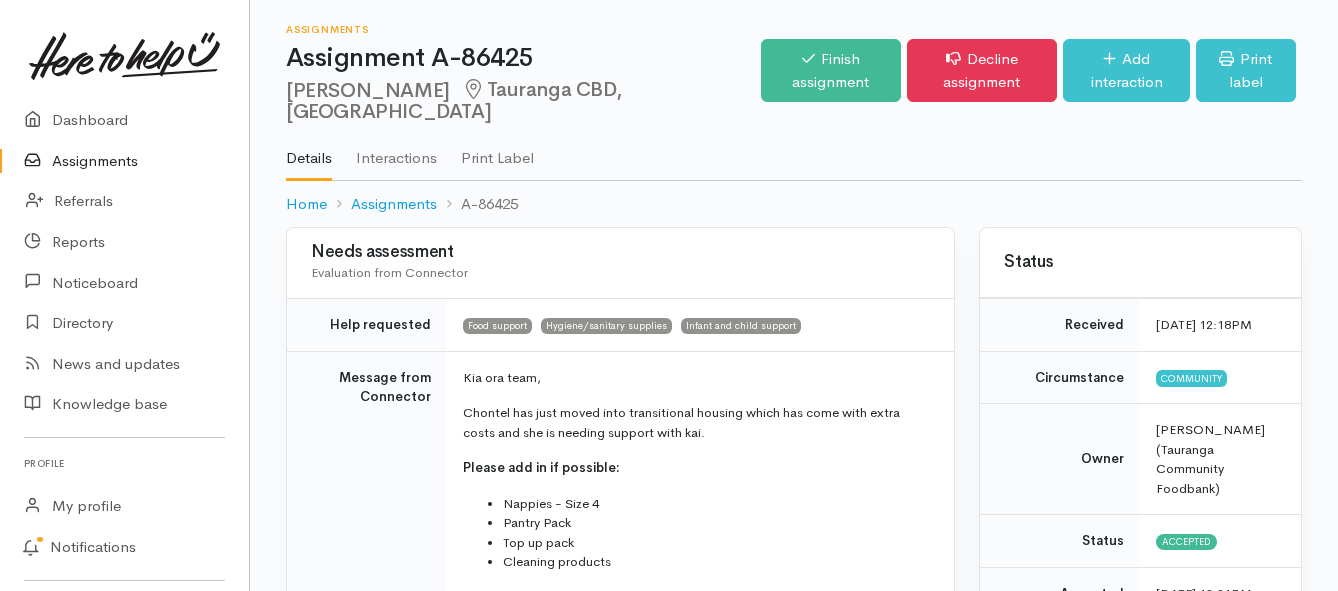 scroll, scrollTop: 0, scrollLeft: 0, axis: both 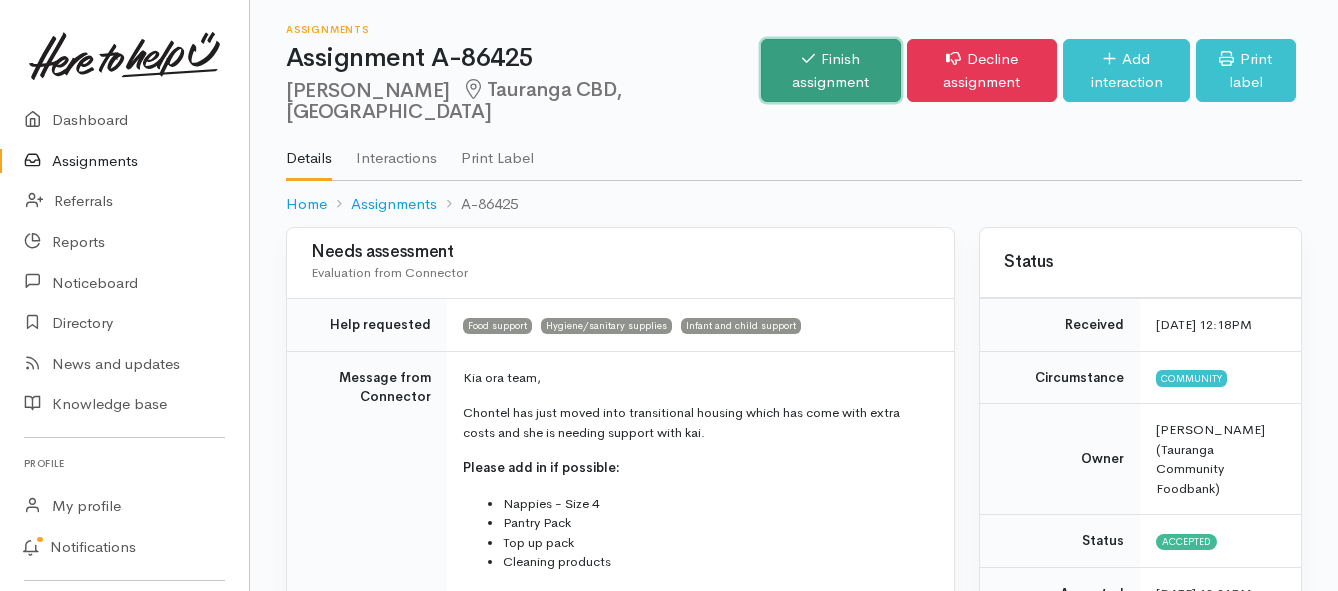 click on "Finish assignment" at bounding box center [830, 70] 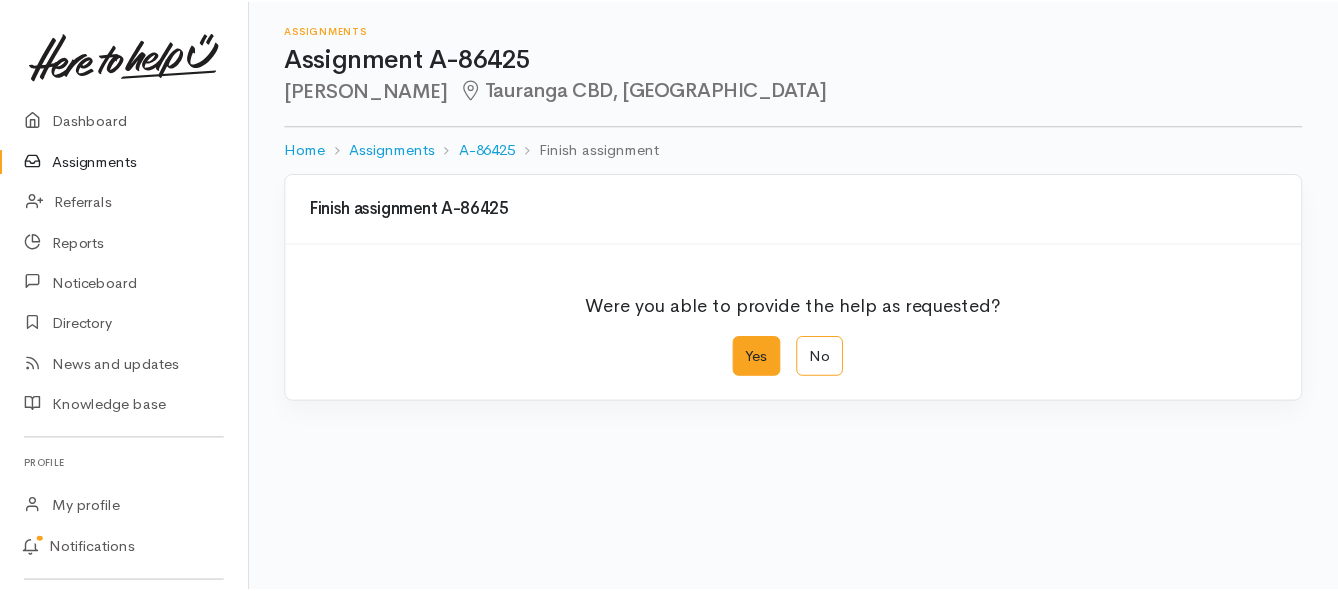 scroll, scrollTop: 0, scrollLeft: 0, axis: both 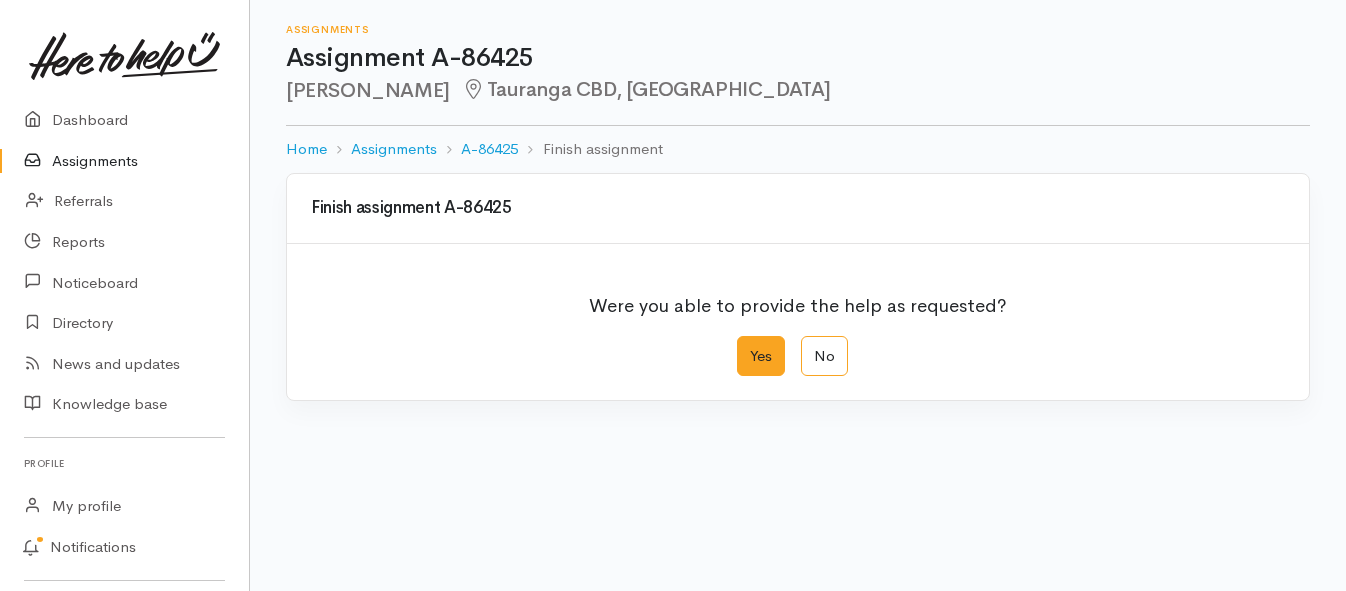 click on "Yes" at bounding box center (761, 356) 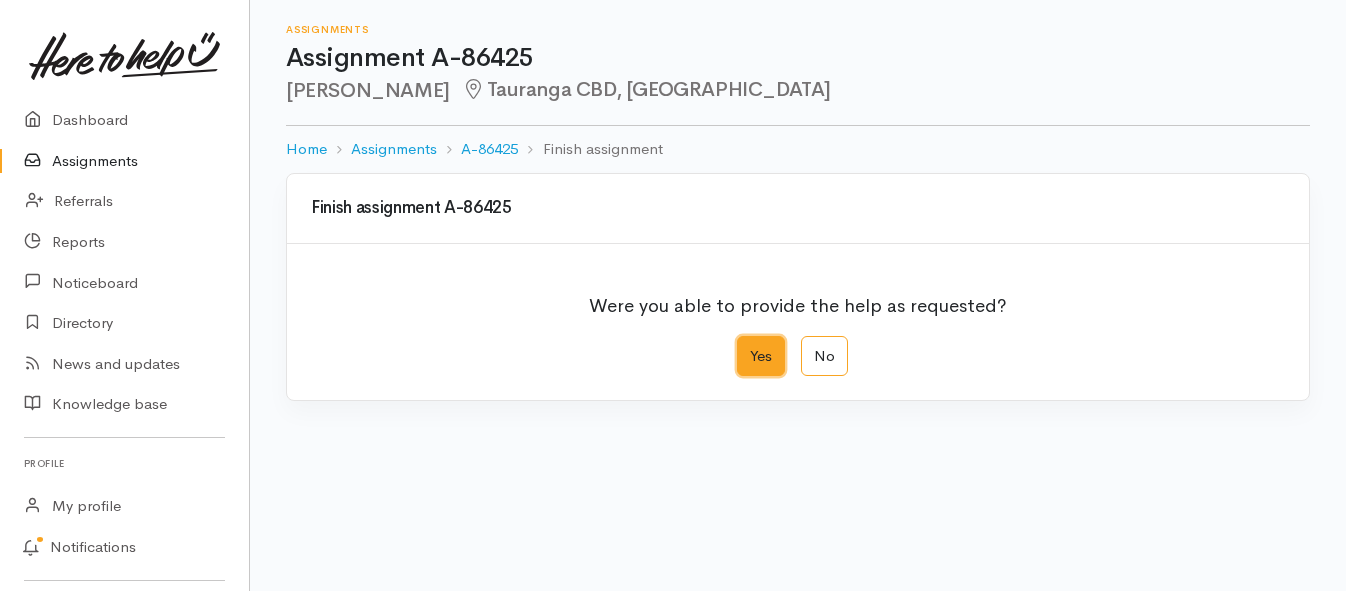 click on "Yes" at bounding box center [743, 342] 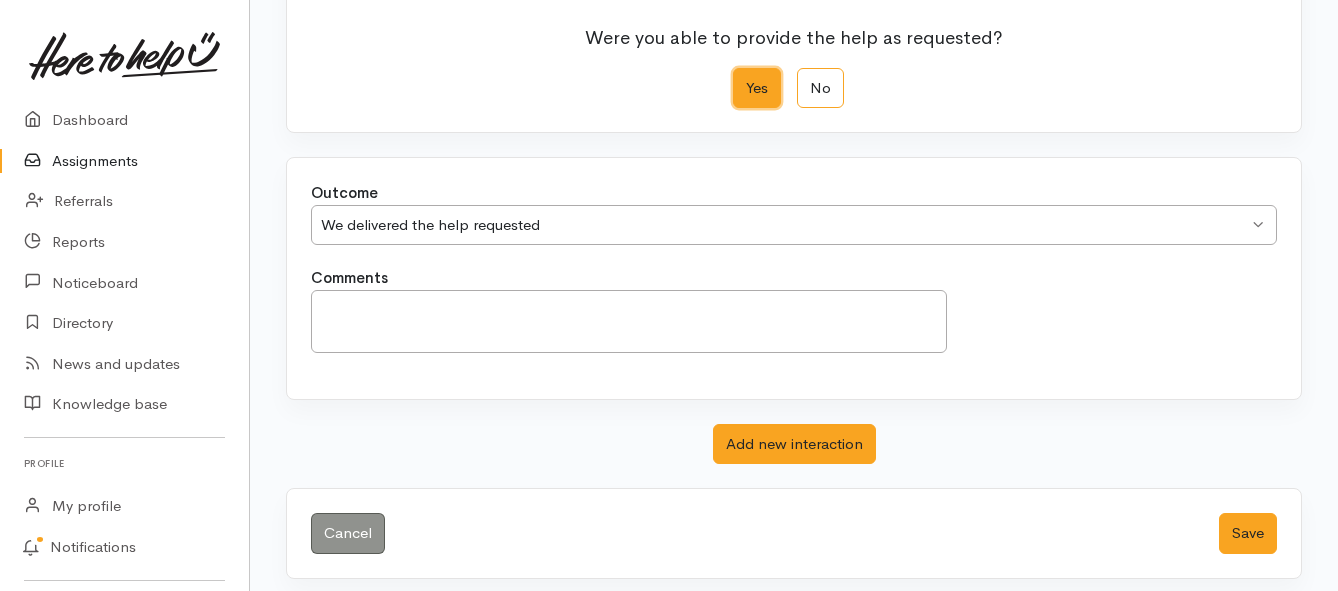 scroll, scrollTop: 280, scrollLeft: 0, axis: vertical 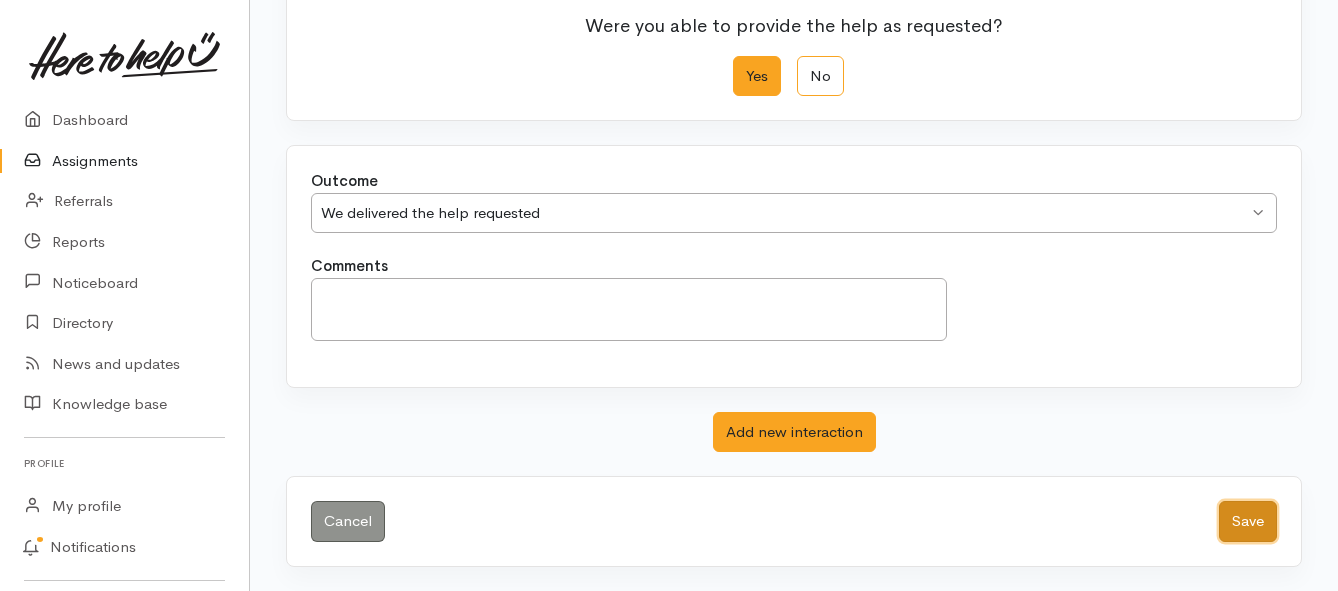 click on "Save" at bounding box center (1248, 521) 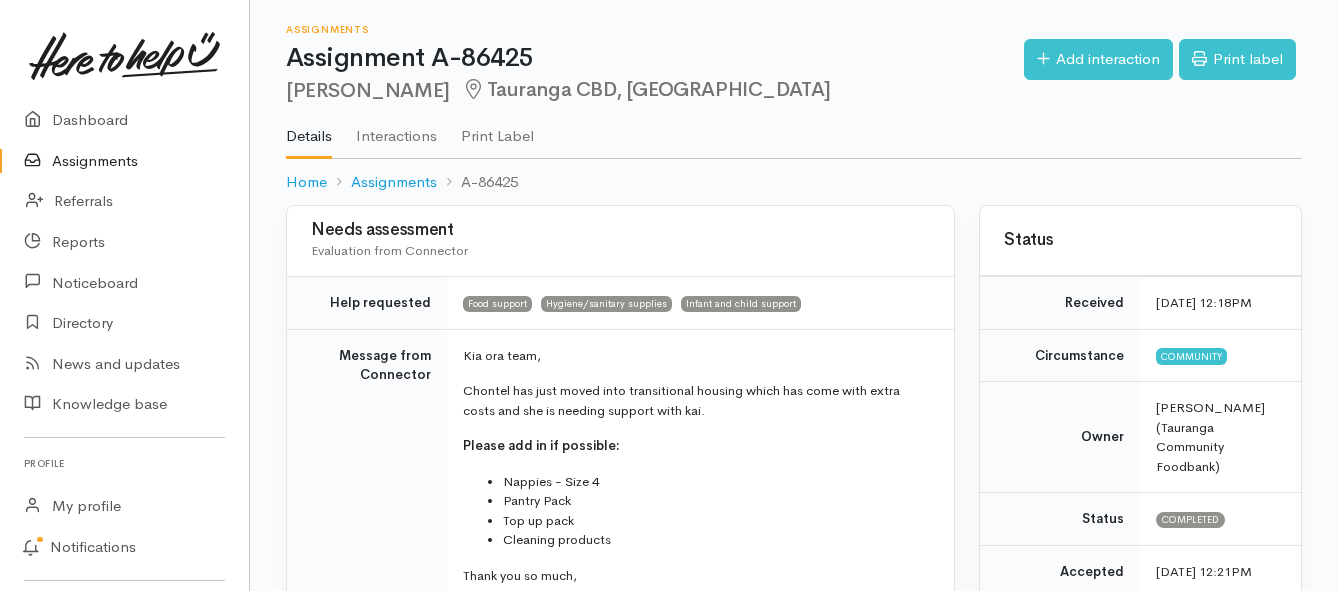 scroll, scrollTop: 0, scrollLeft: 0, axis: both 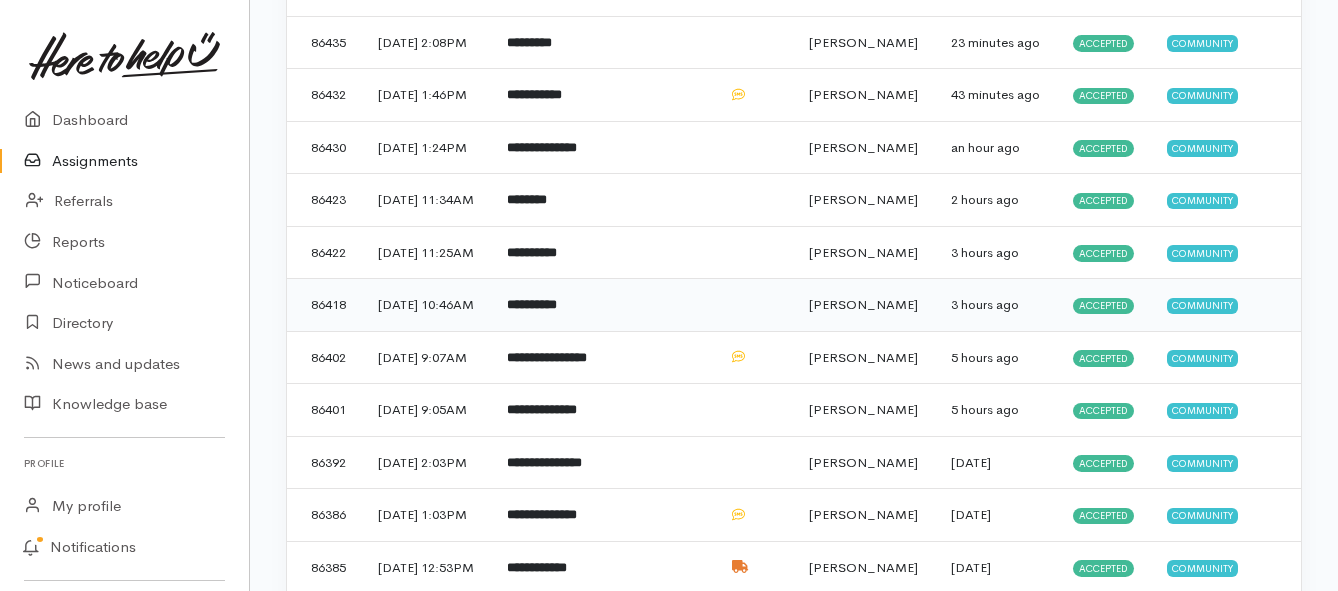 click on "**********" at bounding box center [532, 304] 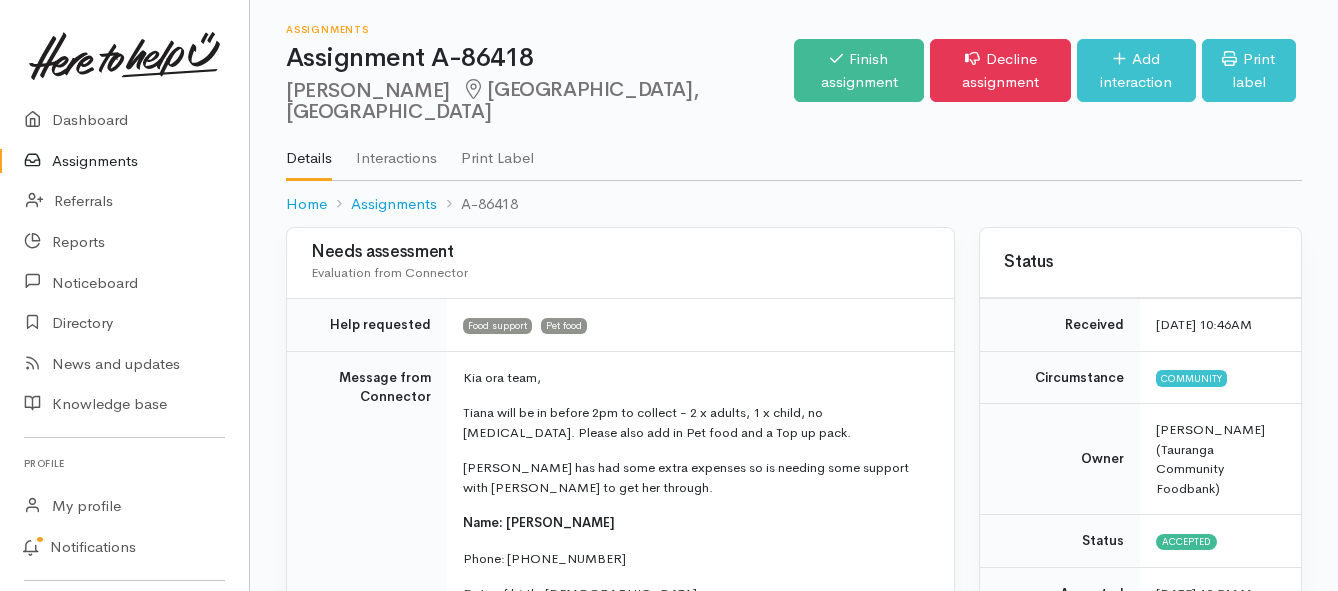 scroll, scrollTop: 0, scrollLeft: 0, axis: both 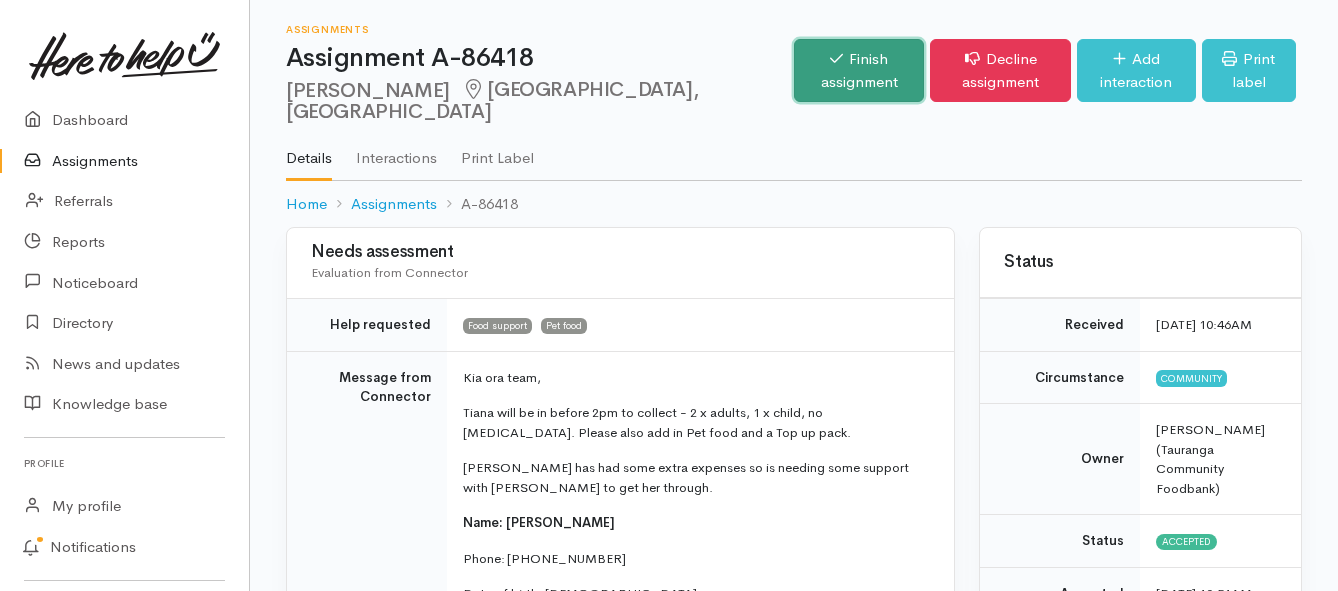 click on "Finish assignment" at bounding box center [859, 70] 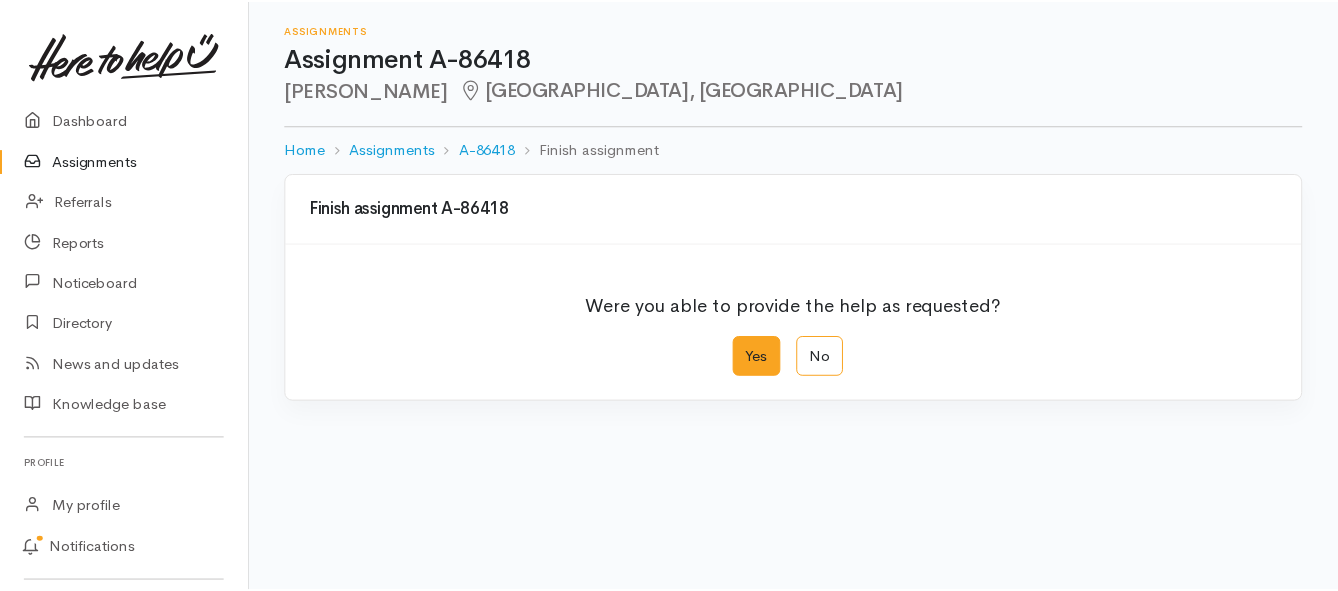scroll, scrollTop: 0, scrollLeft: 0, axis: both 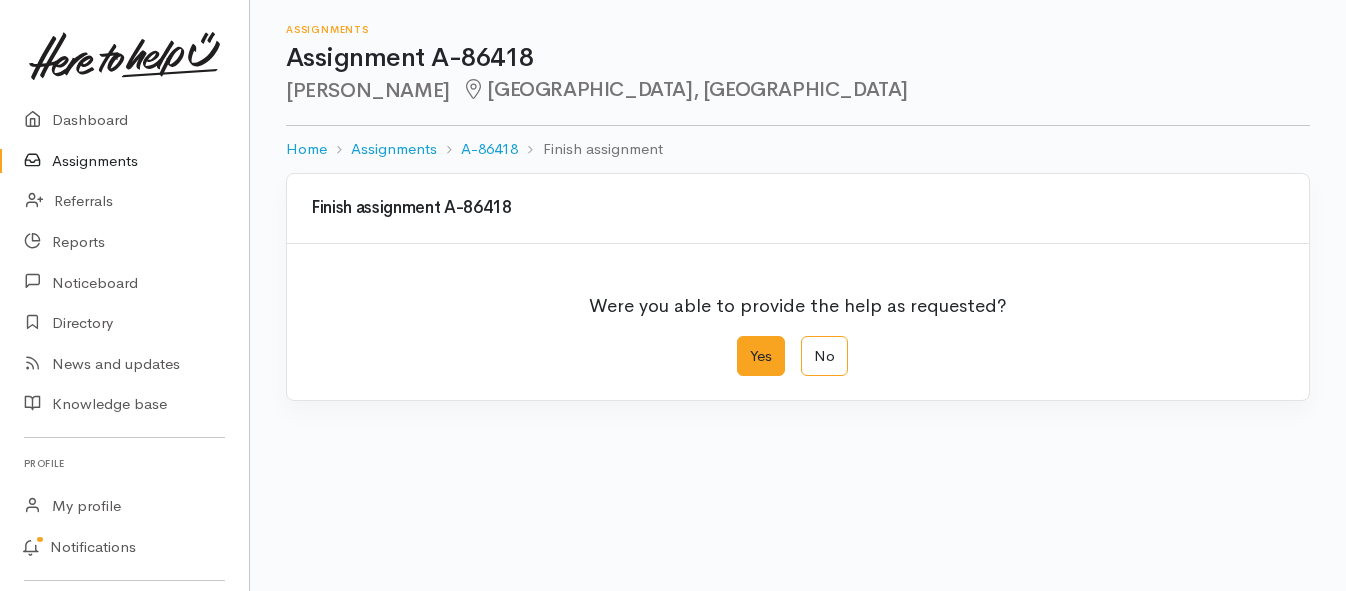 click on "Yes" at bounding box center (761, 356) 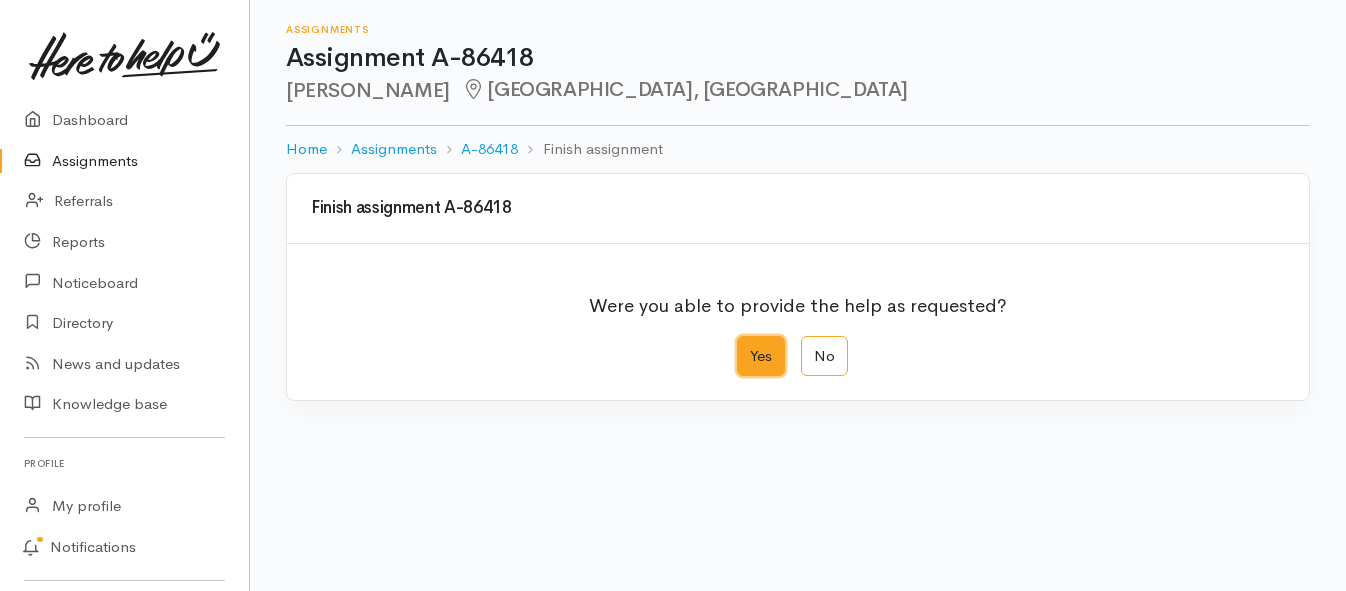 click on "Yes" at bounding box center [743, 342] 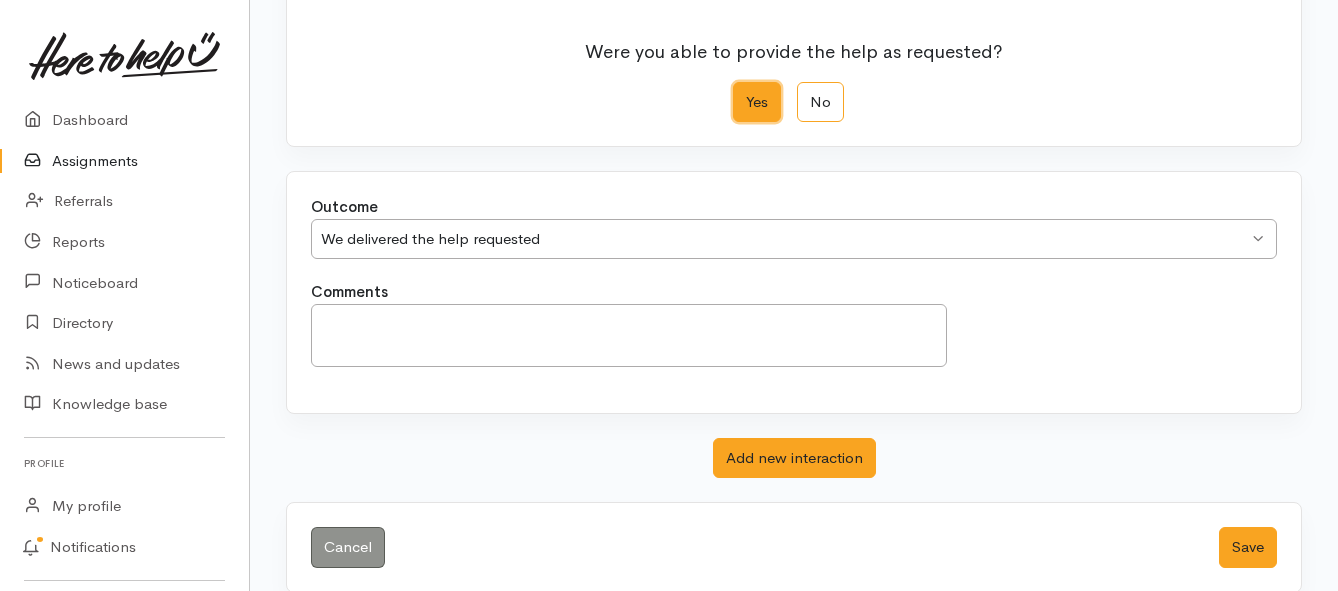 scroll, scrollTop: 280, scrollLeft: 0, axis: vertical 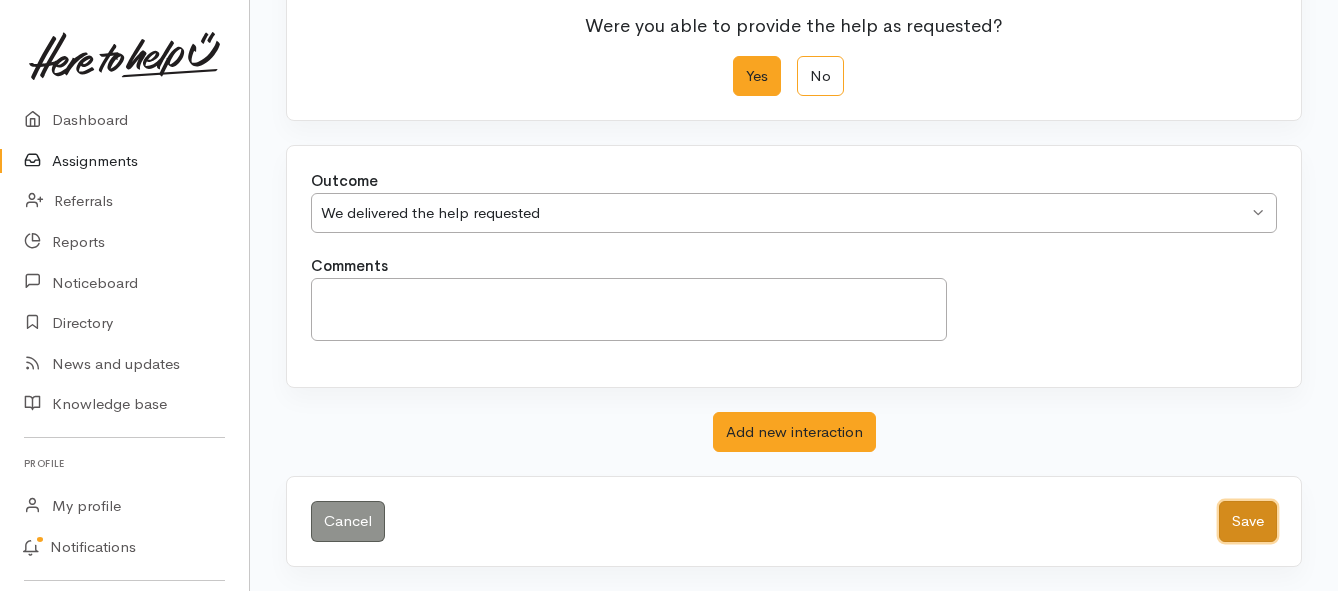 click on "Save" at bounding box center [1248, 521] 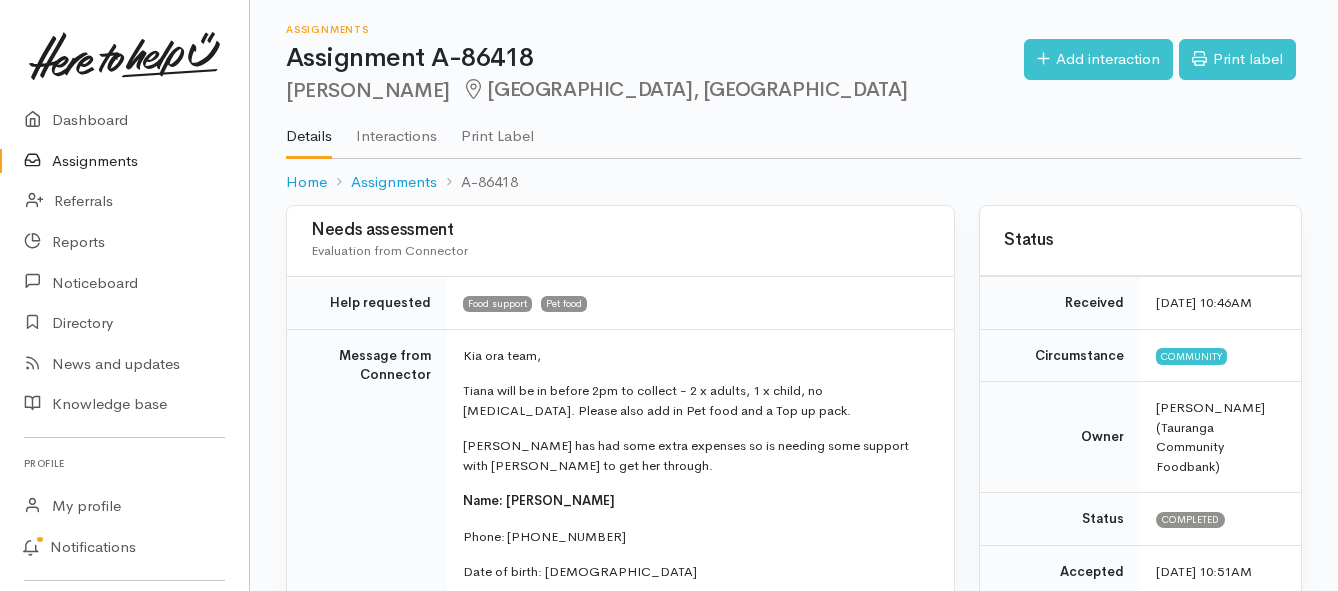 scroll, scrollTop: 0, scrollLeft: 0, axis: both 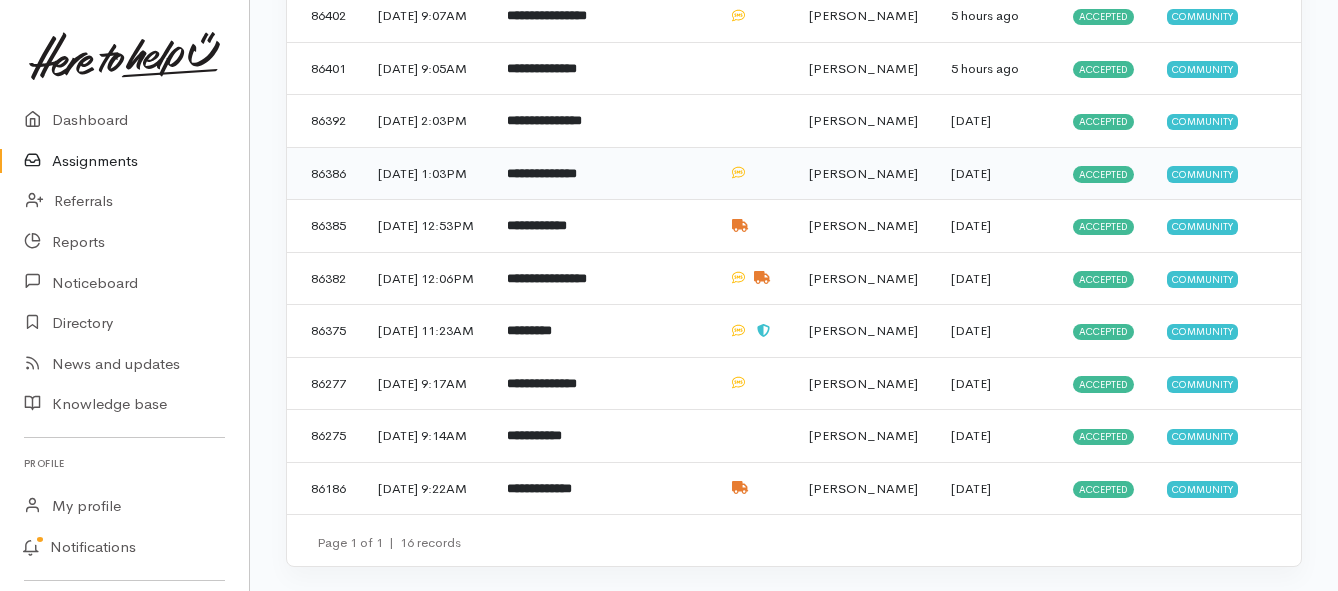 click on "**********" at bounding box center [550, 173] 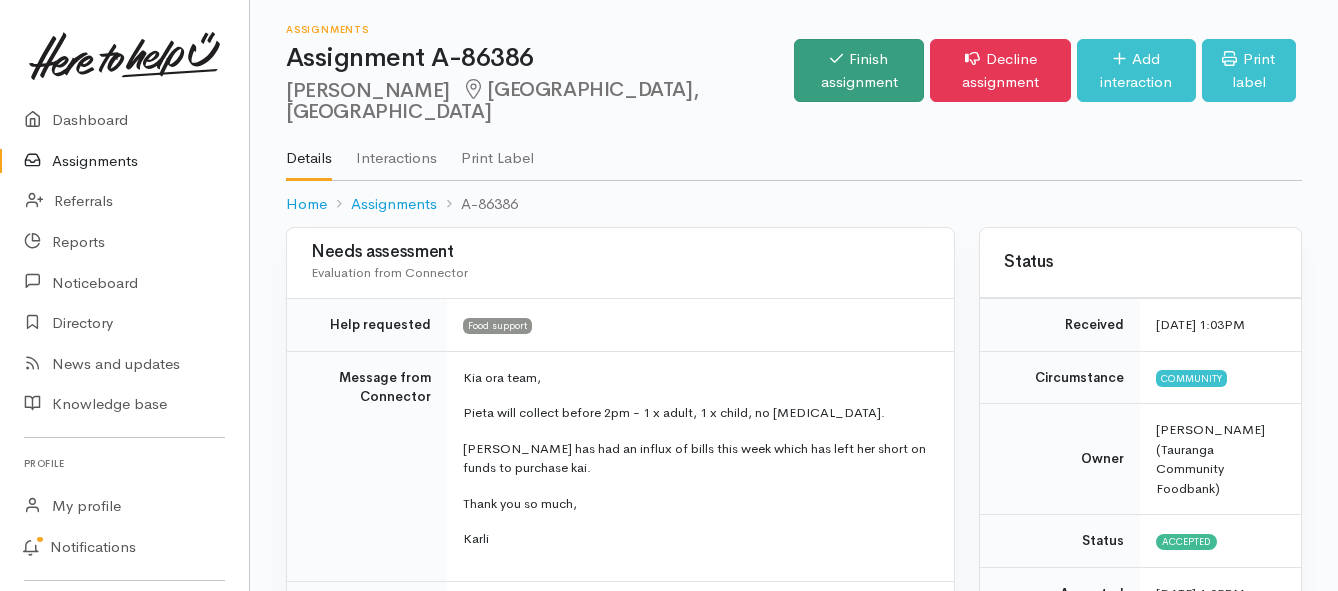 scroll, scrollTop: 0, scrollLeft: 0, axis: both 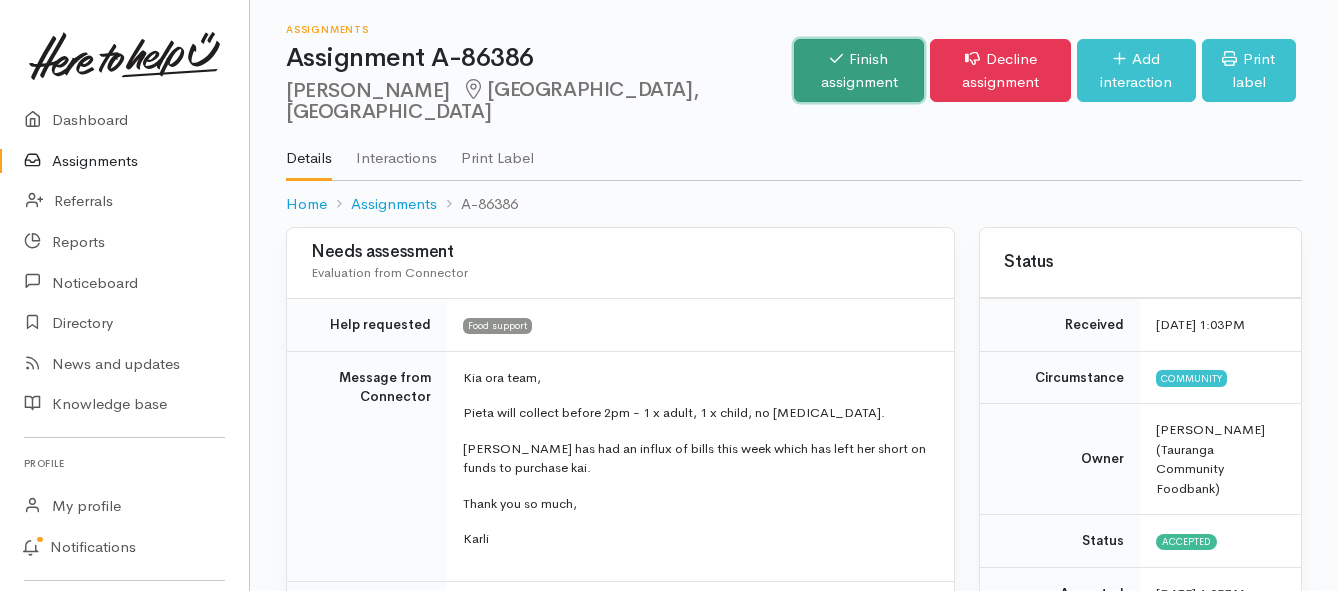 click on "Finish assignment" at bounding box center (859, 70) 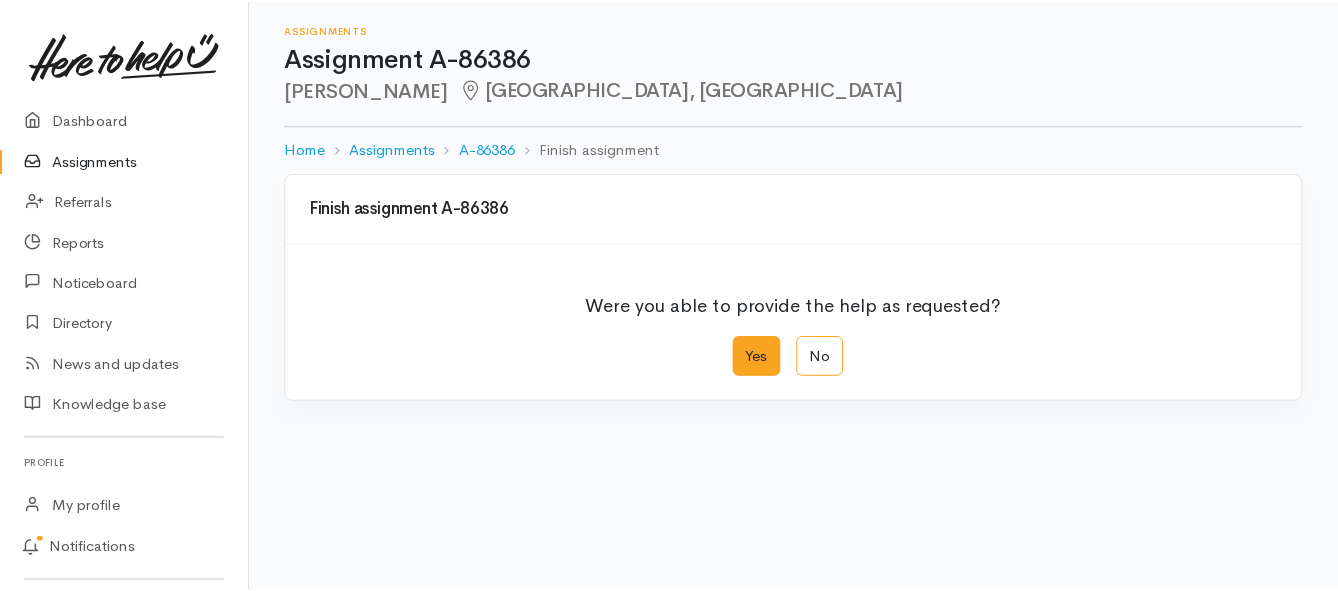 scroll, scrollTop: 0, scrollLeft: 0, axis: both 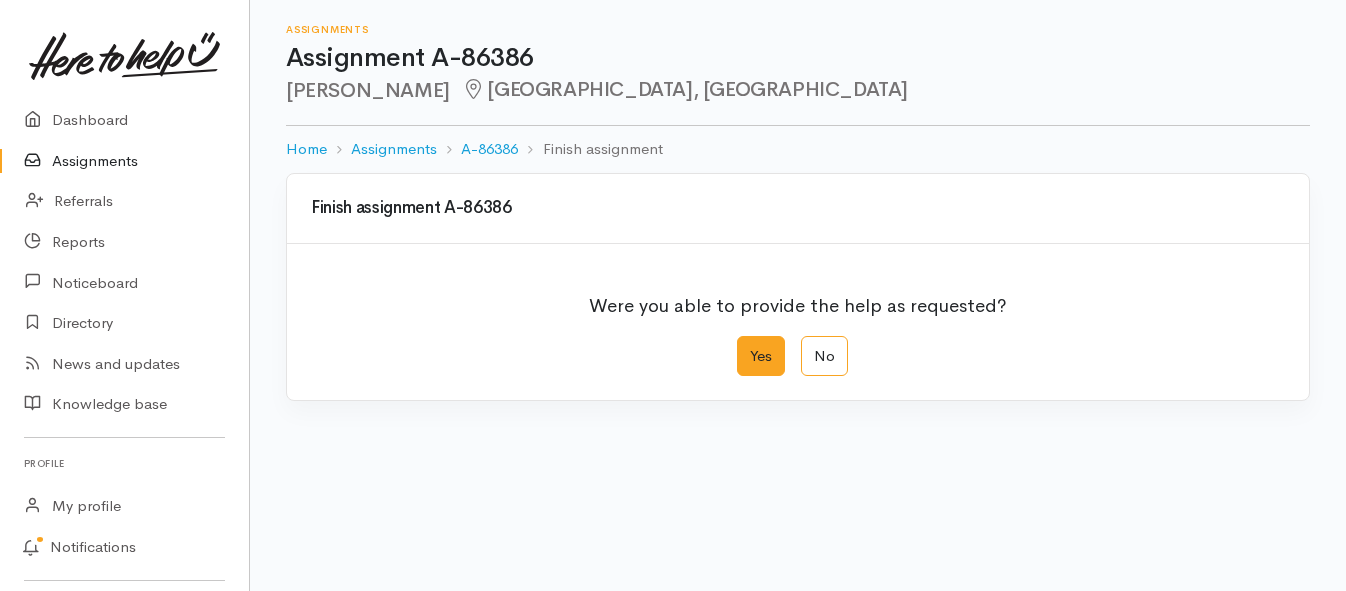 click on "Yes" at bounding box center (761, 356) 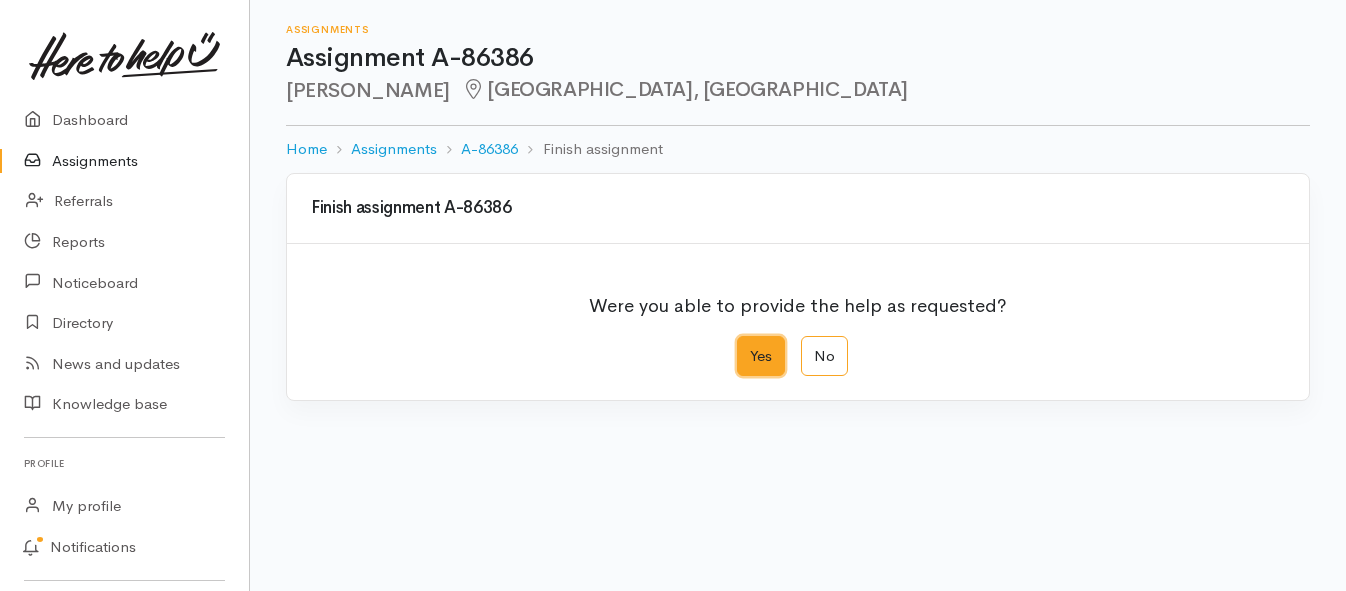 click on "Yes" at bounding box center (743, 342) 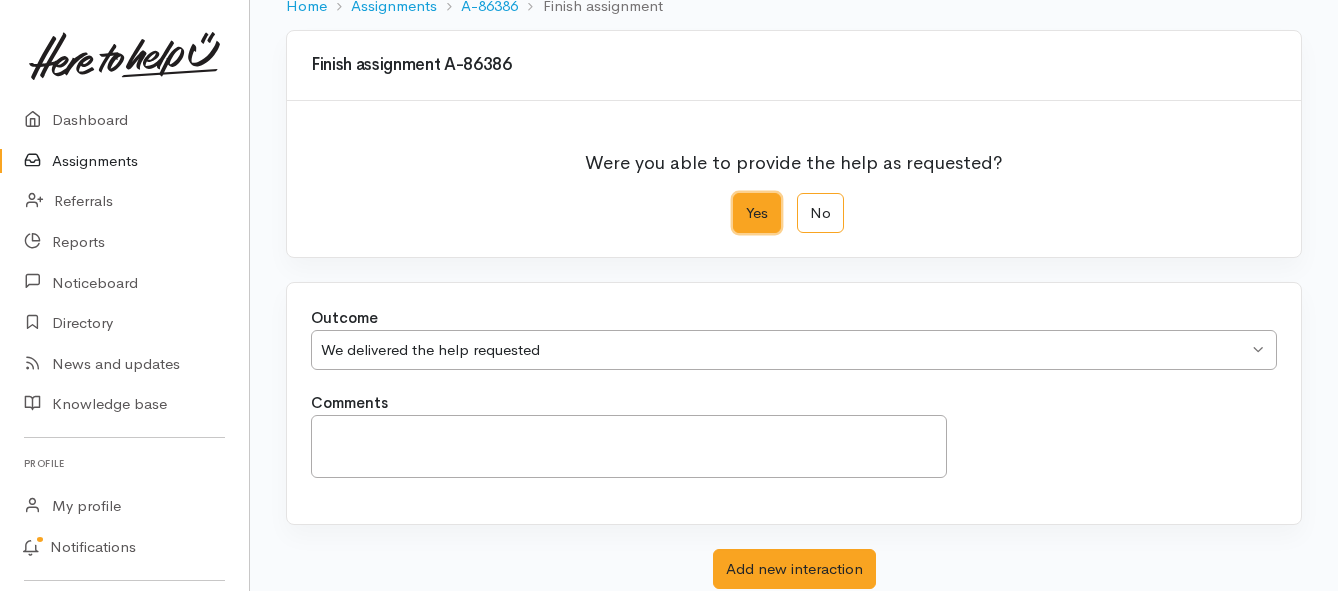 scroll, scrollTop: 280, scrollLeft: 0, axis: vertical 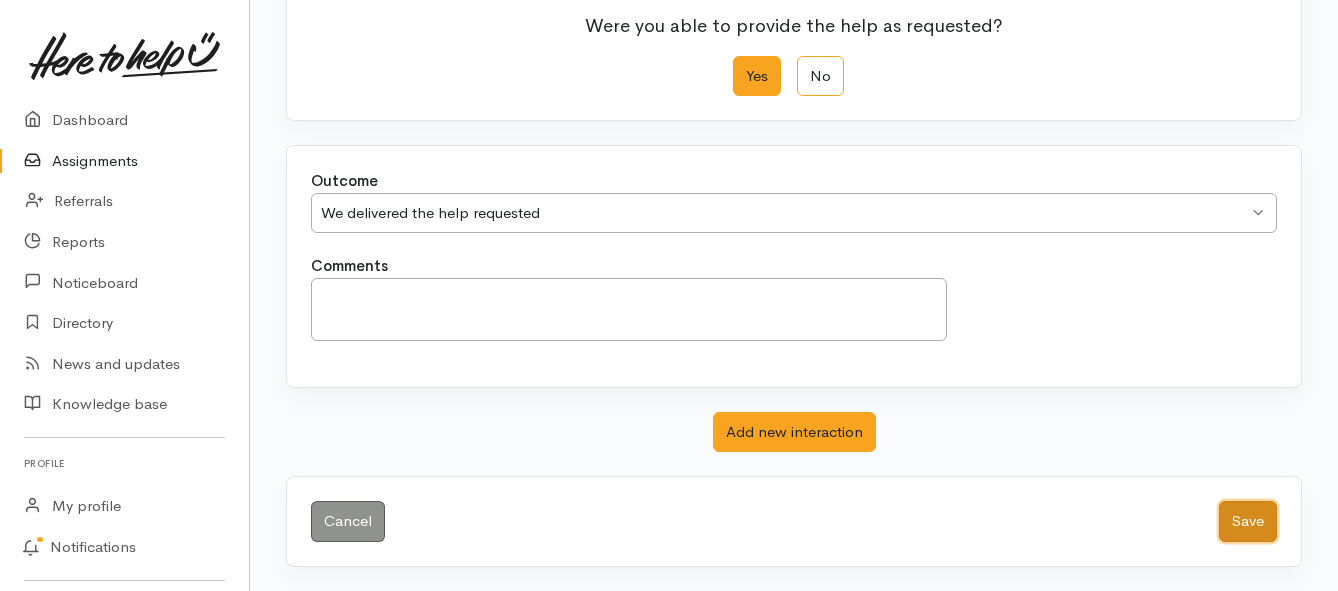 click on "Save" at bounding box center (1248, 521) 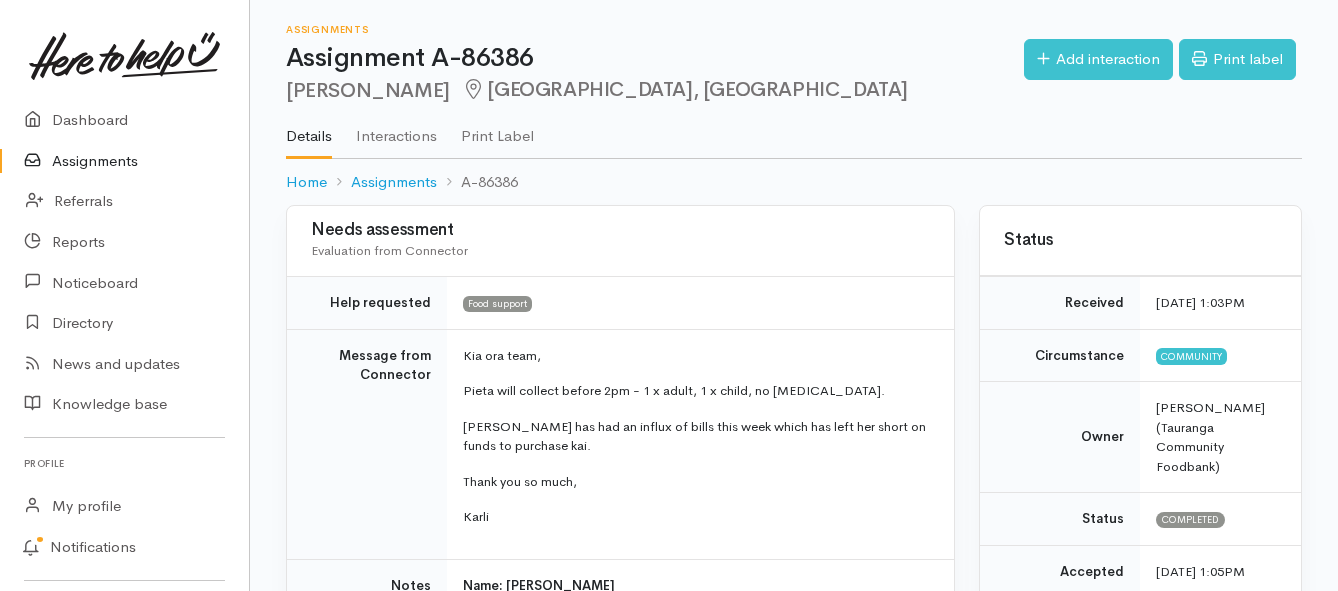 scroll, scrollTop: 0, scrollLeft: 0, axis: both 